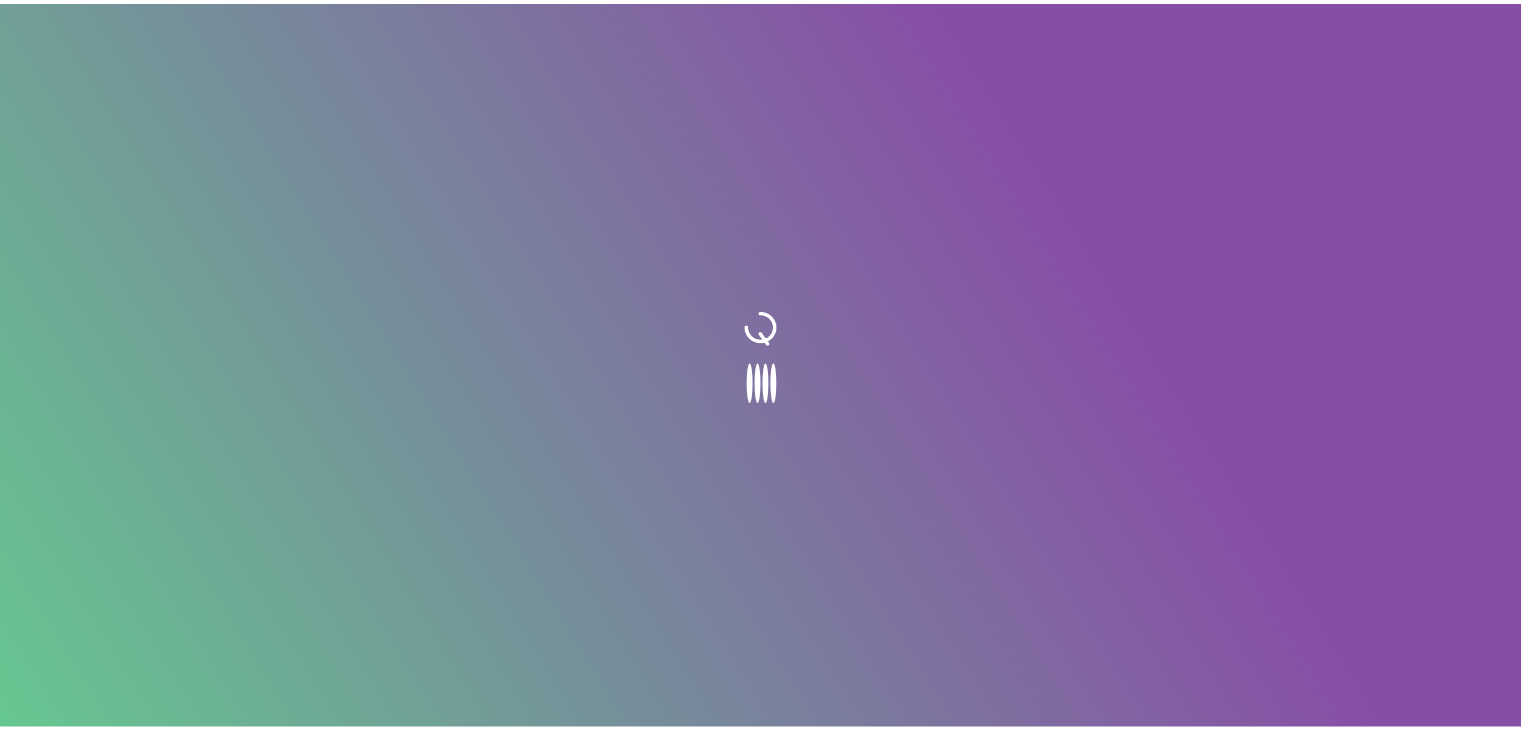 scroll, scrollTop: 0, scrollLeft: 0, axis: both 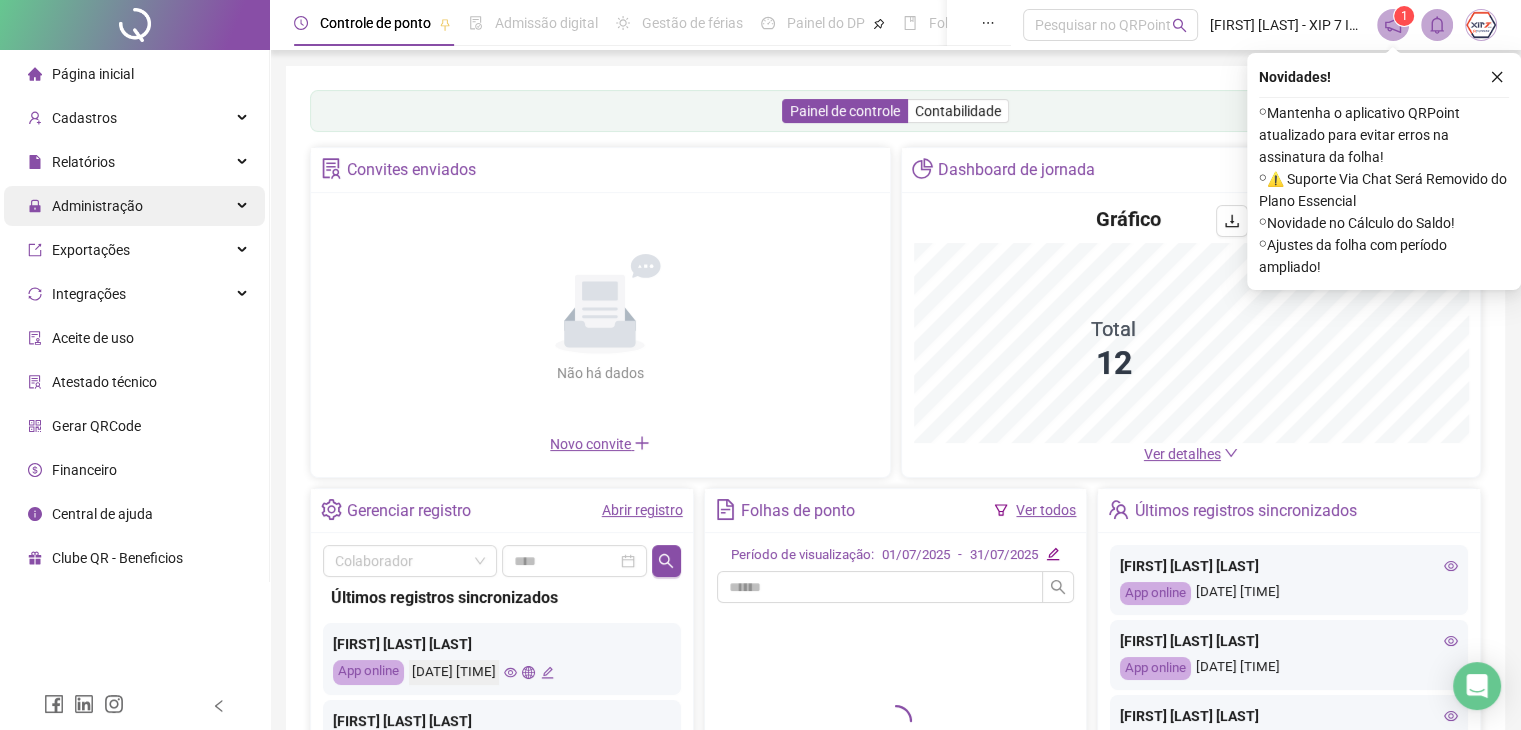 click on "Administração" at bounding box center [134, 206] 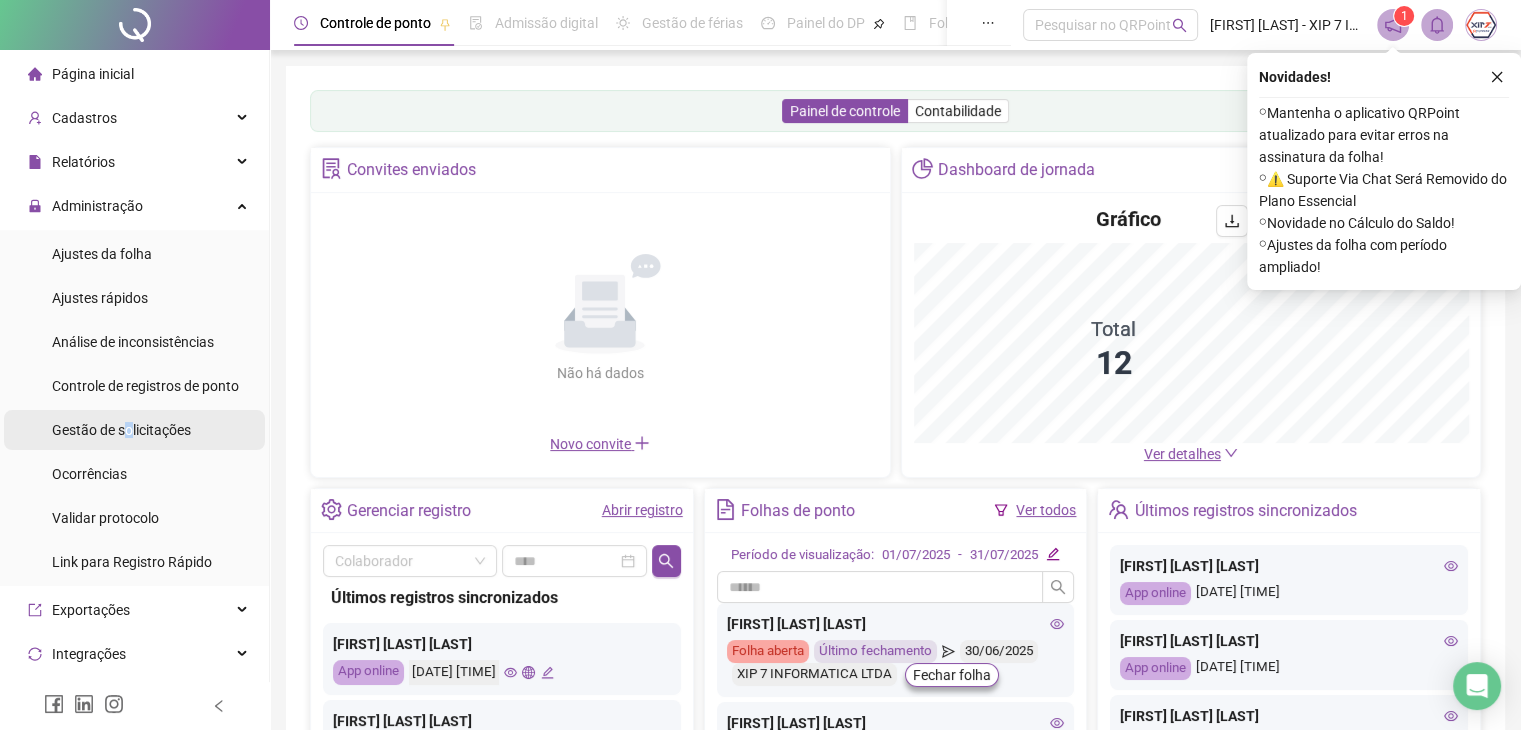 click on "Gestão de solicitações" at bounding box center (121, 430) 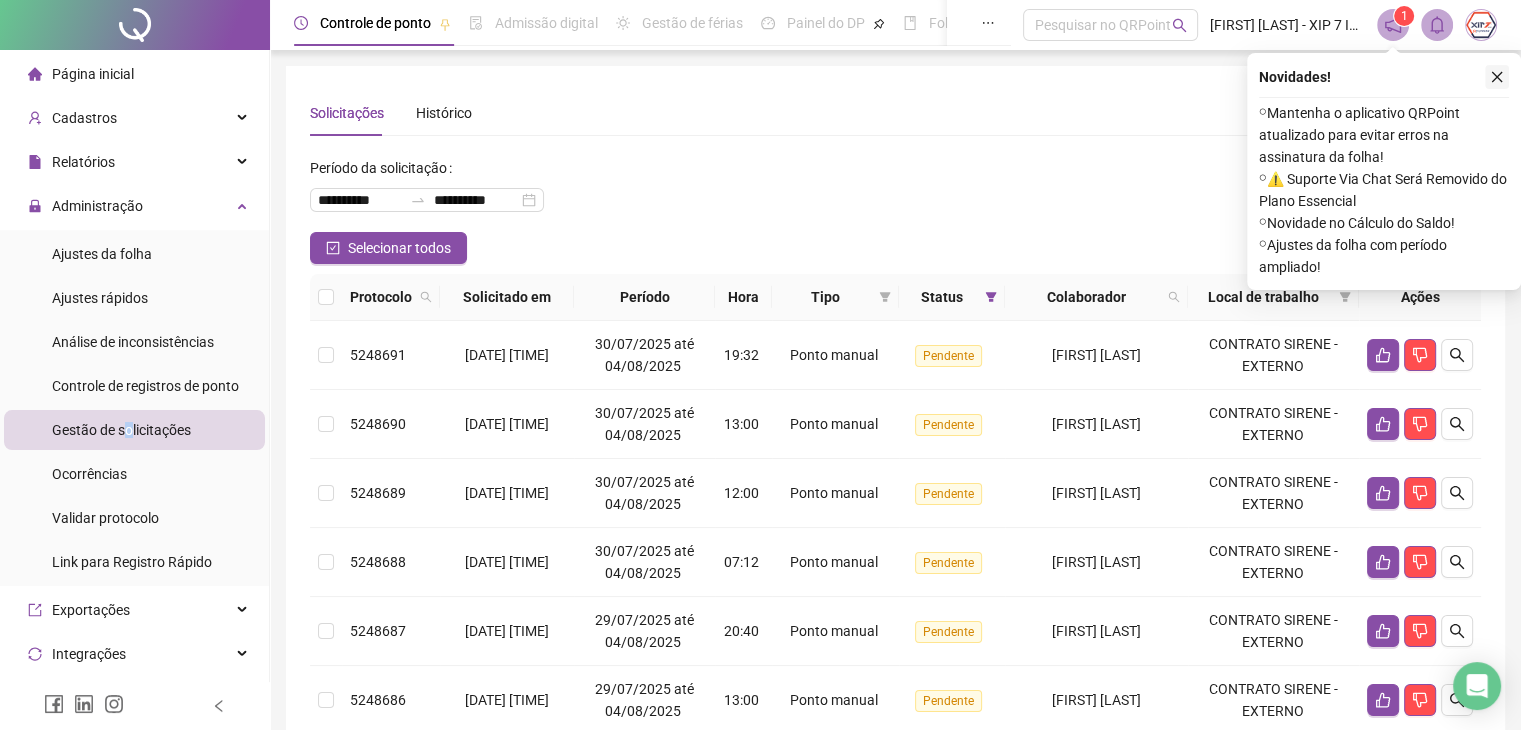 click 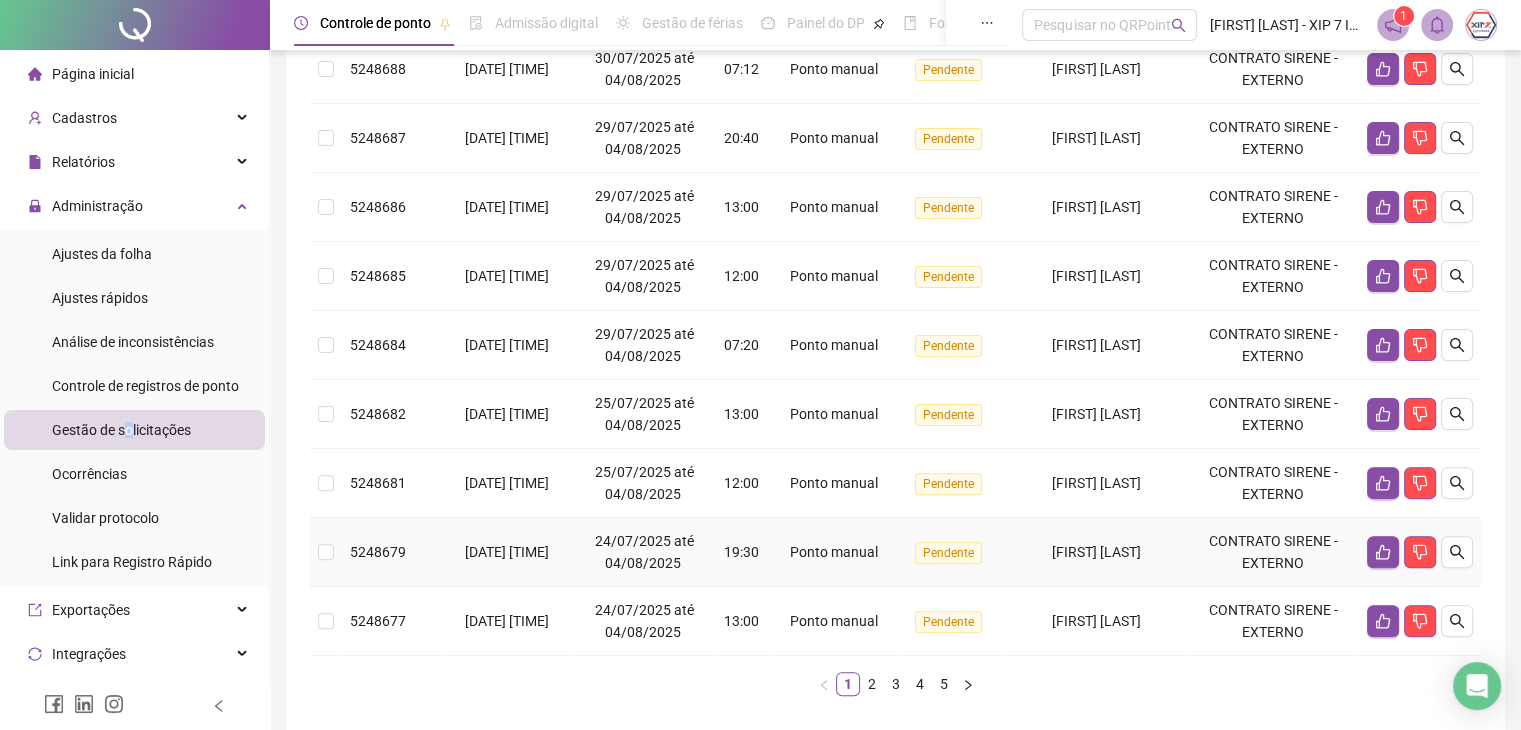 scroll, scrollTop: 583, scrollLeft: 0, axis: vertical 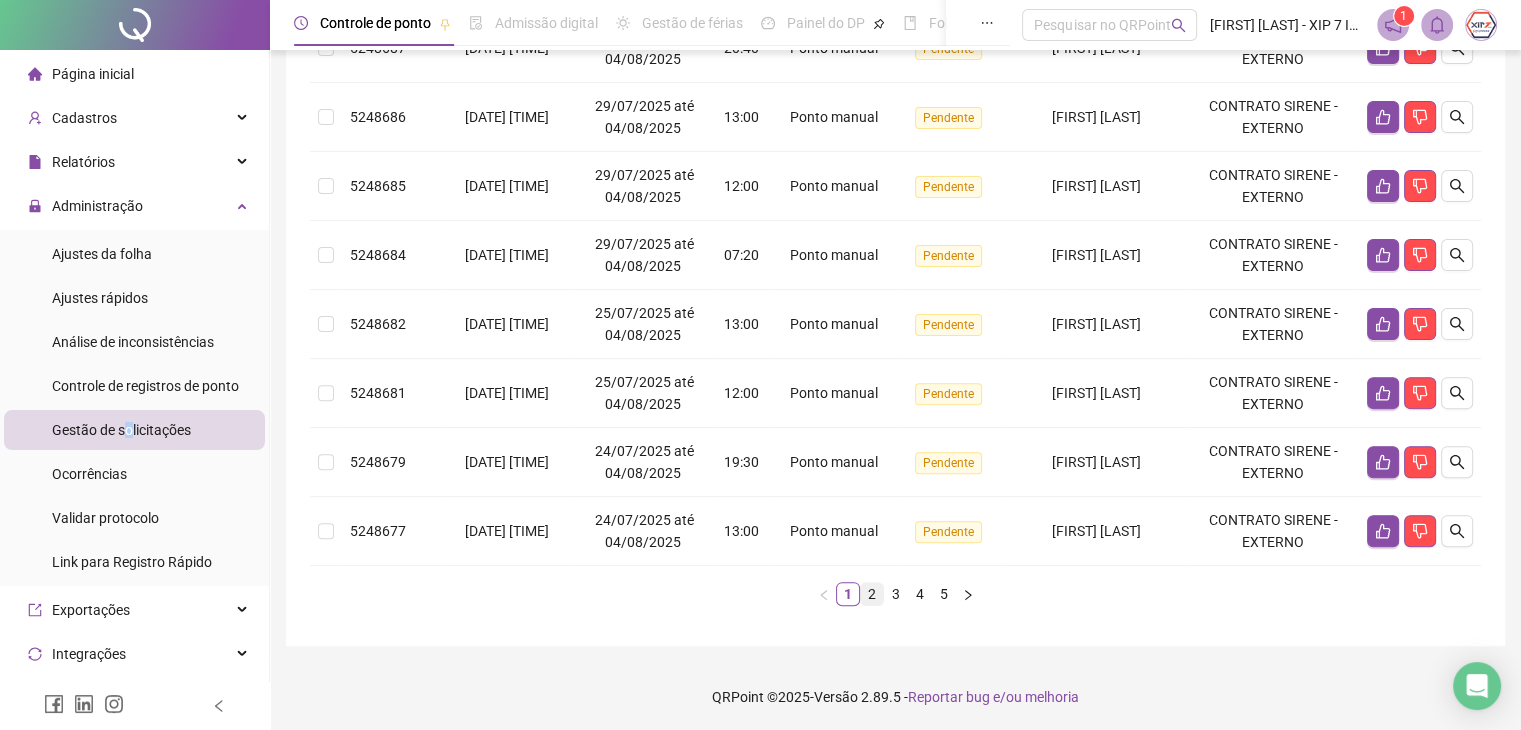 click on "2" at bounding box center [872, 594] 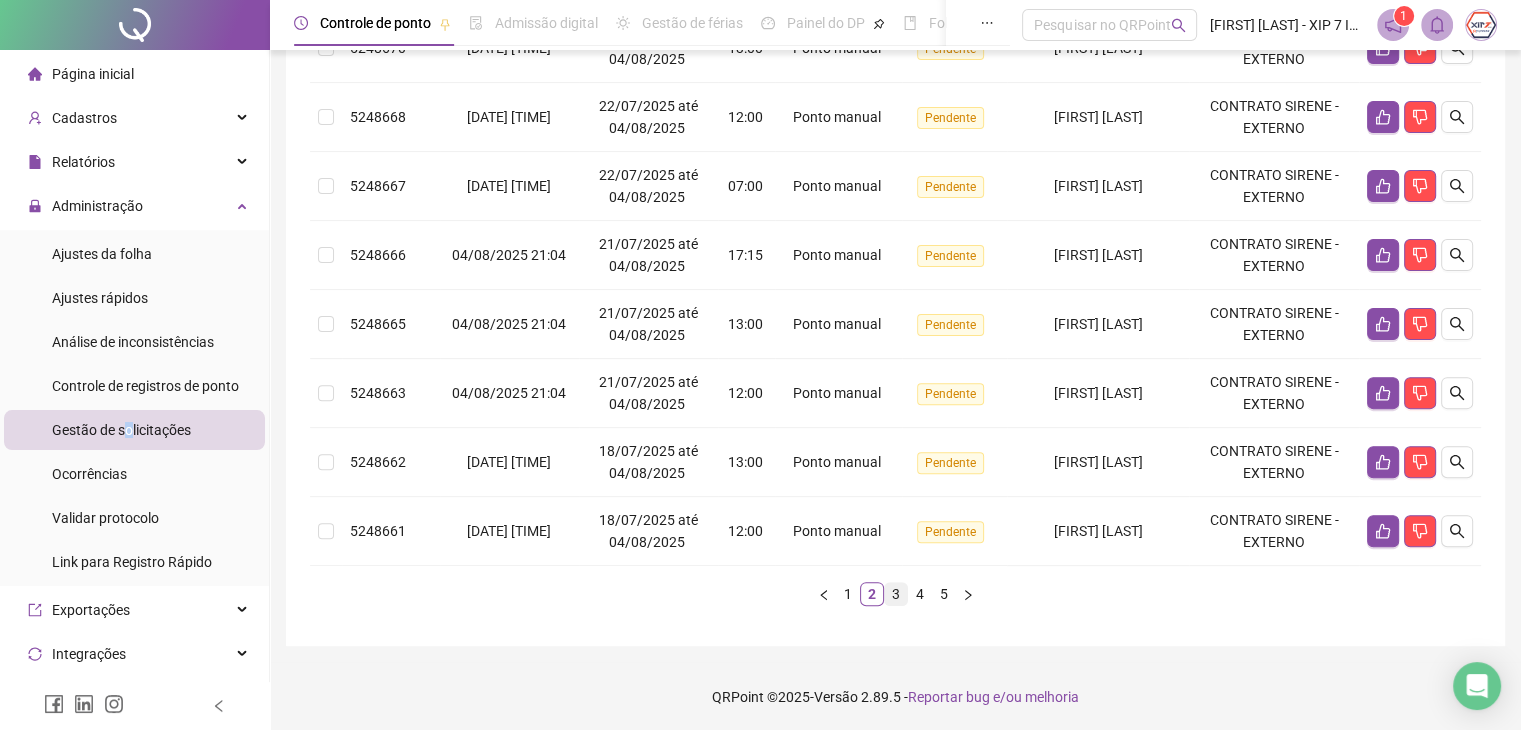 click on "3" at bounding box center (896, 594) 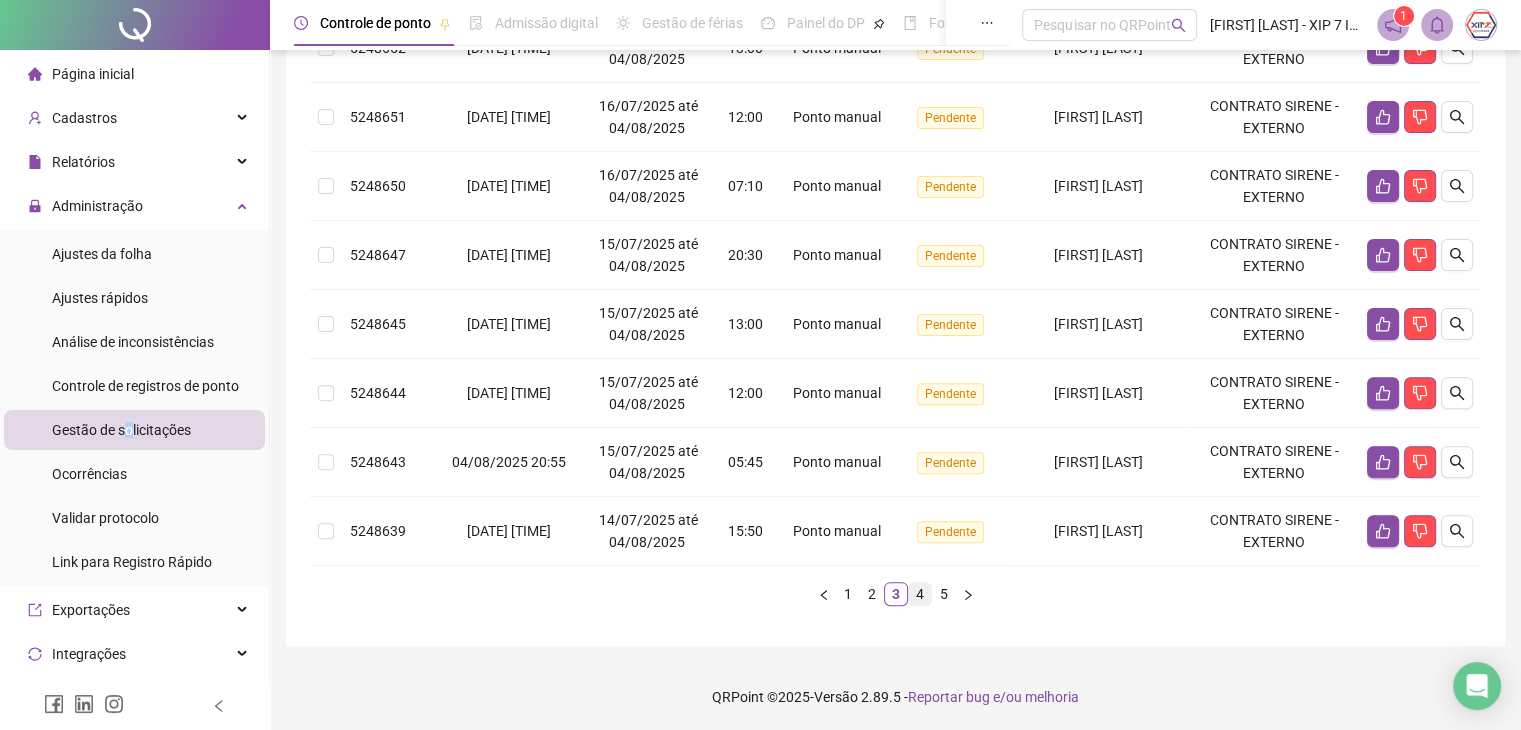 click on "4" at bounding box center (920, 594) 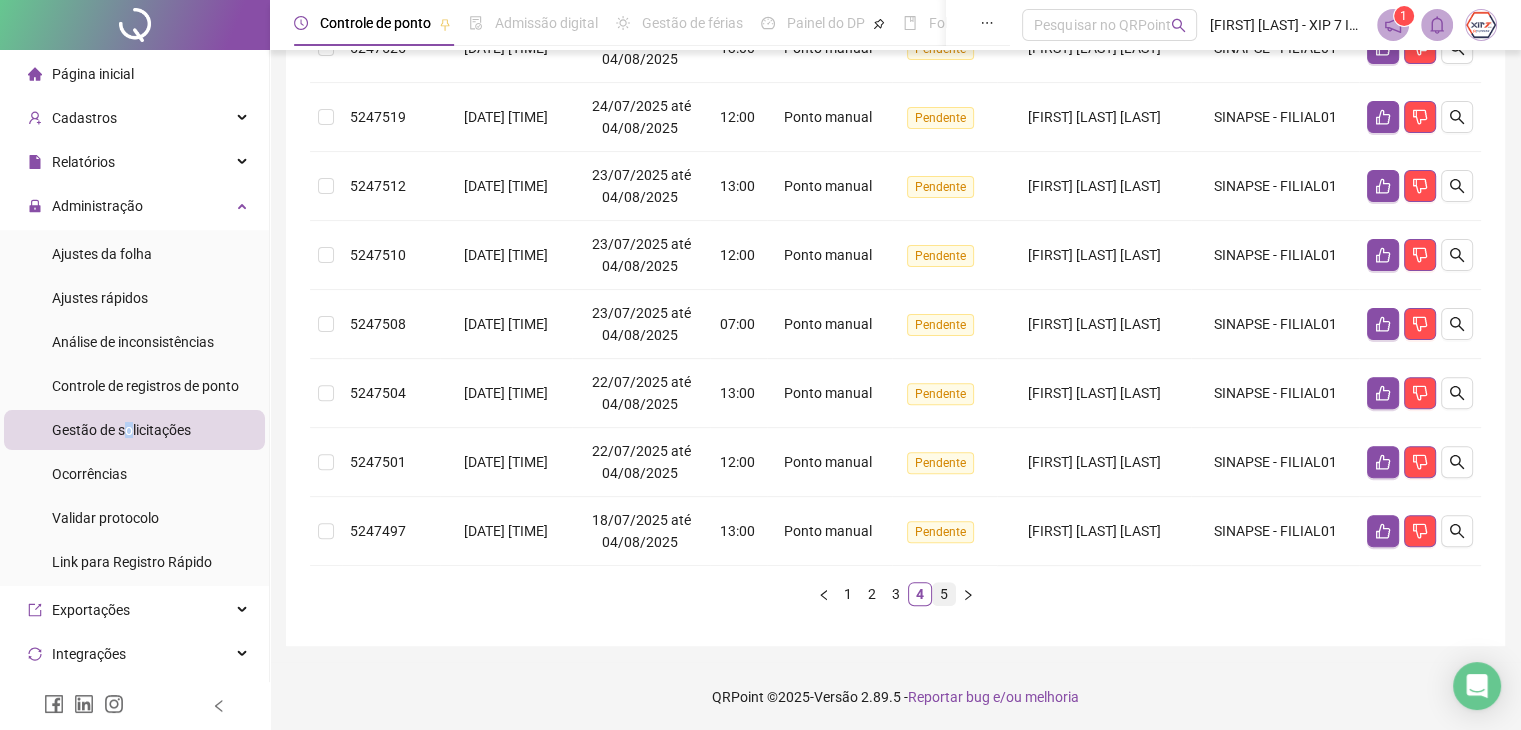 click on "5" at bounding box center [944, 594] 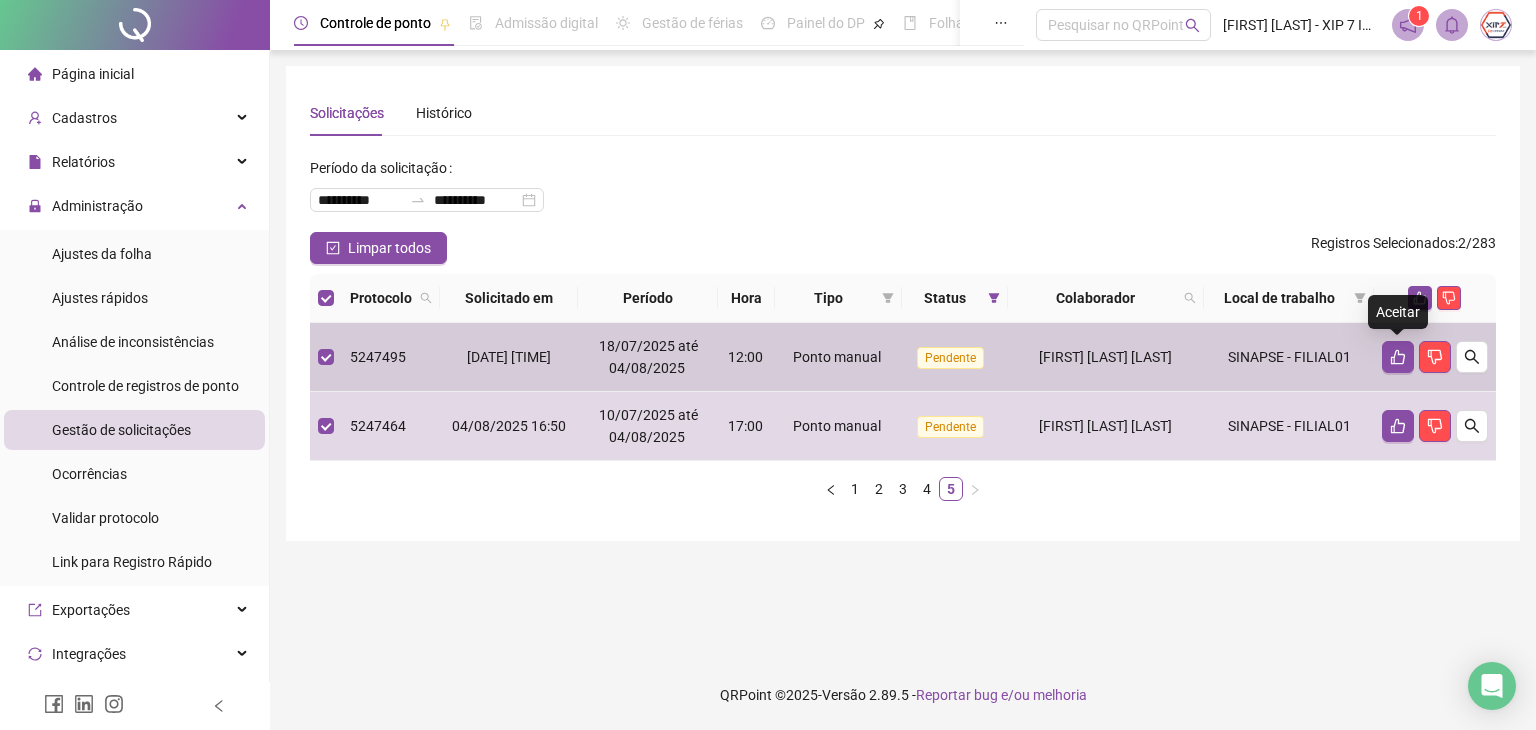 click on "Aceitar" at bounding box center (1398, 312) 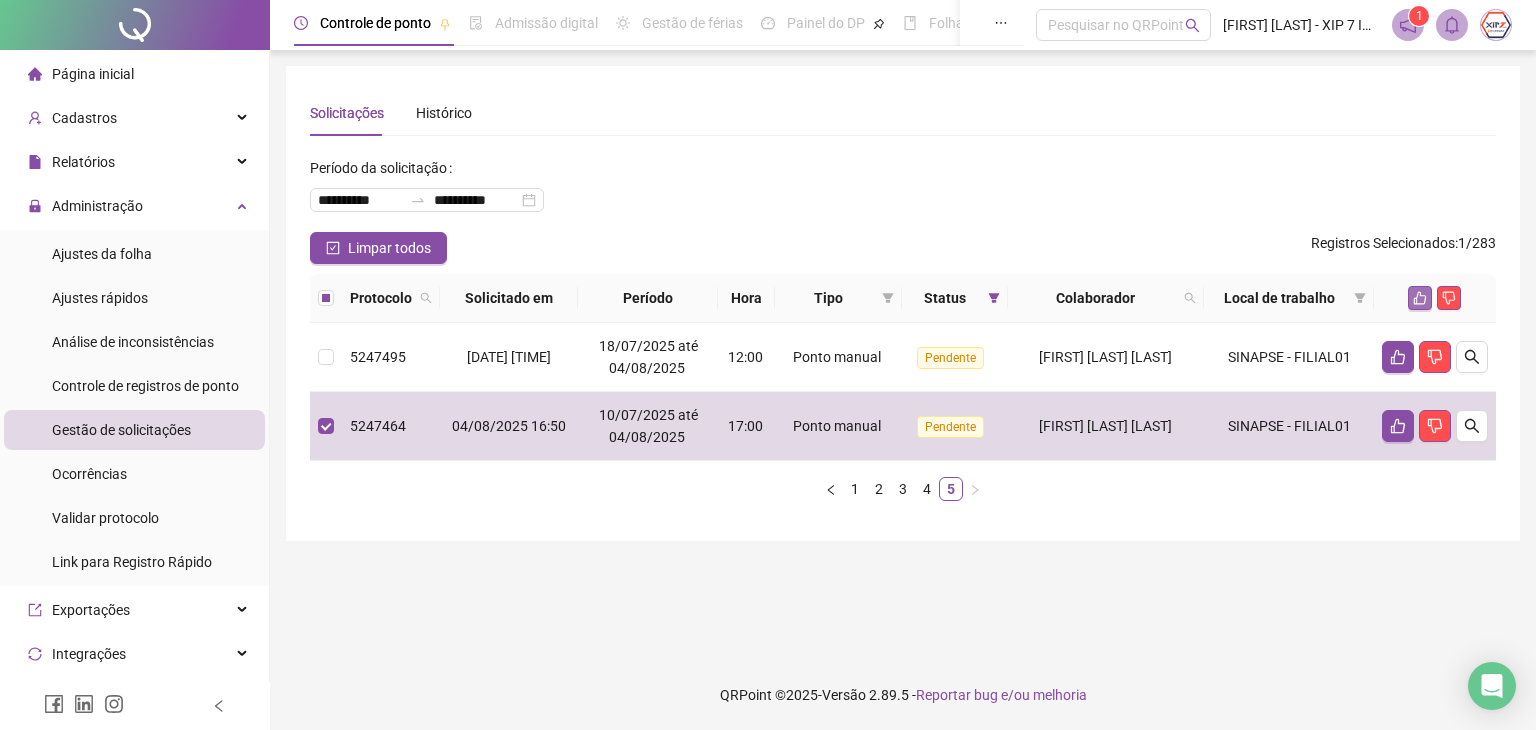 click at bounding box center (1420, 298) 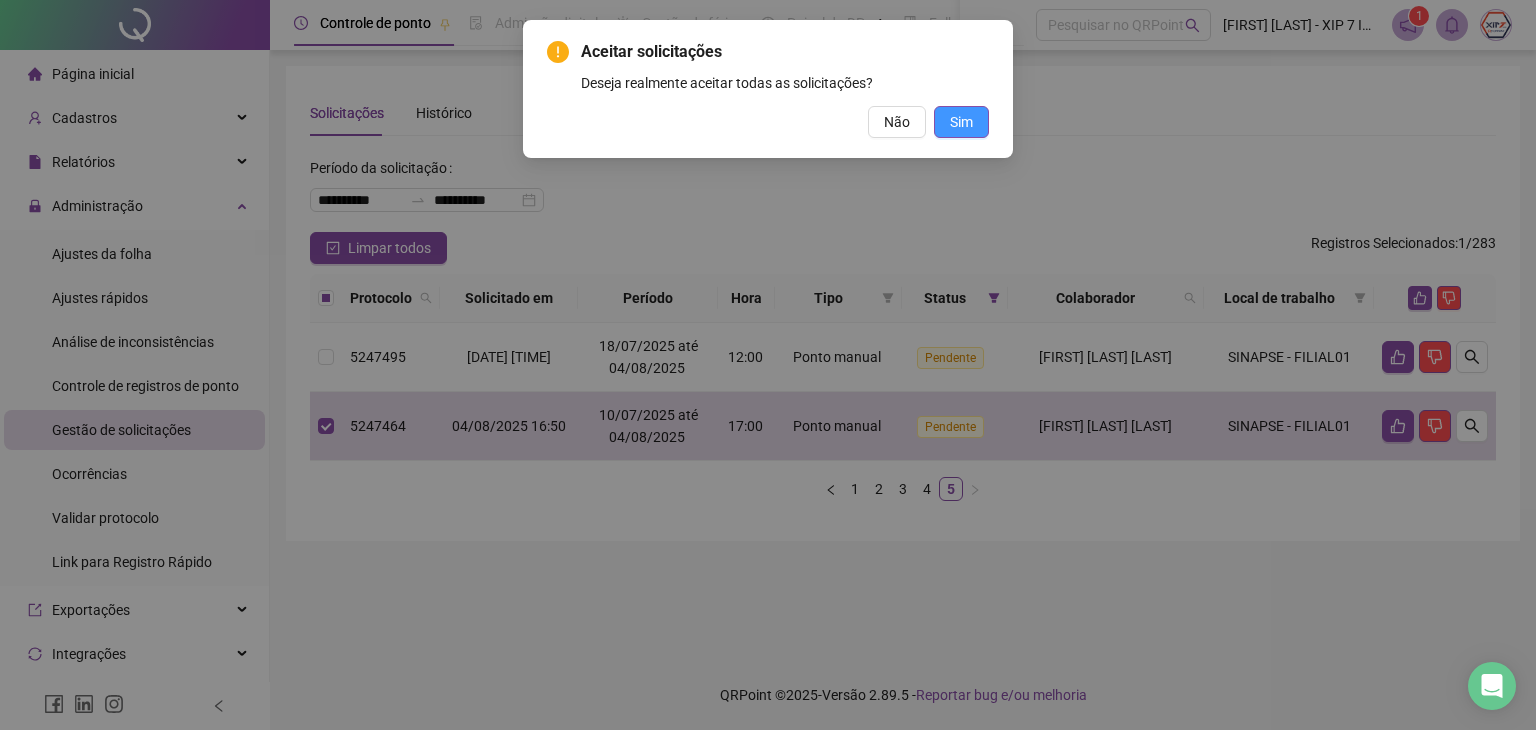 click on "Sim" at bounding box center [961, 122] 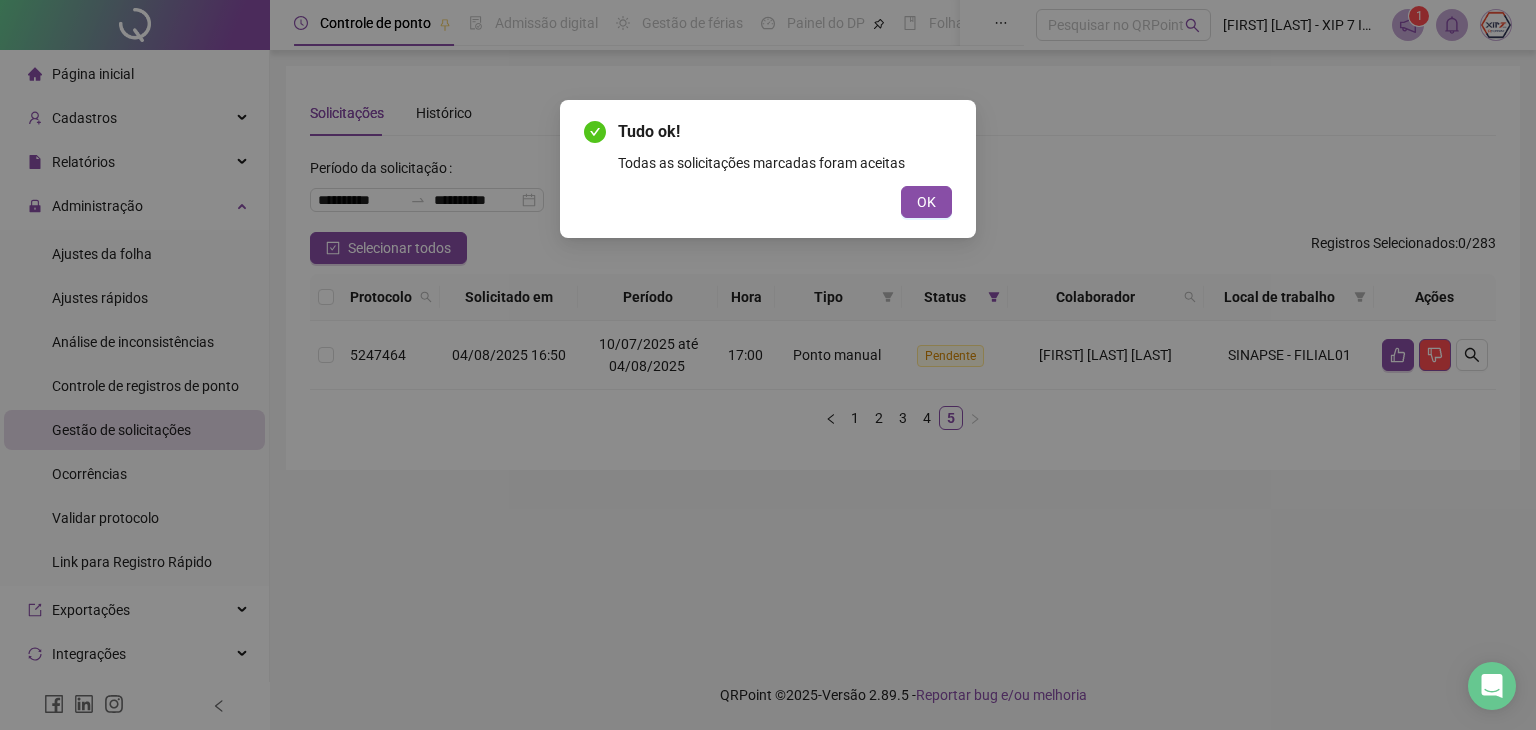 click on "Tudo ok! Todas as solicitações marcadas foram aceitas OK" at bounding box center [768, 365] 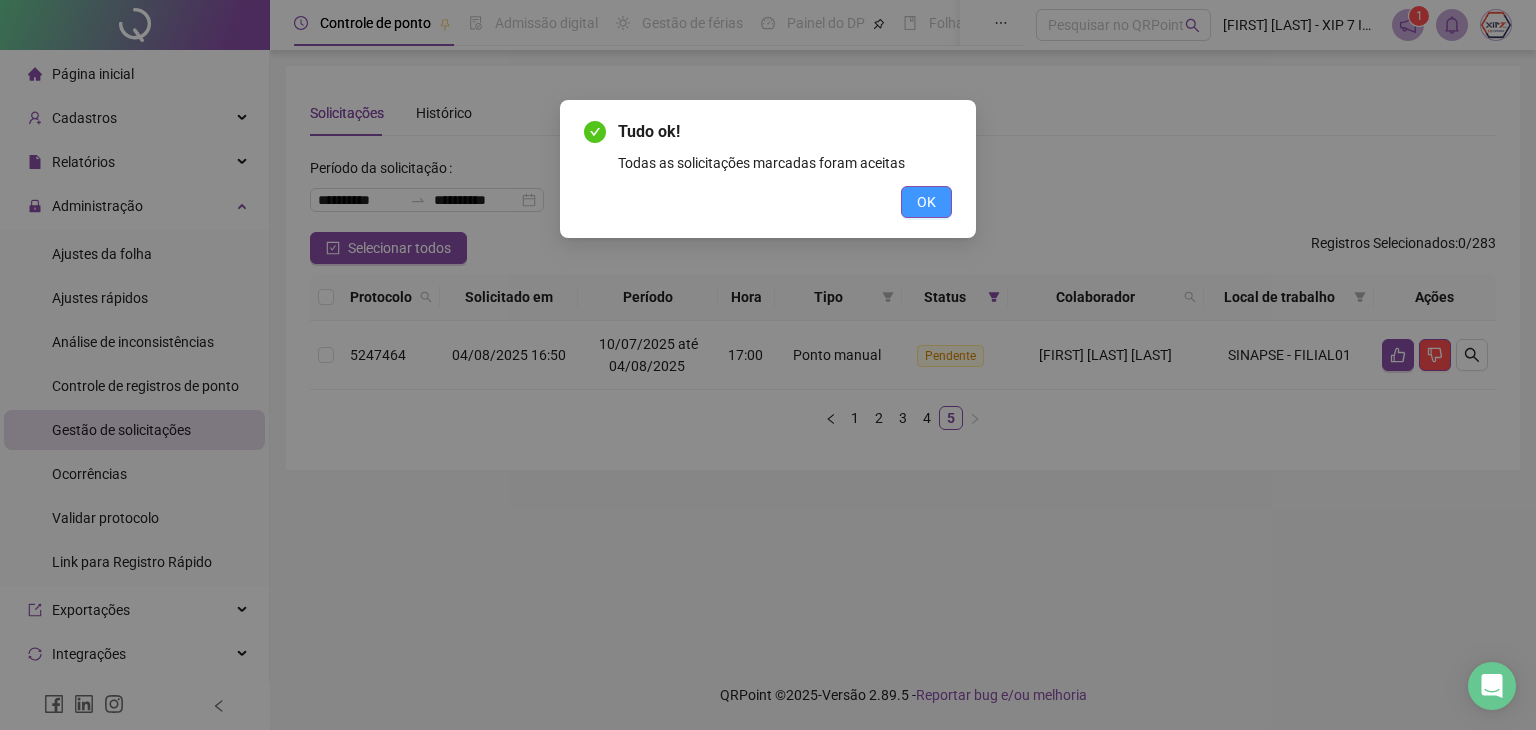 click on "OK" at bounding box center [926, 202] 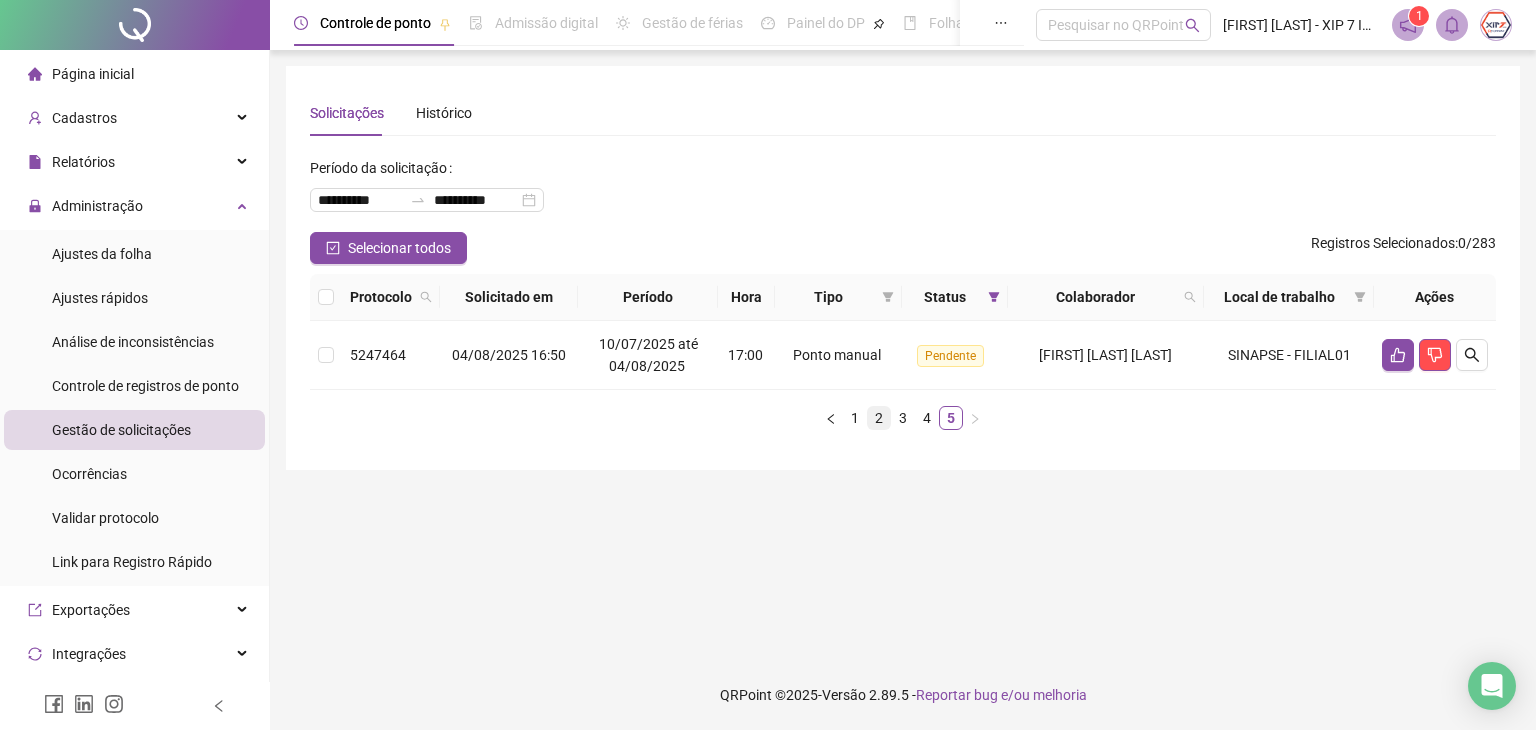 click on "2" at bounding box center (879, 418) 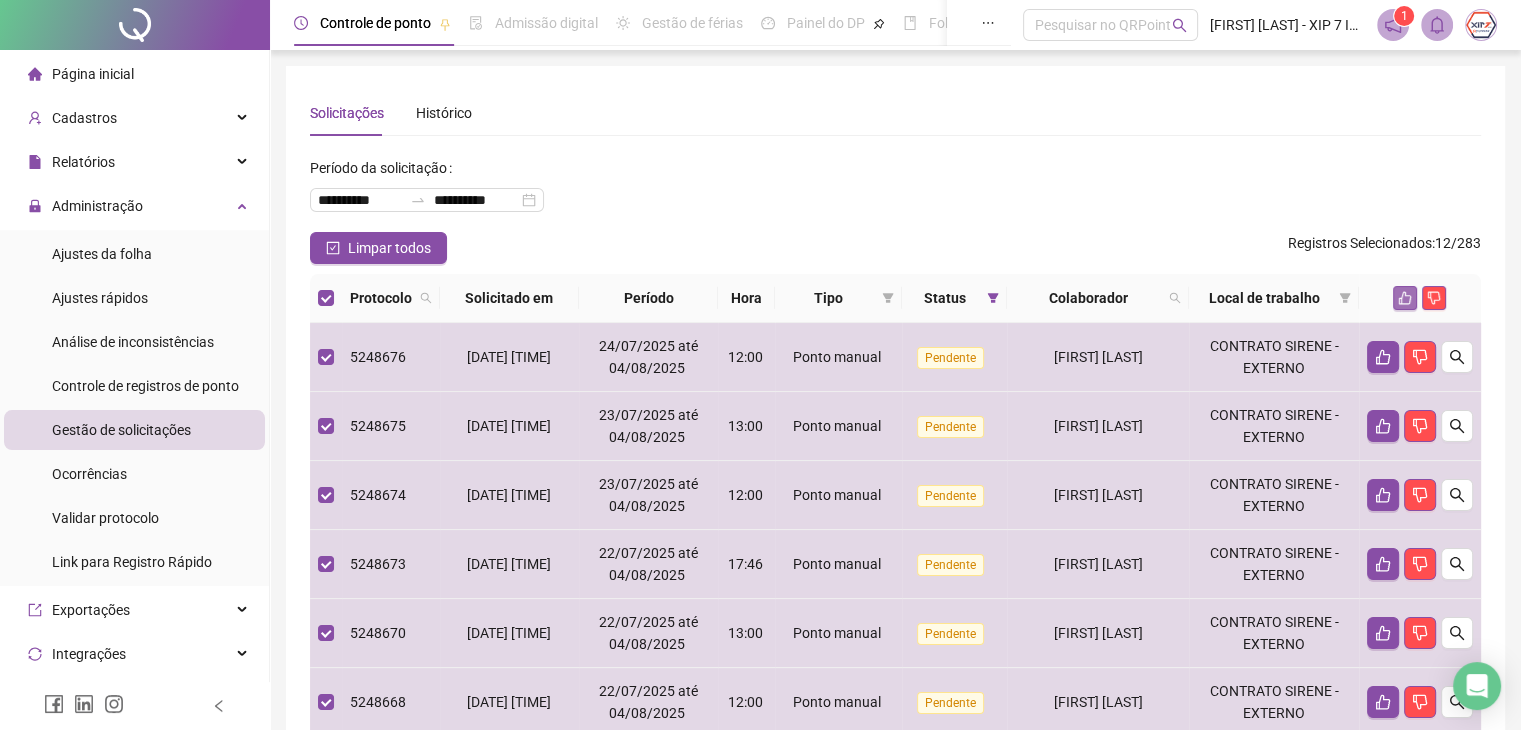click 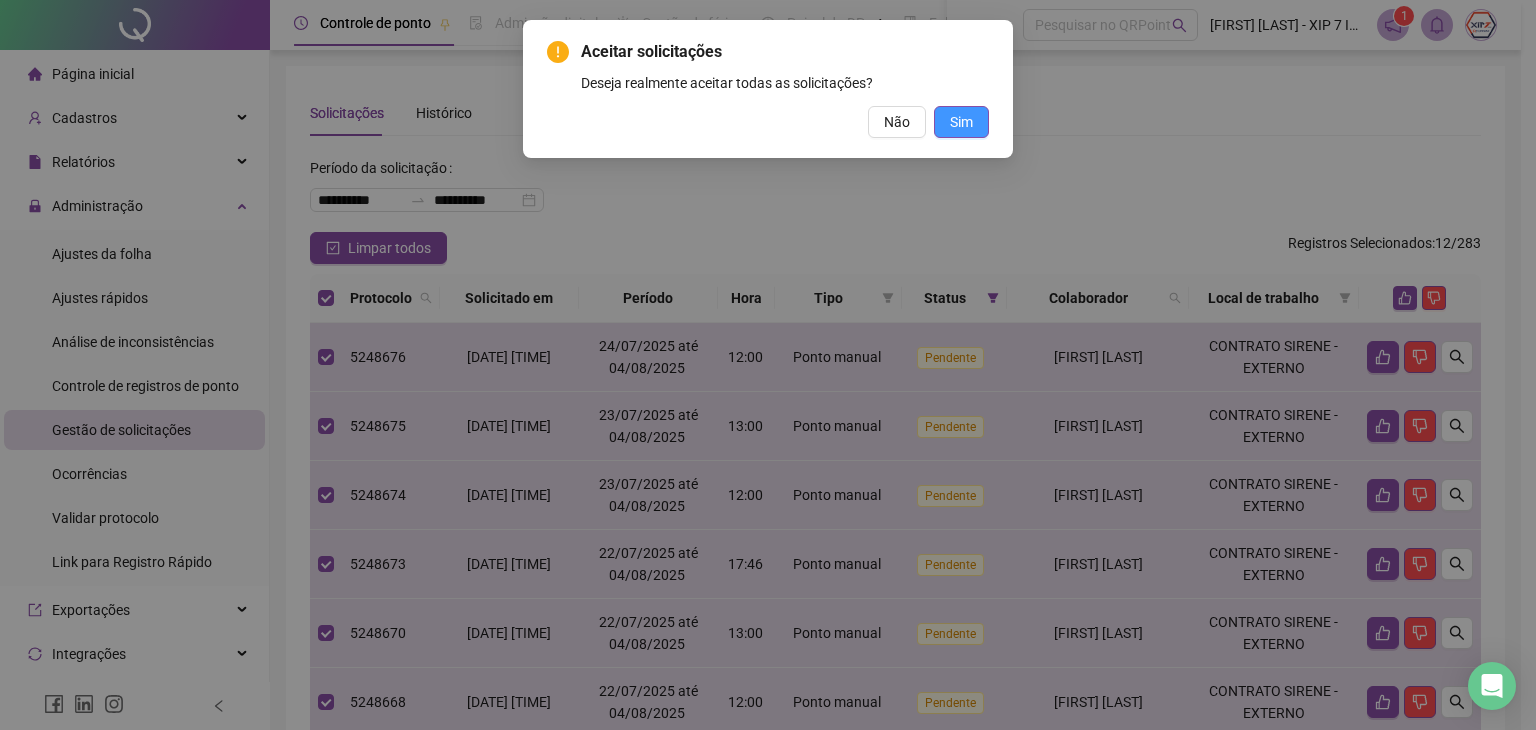 click on "Sim" at bounding box center (961, 122) 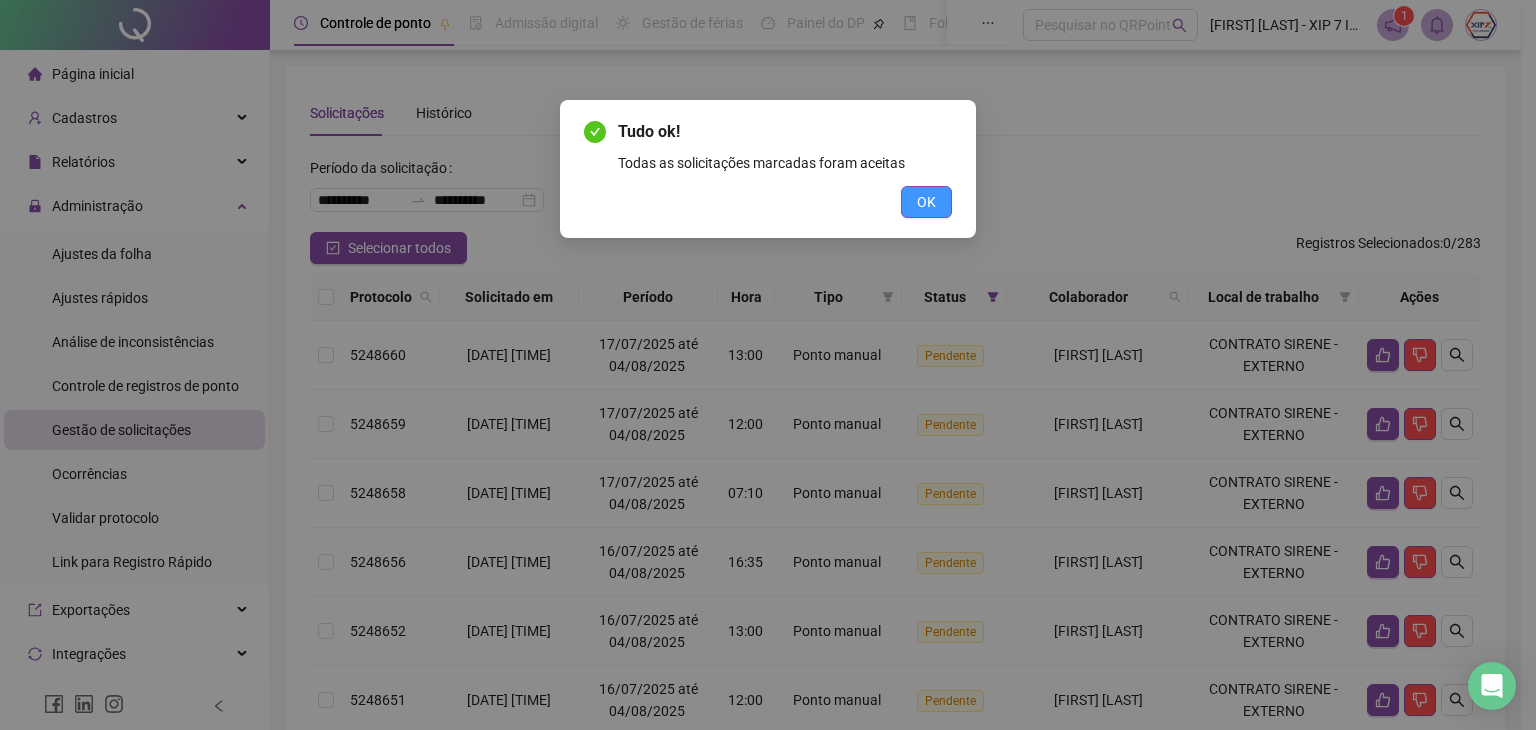 click on "OK" at bounding box center (926, 202) 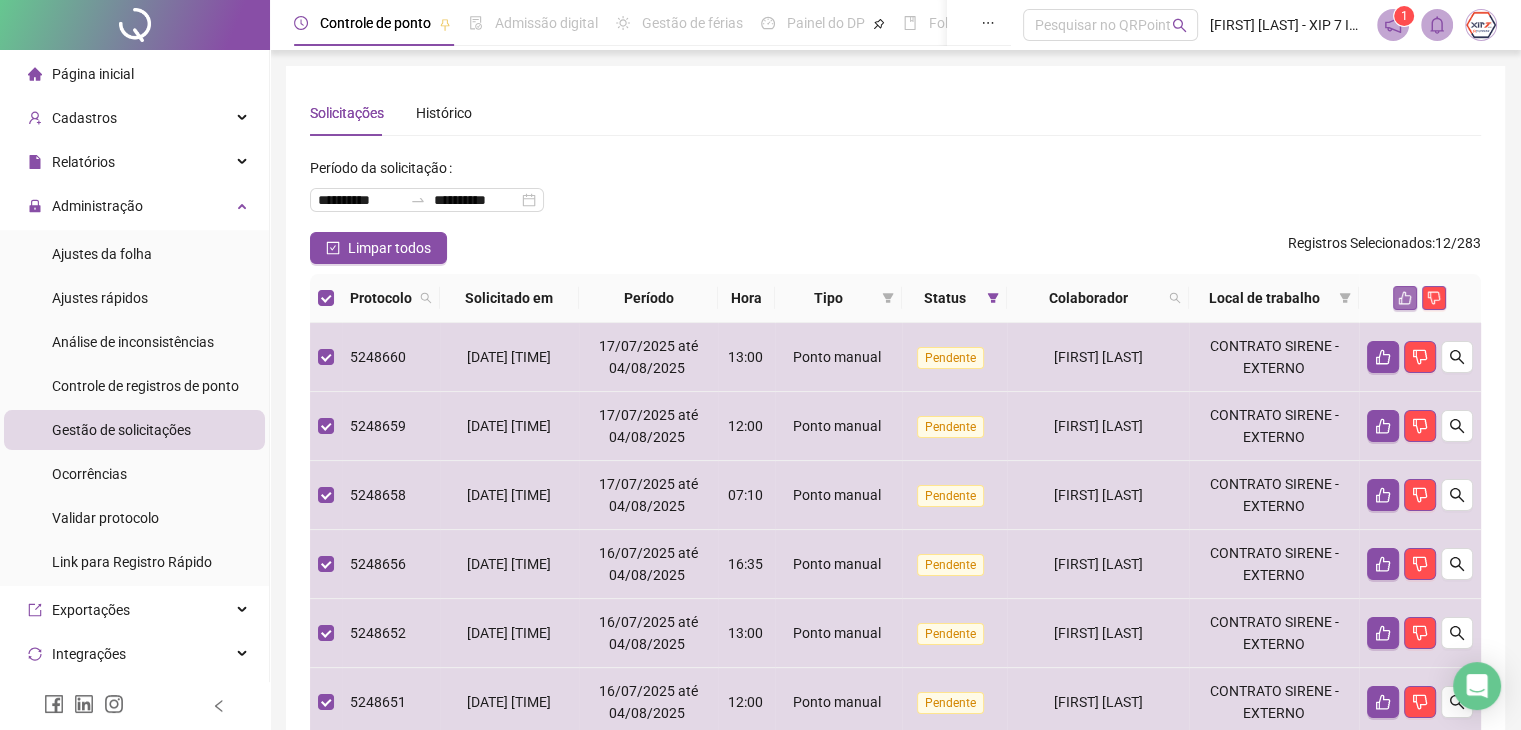 click 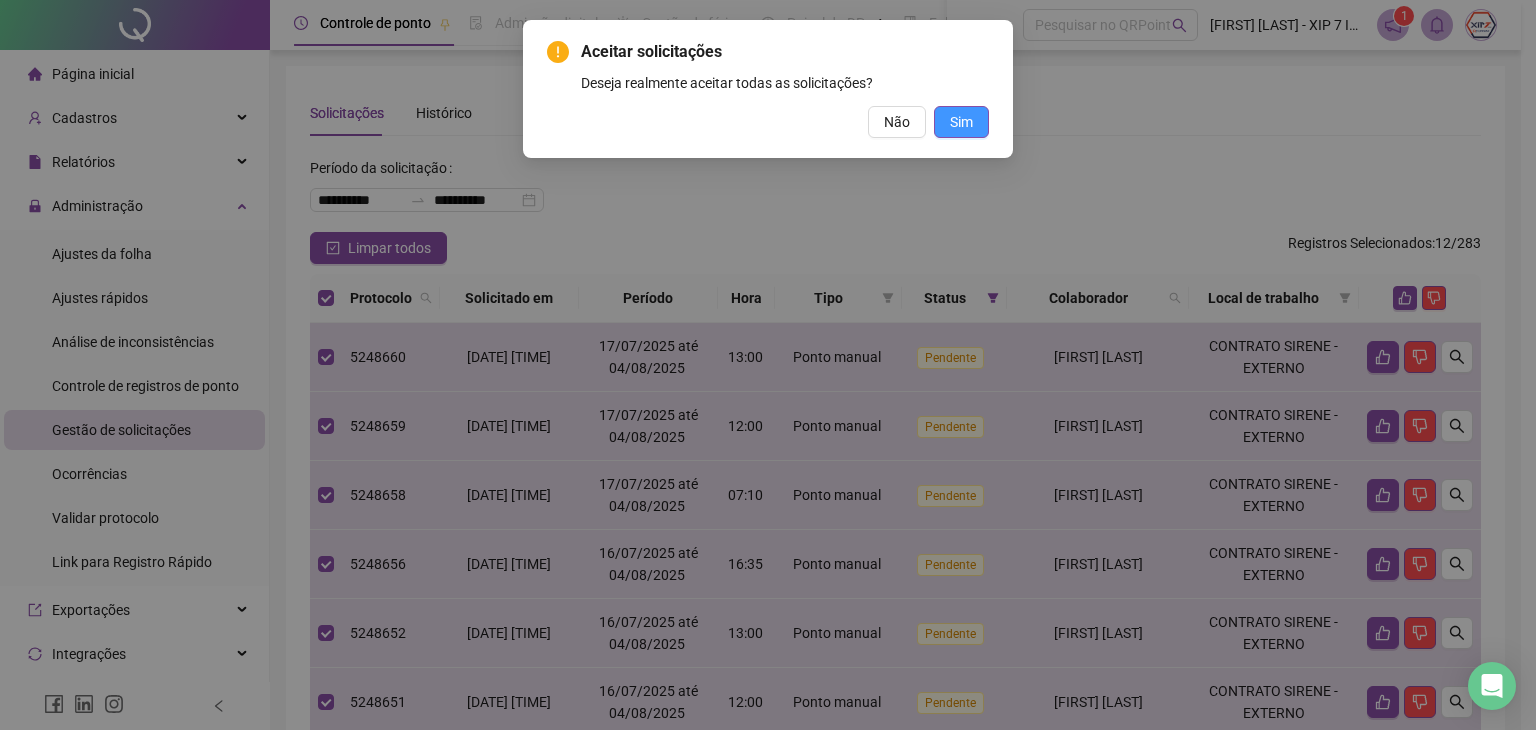 click on "Sim" at bounding box center (961, 122) 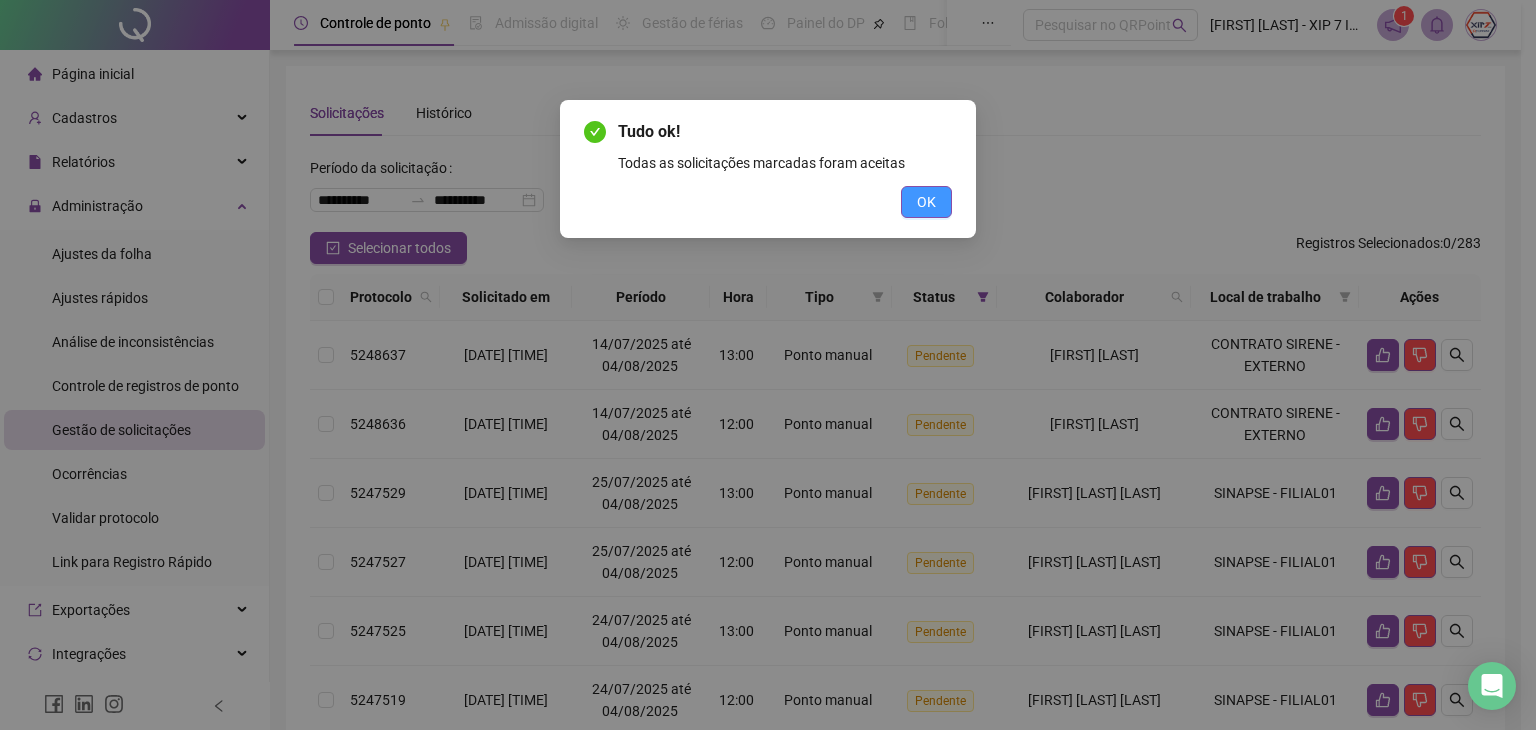 click on "OK" at bounding box center (926, 202) 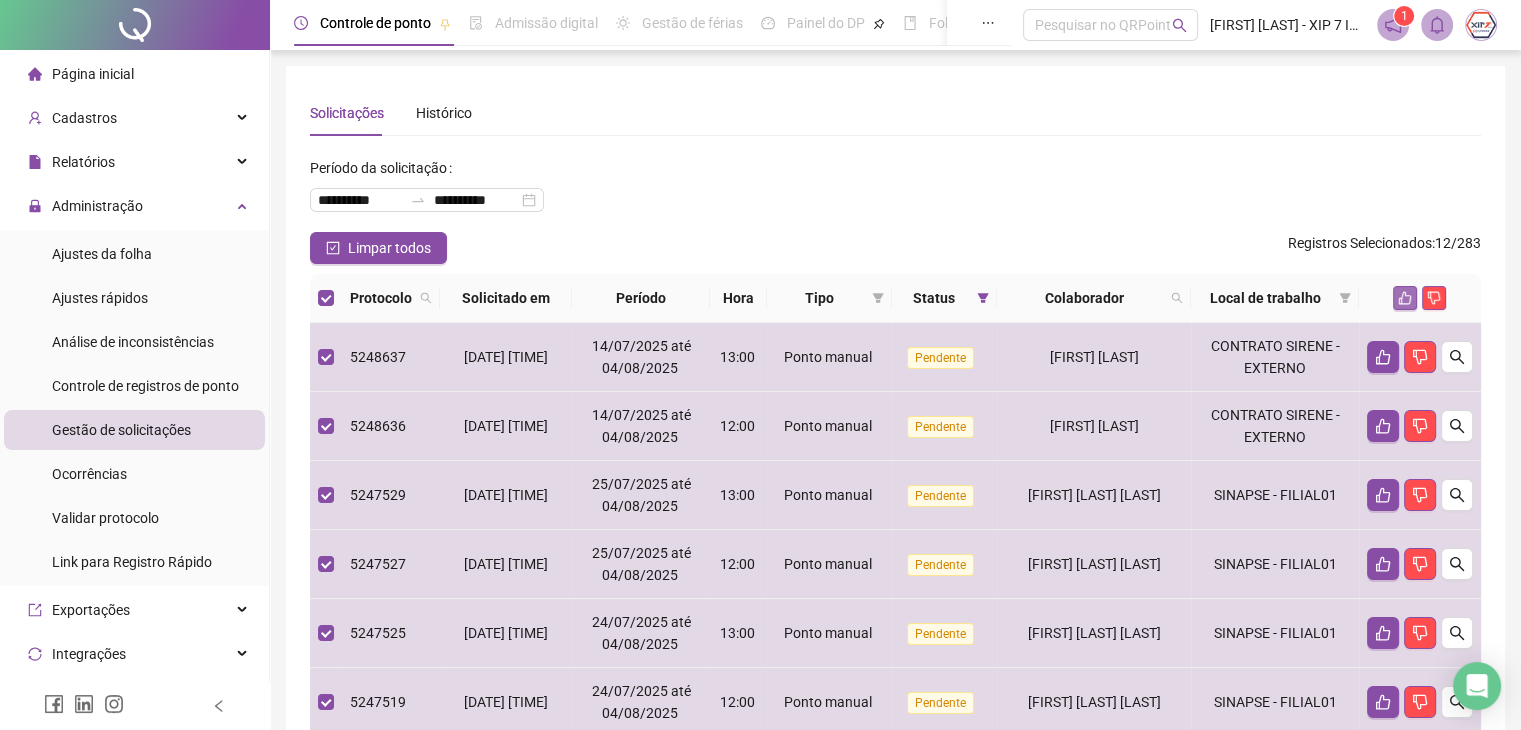 click 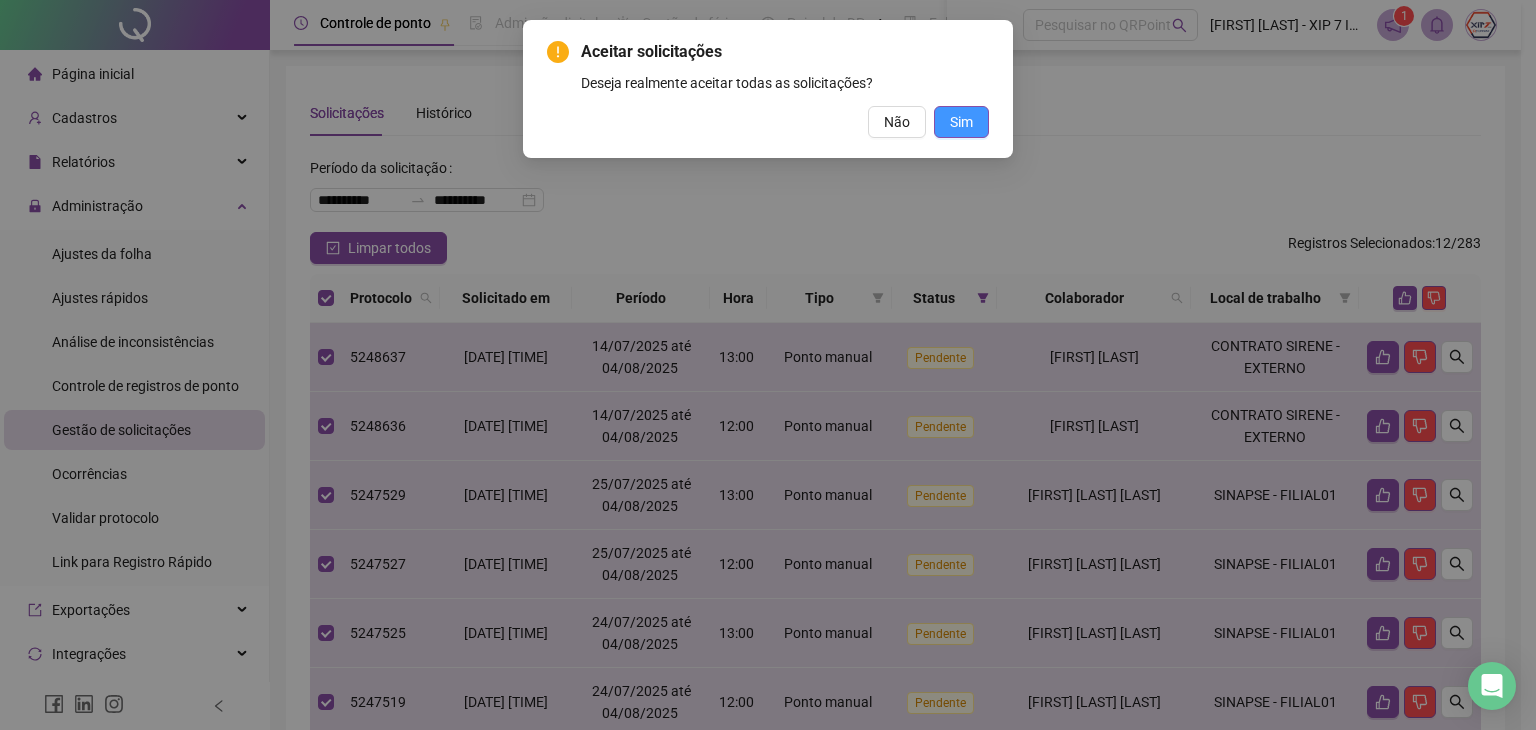 click on "Sim" at bounding box center (961, 122) 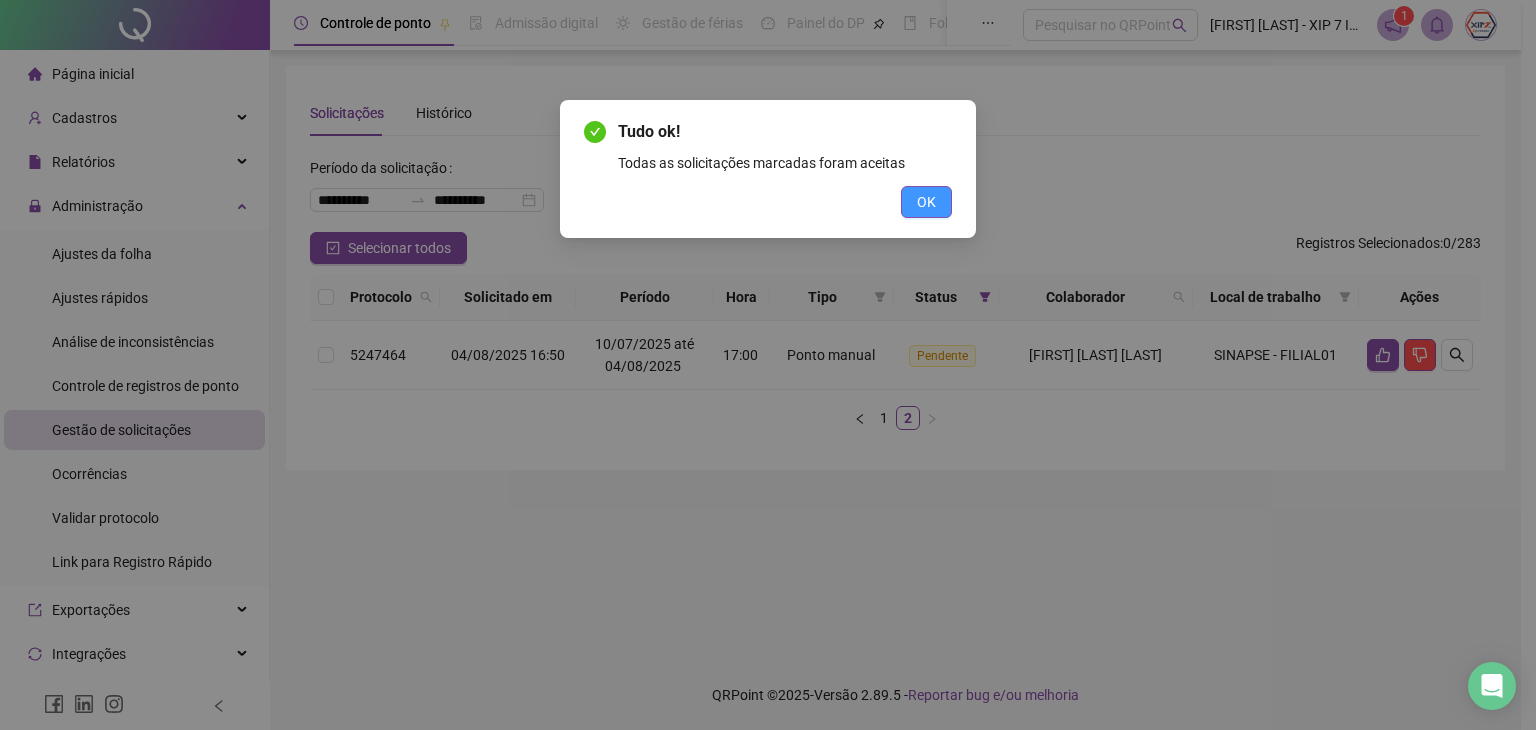click on "Tudo ok! Todas as solicitações marcadas foram aceitas OK" at bounding box center (768, 169) 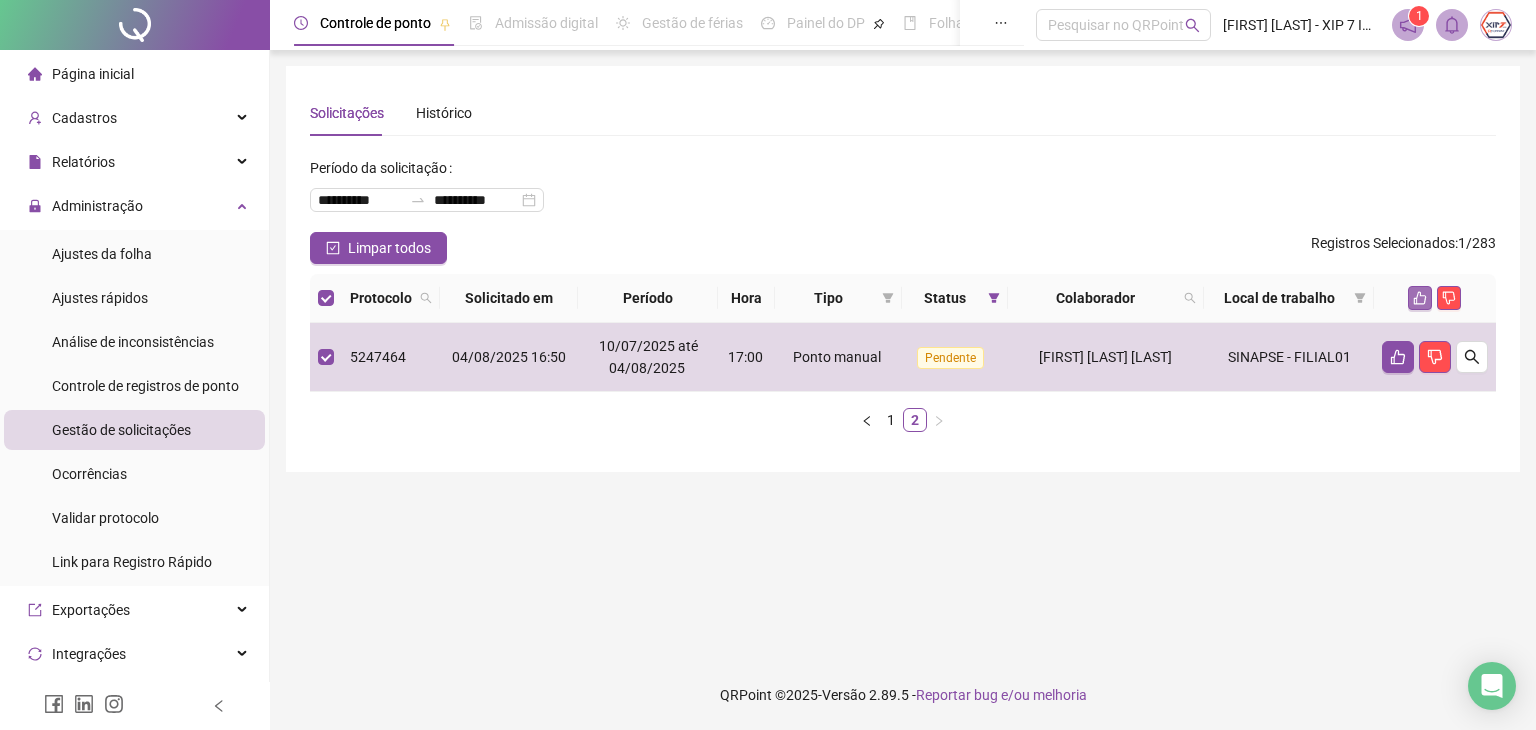 click at bounding box center (1420, 298) 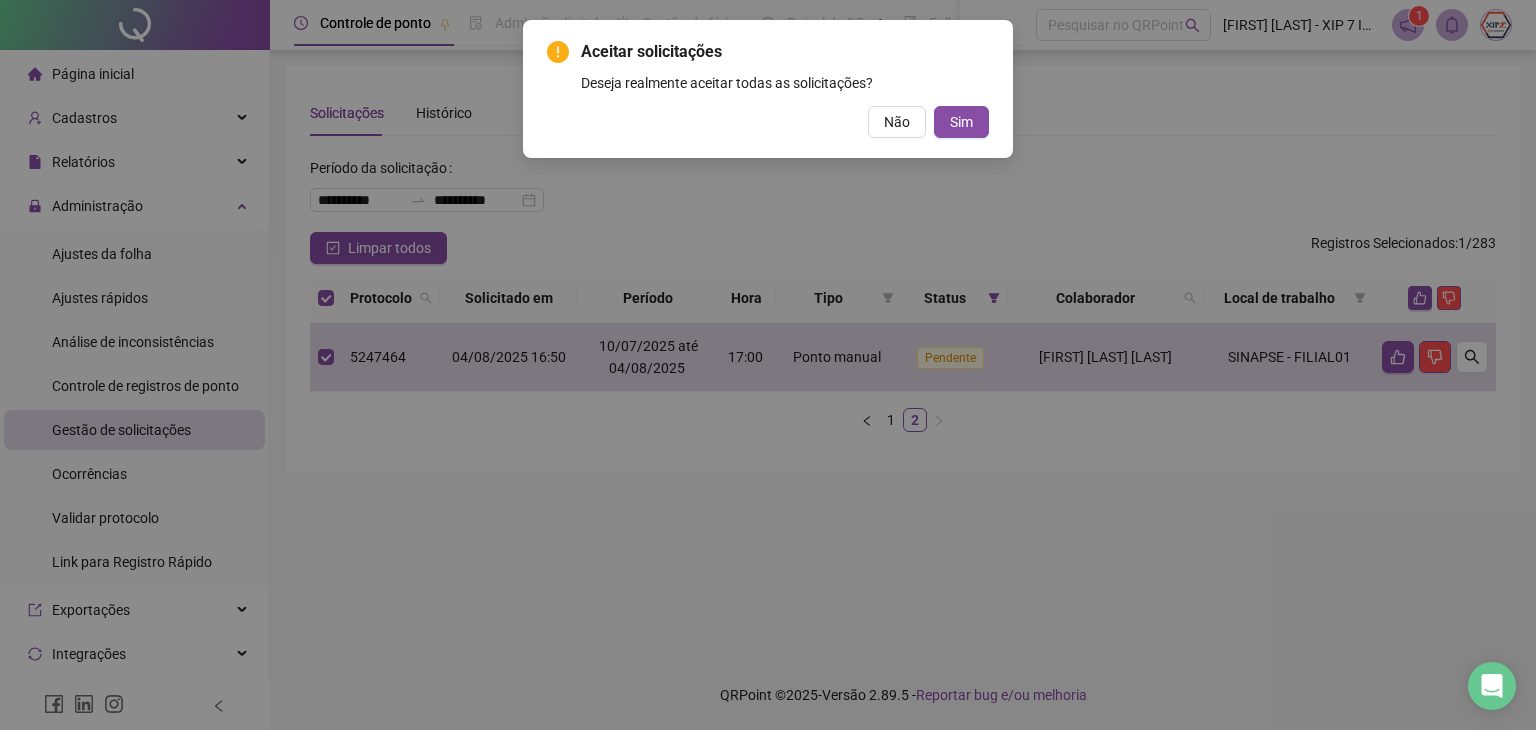 click on "Aceitar solicitações Deseja realmente aceitar todas as solicitações? Não Sim" at bounding box center (768, 89) 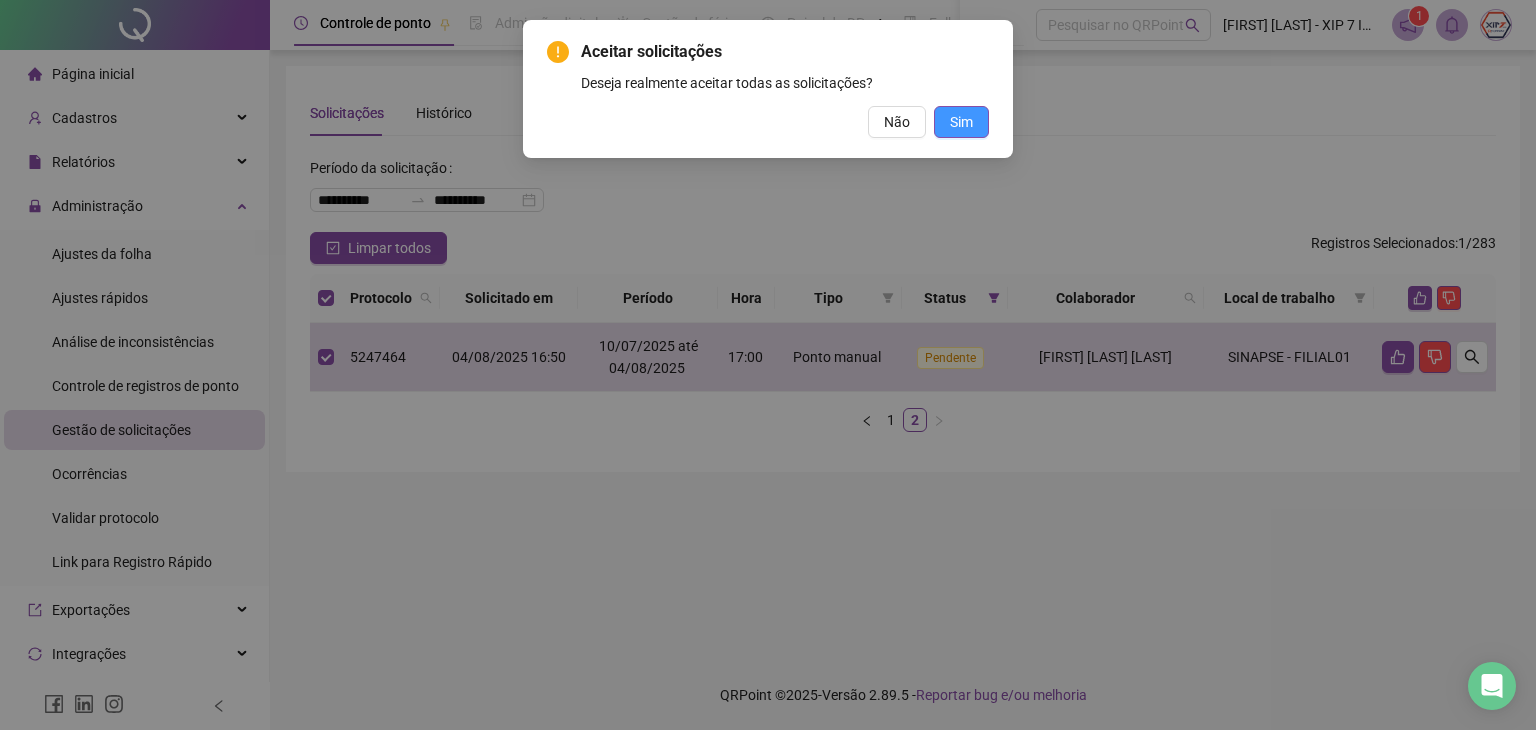 click on "Sim" at bounding box center (961, 122) 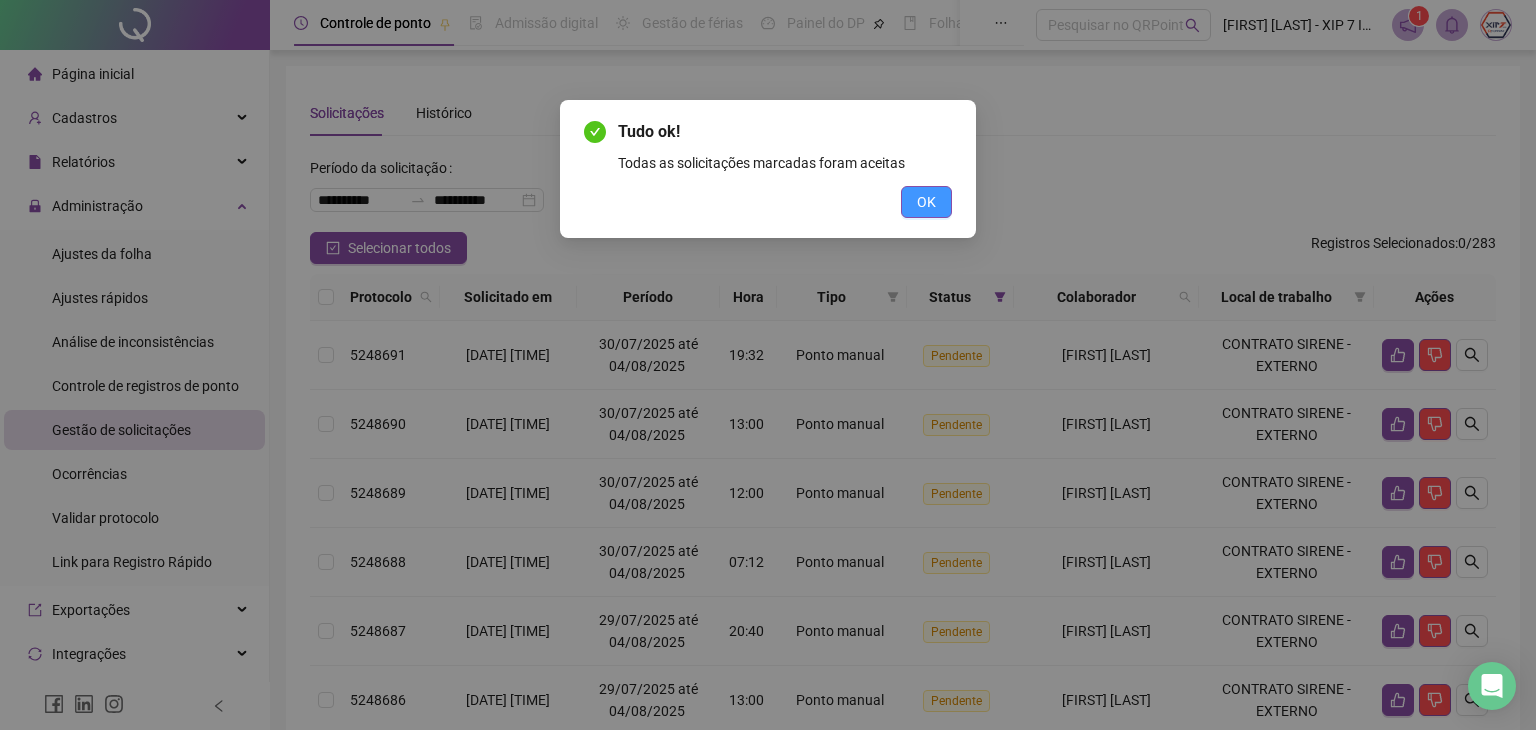click on "OK" at bounding box center [926, 202] 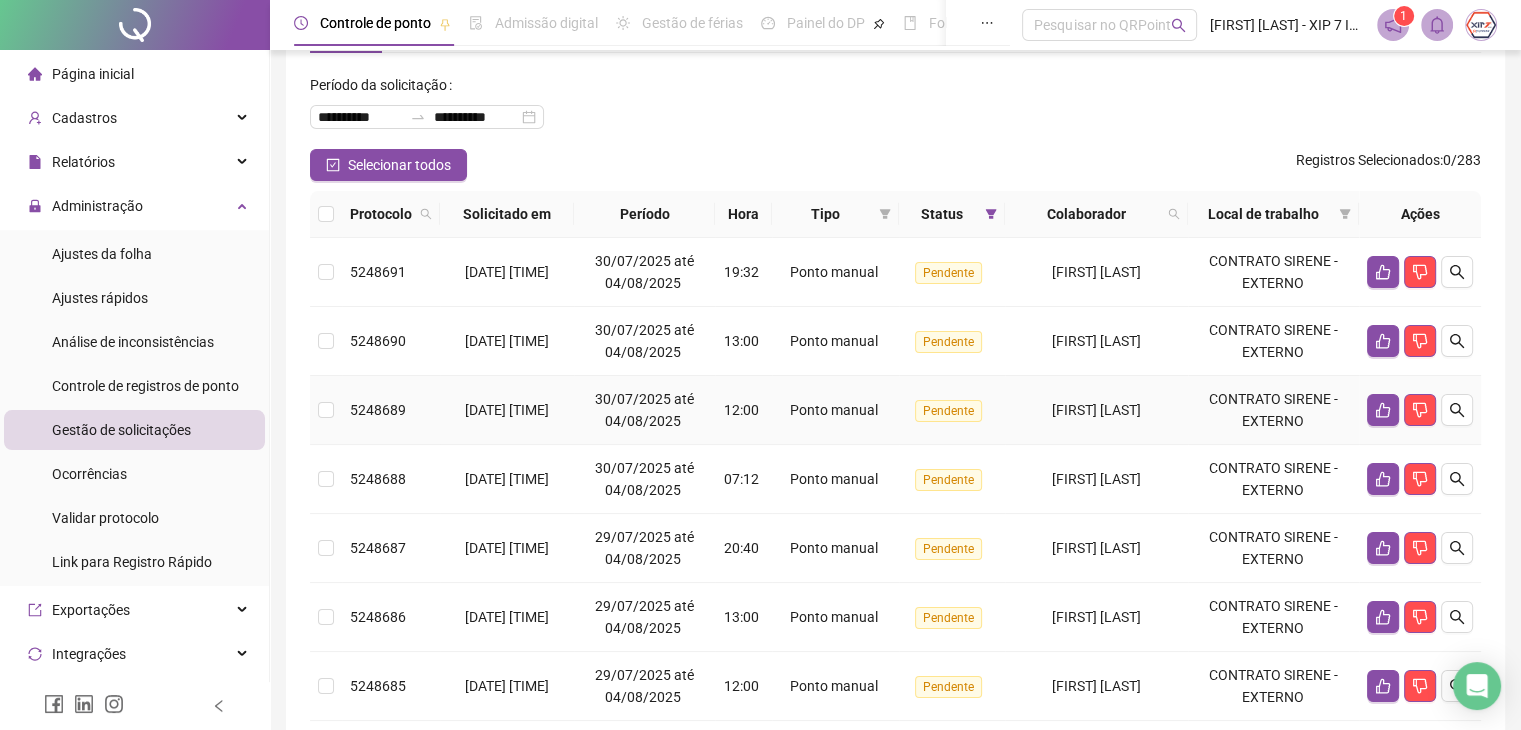 scroll, scrollTop: 0, scrollLeft: 0, axis: both 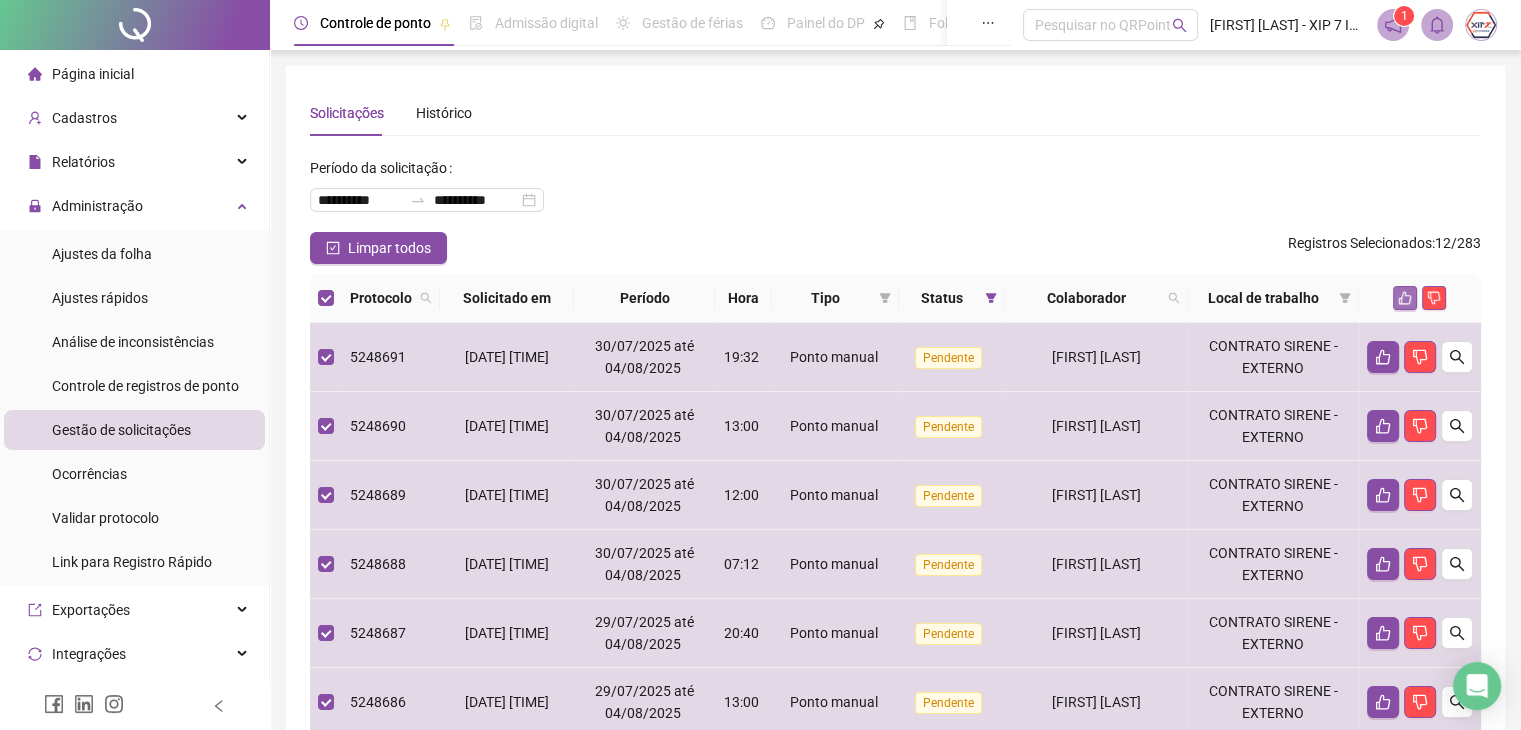 click 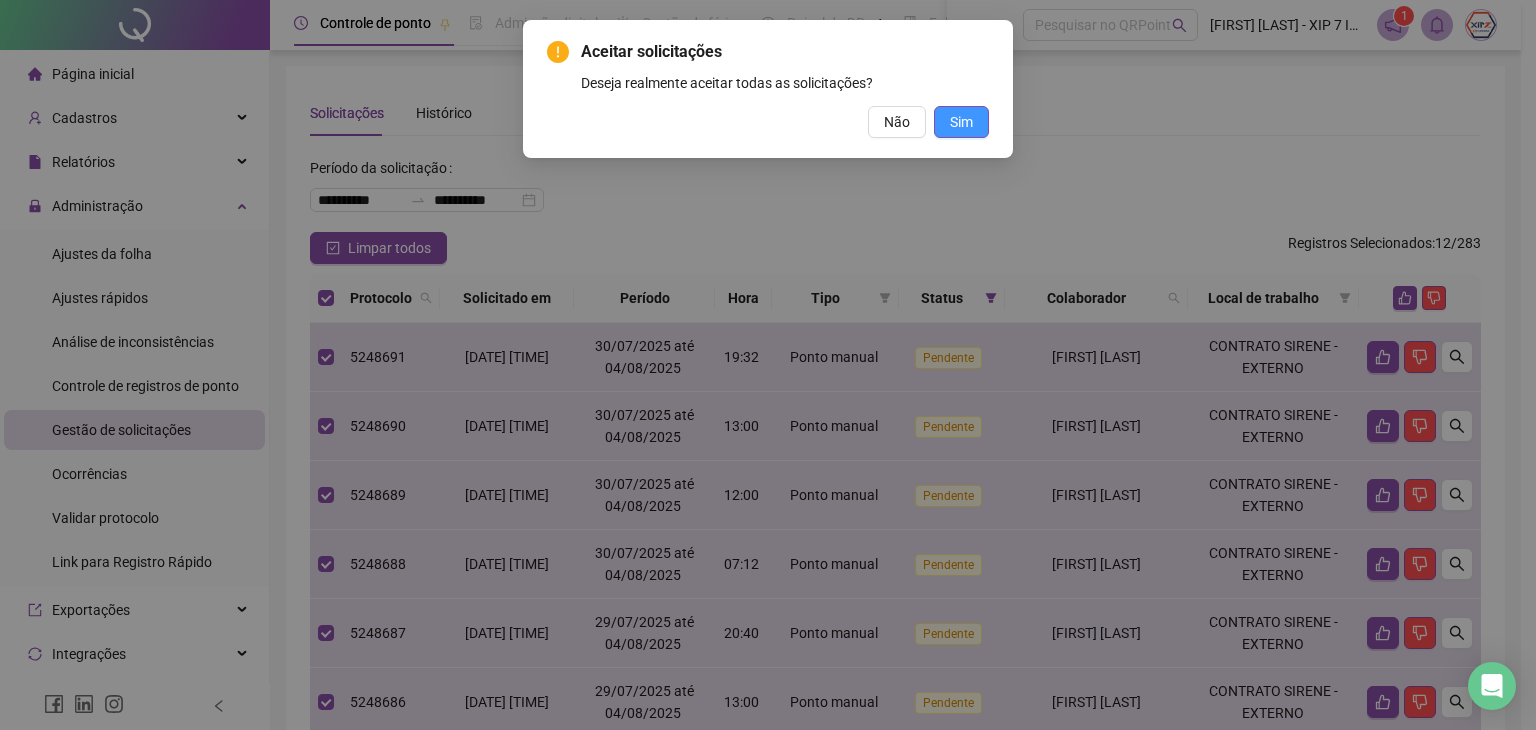 click on "Sim" at bounding box center (961, 122) 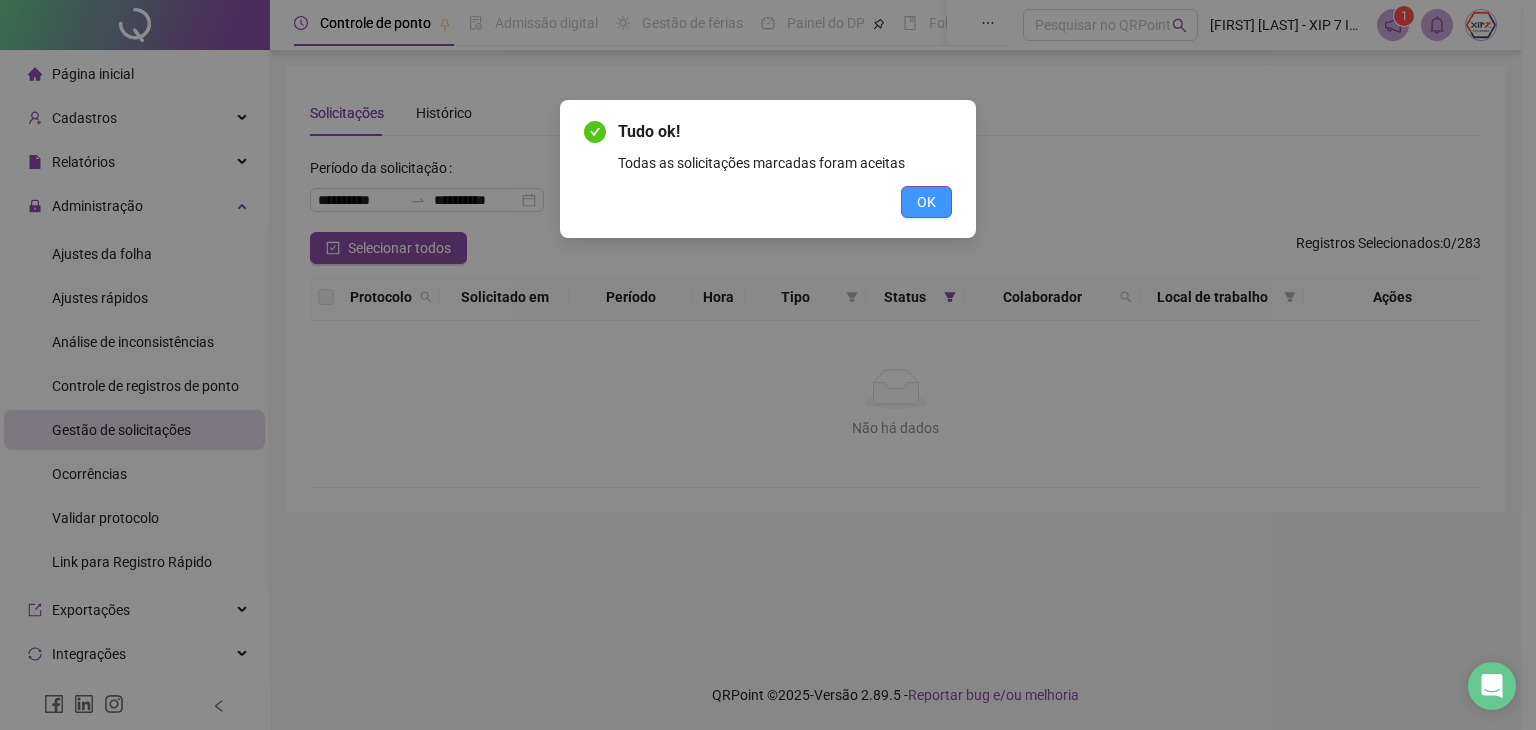 click on "OK" at bounding box center (926, 202) 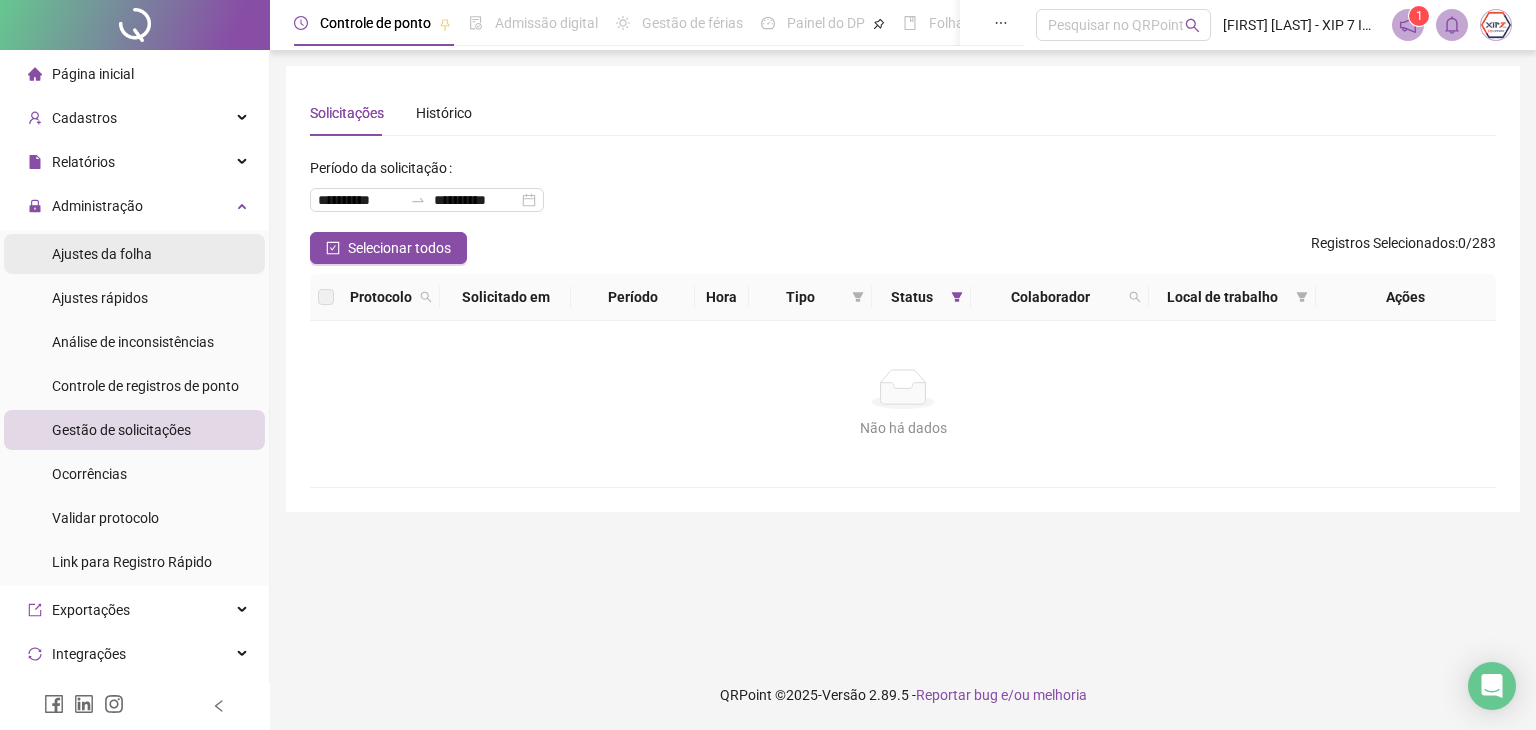 click on "Ajustes da folha" at bounding box center [102, 254] 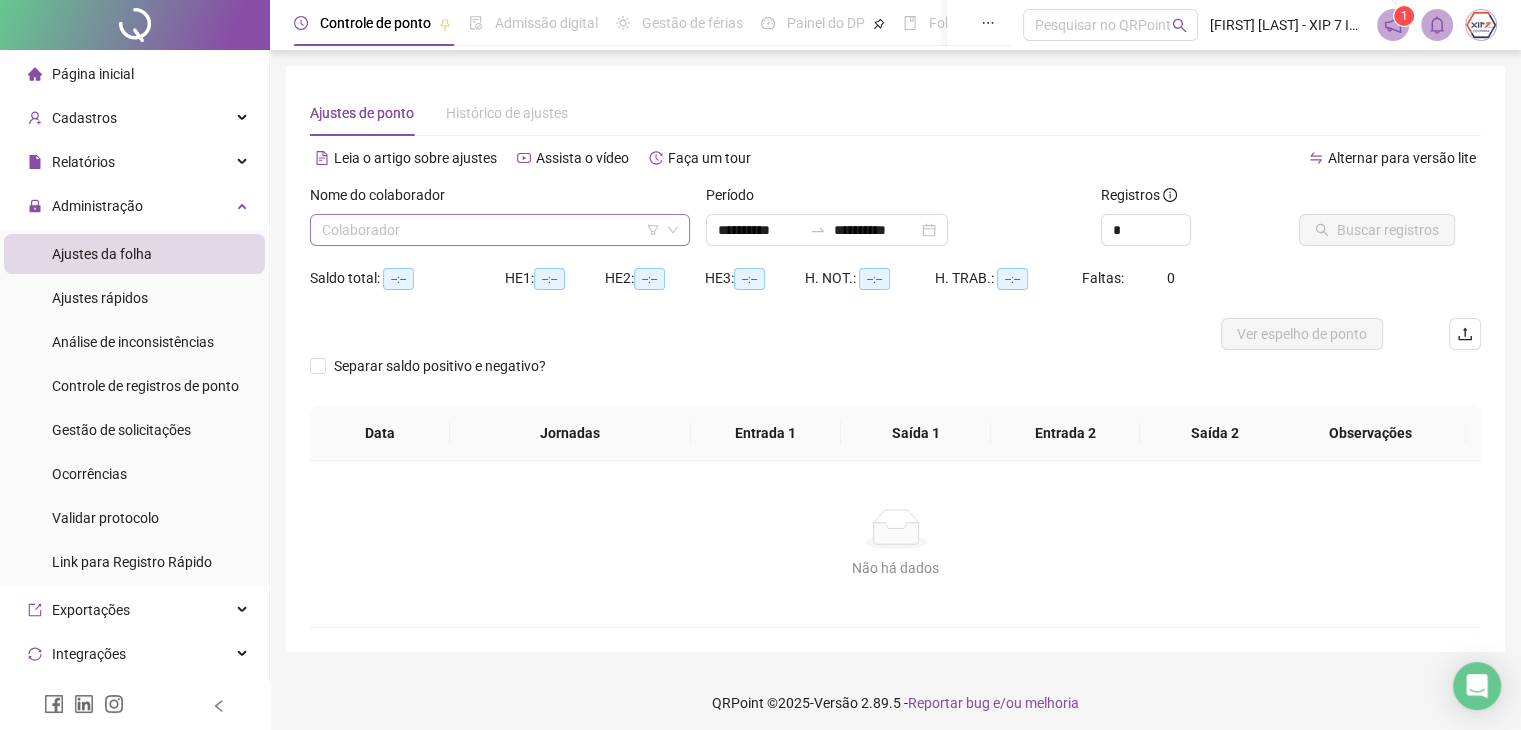 click at bounding box center (491, 230) 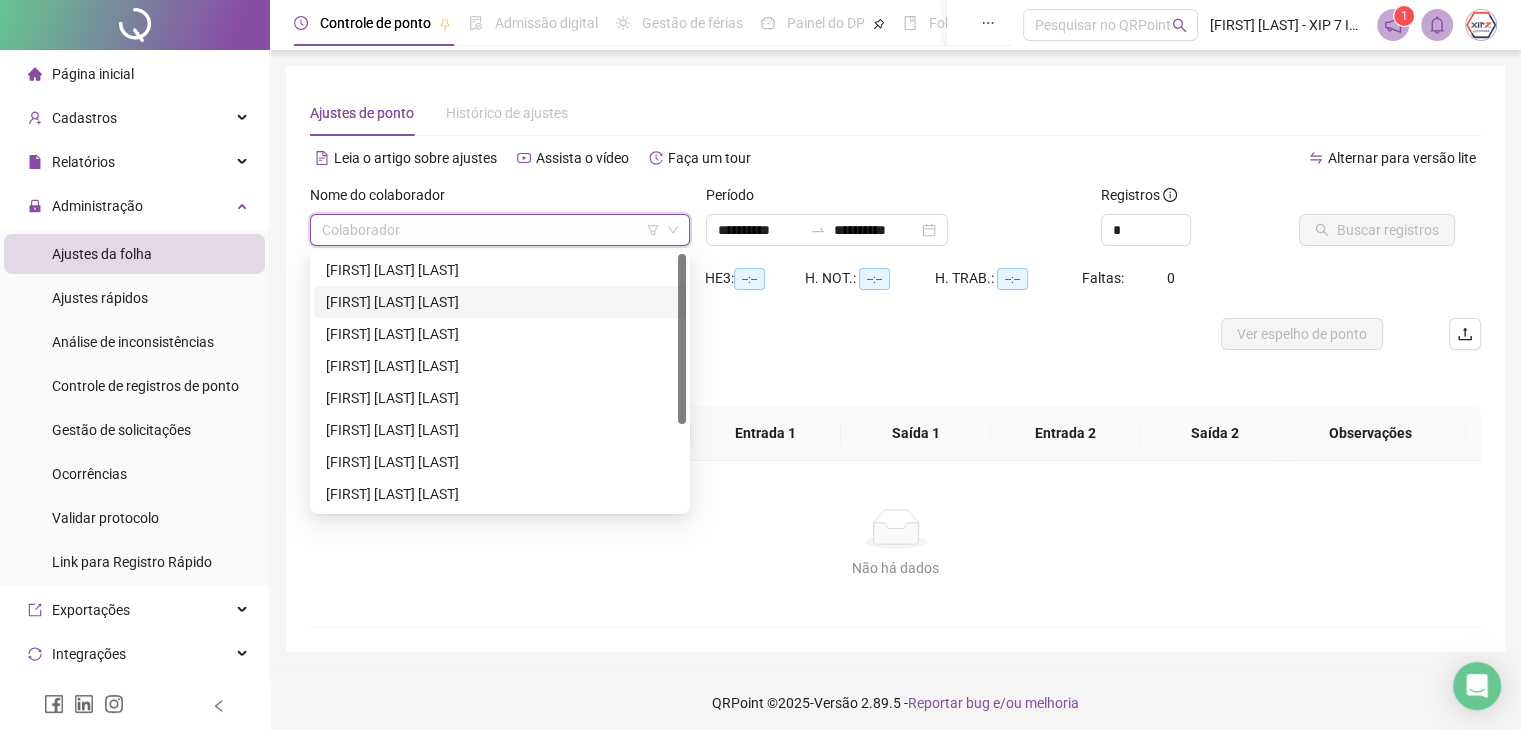 click on "[FIRST] [LAST] [LAST]" at bounding box center (500, 302) 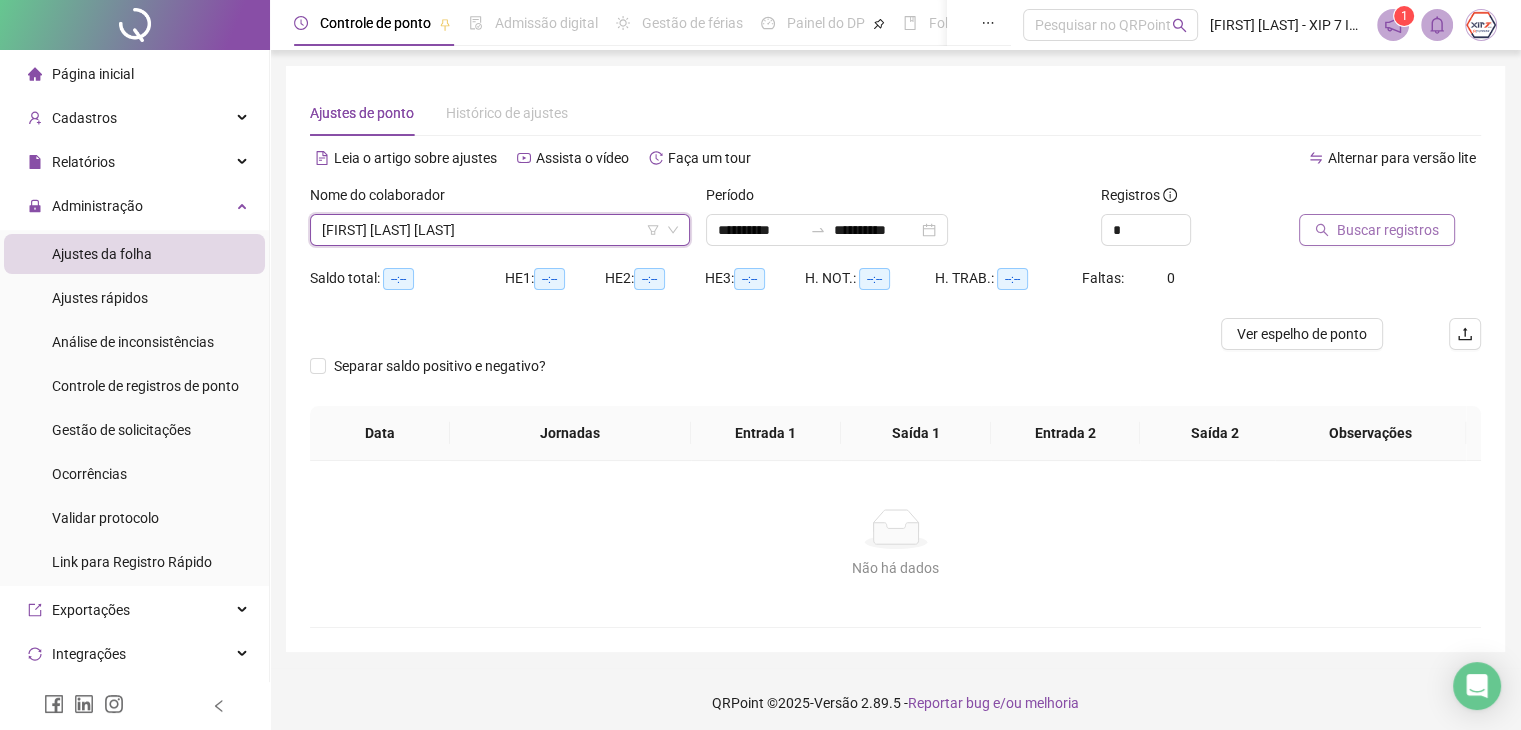 click on "Buscar registros" at bounding box center [1388, 230] 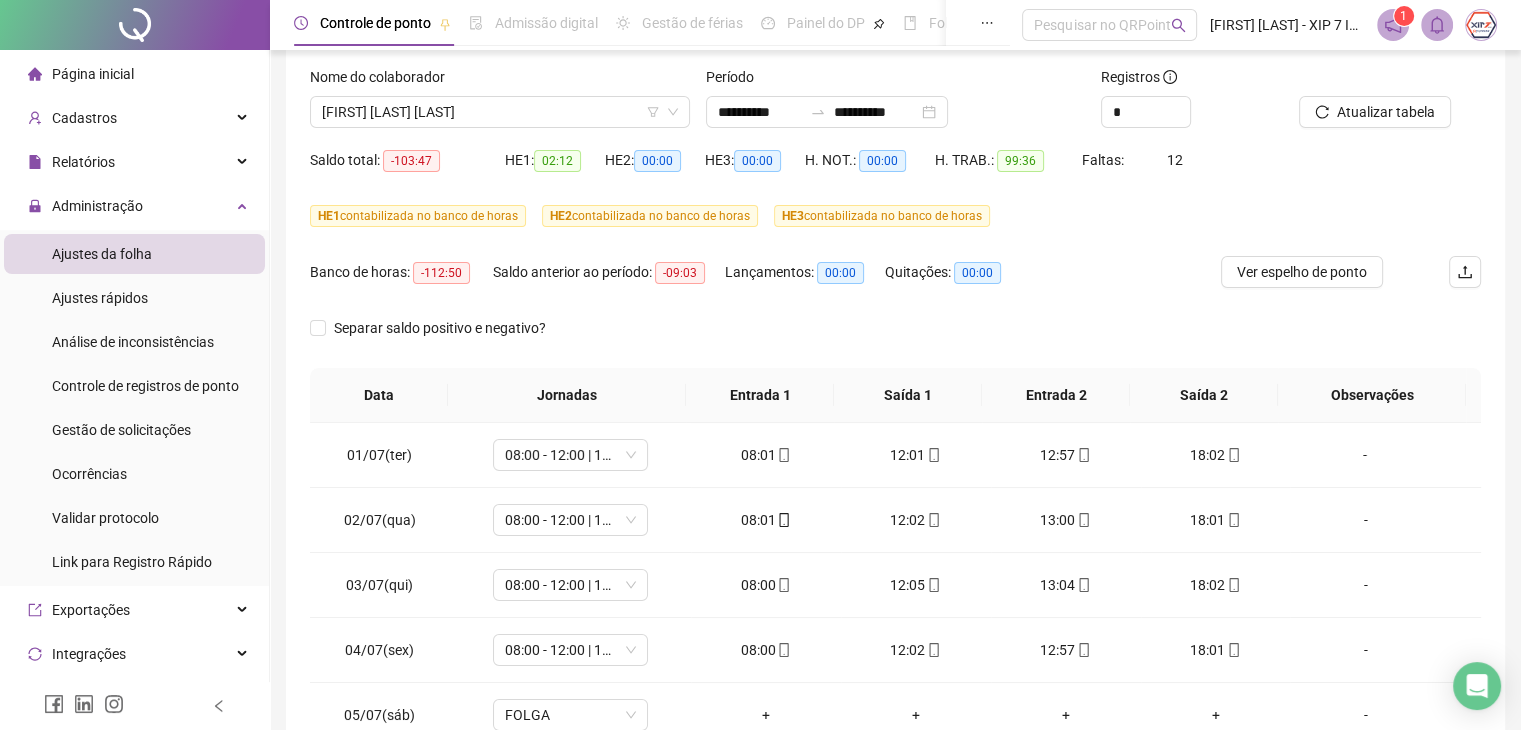 scroll, scrollTop: 348, scrollLeft: 0, axis: vertical 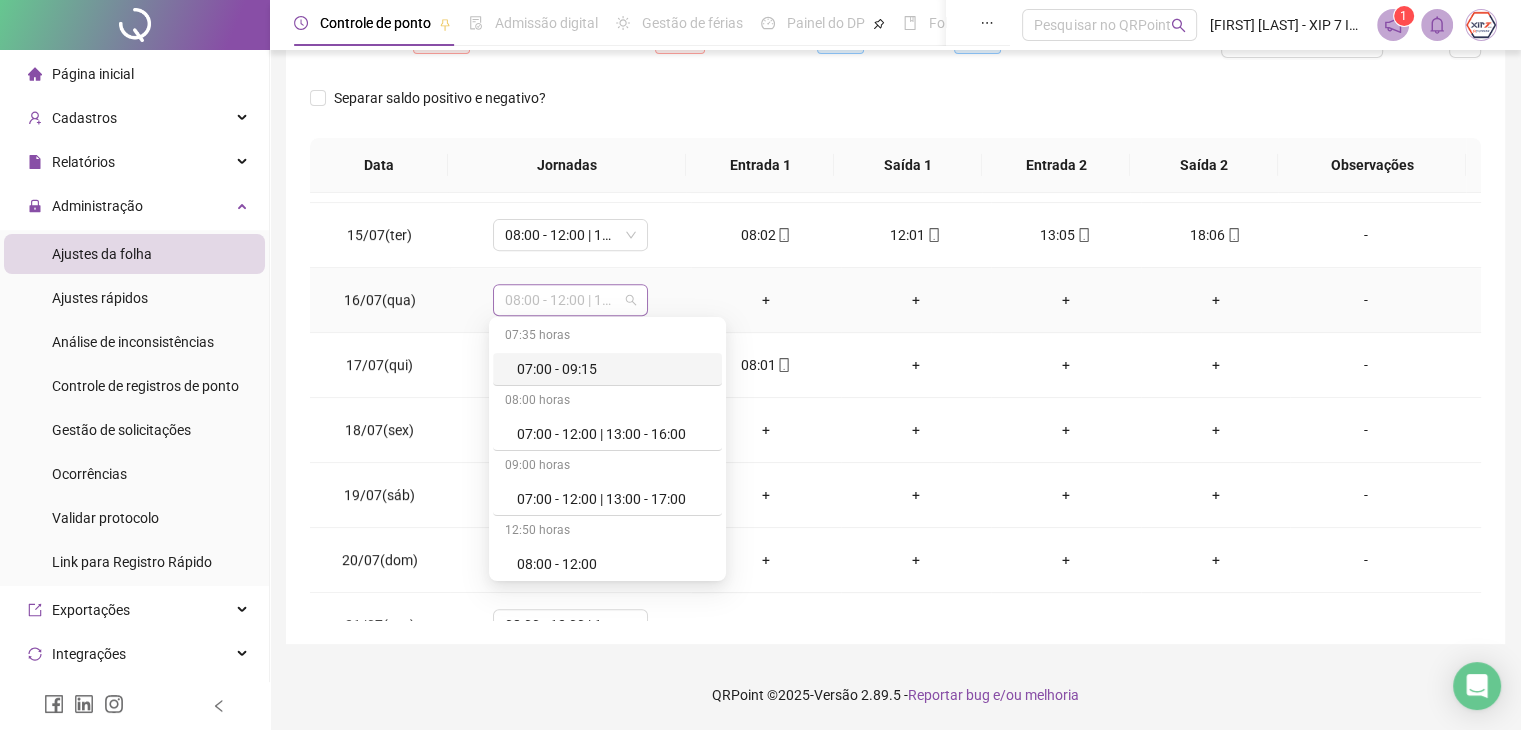 click on "08:00 - 12:00 | 13:00 - 18:00" at bounding box center (570, 300) 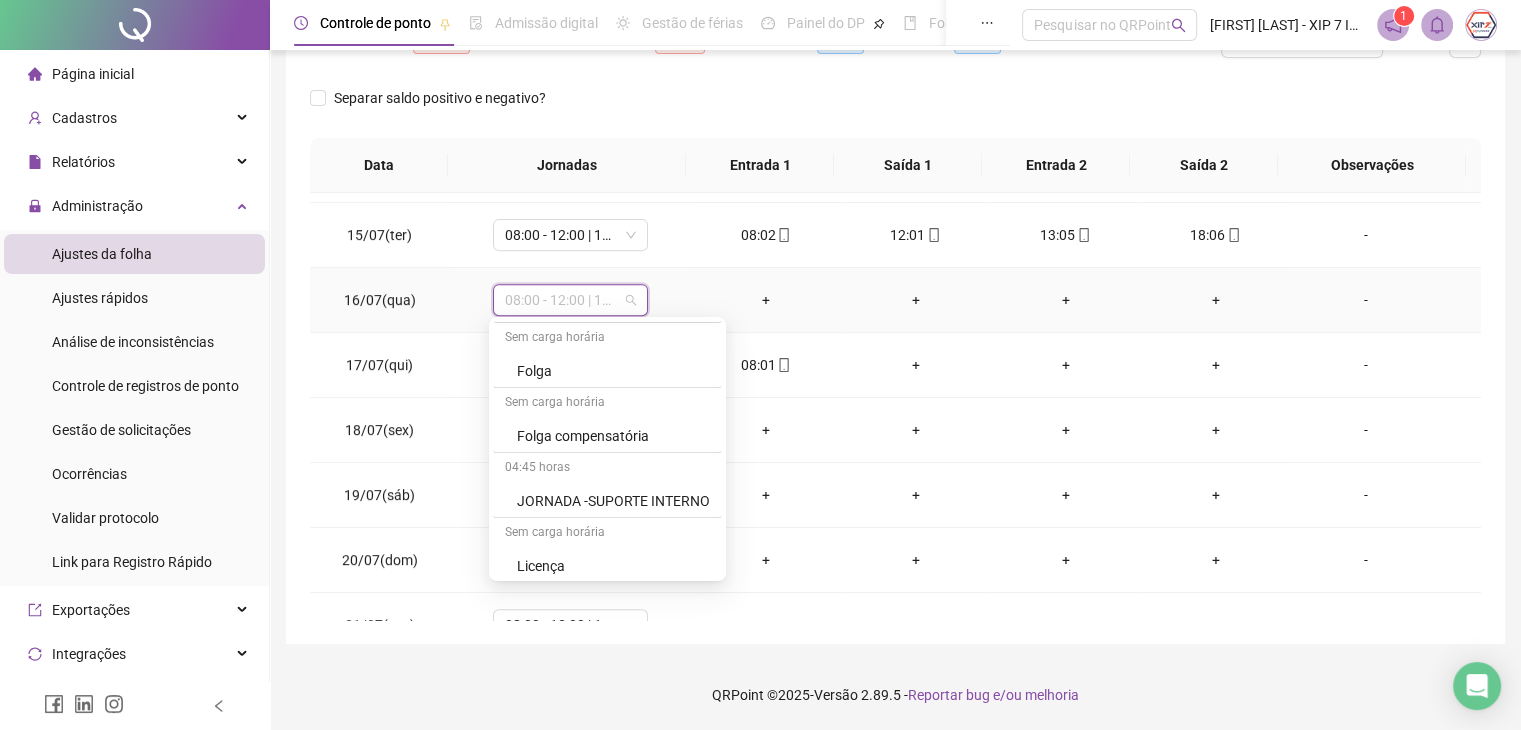 scroll, scrollTop: 910, scrollLeft: 0, axis: vertical 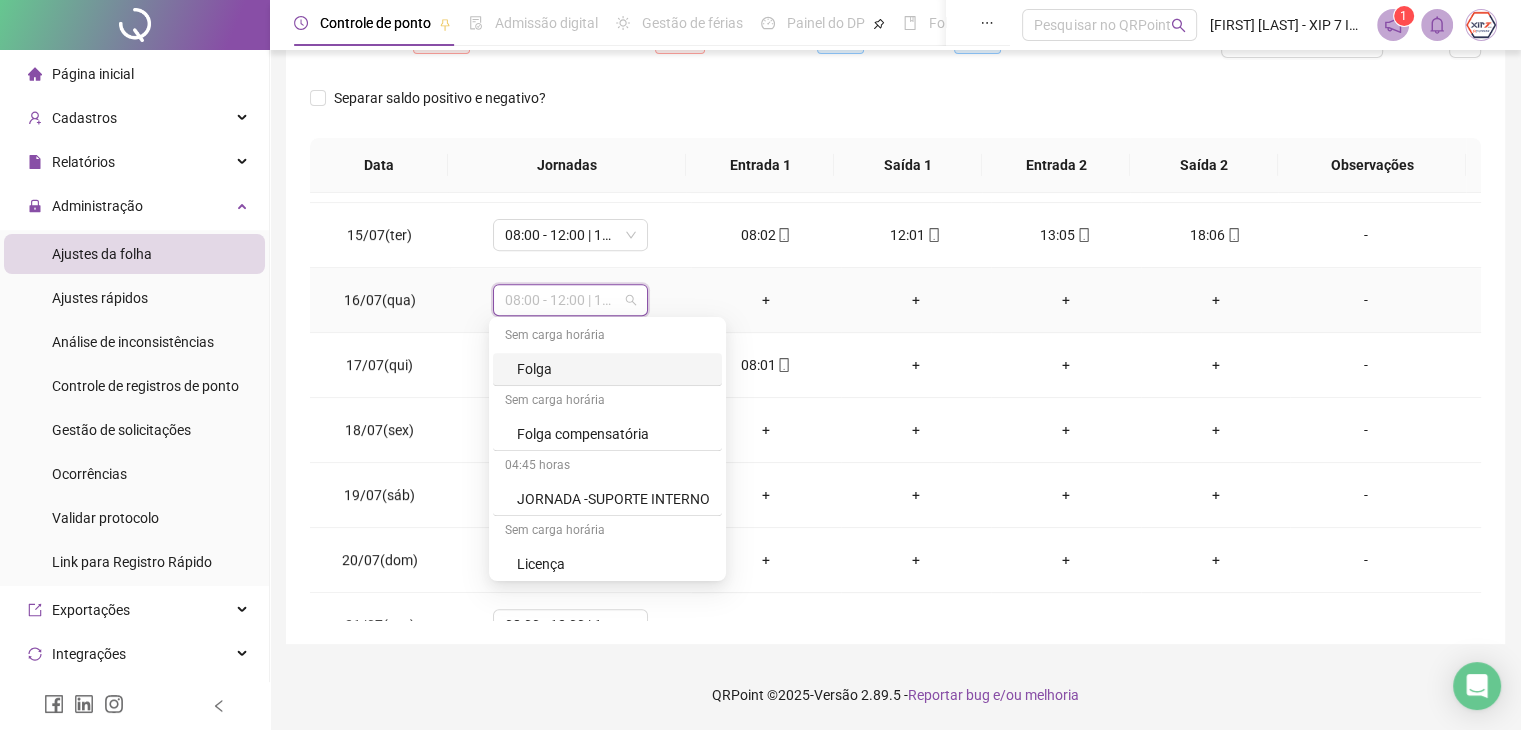 click on "Folga" at bounding box center [613, 369] 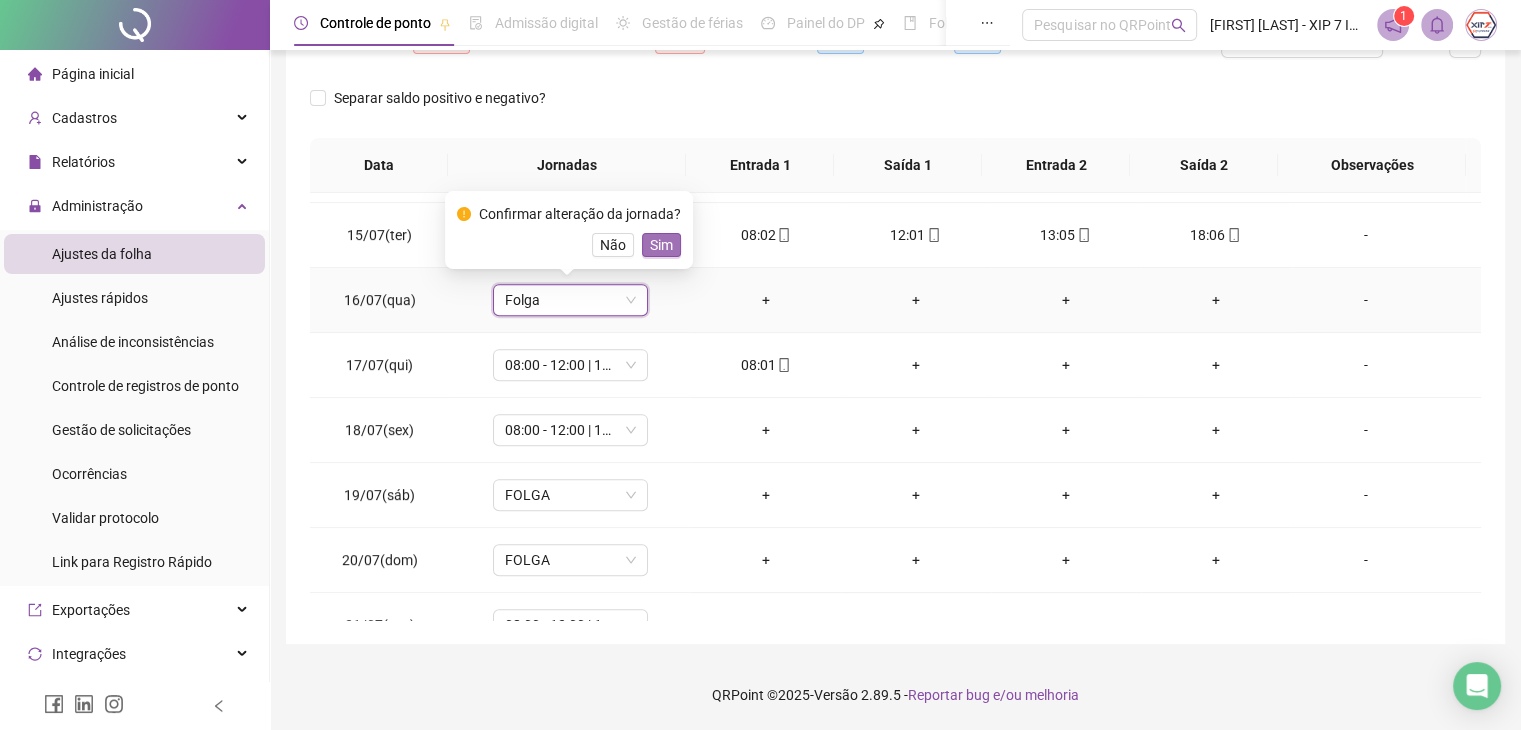 click on "Sim" at bounding box center [661, 245] 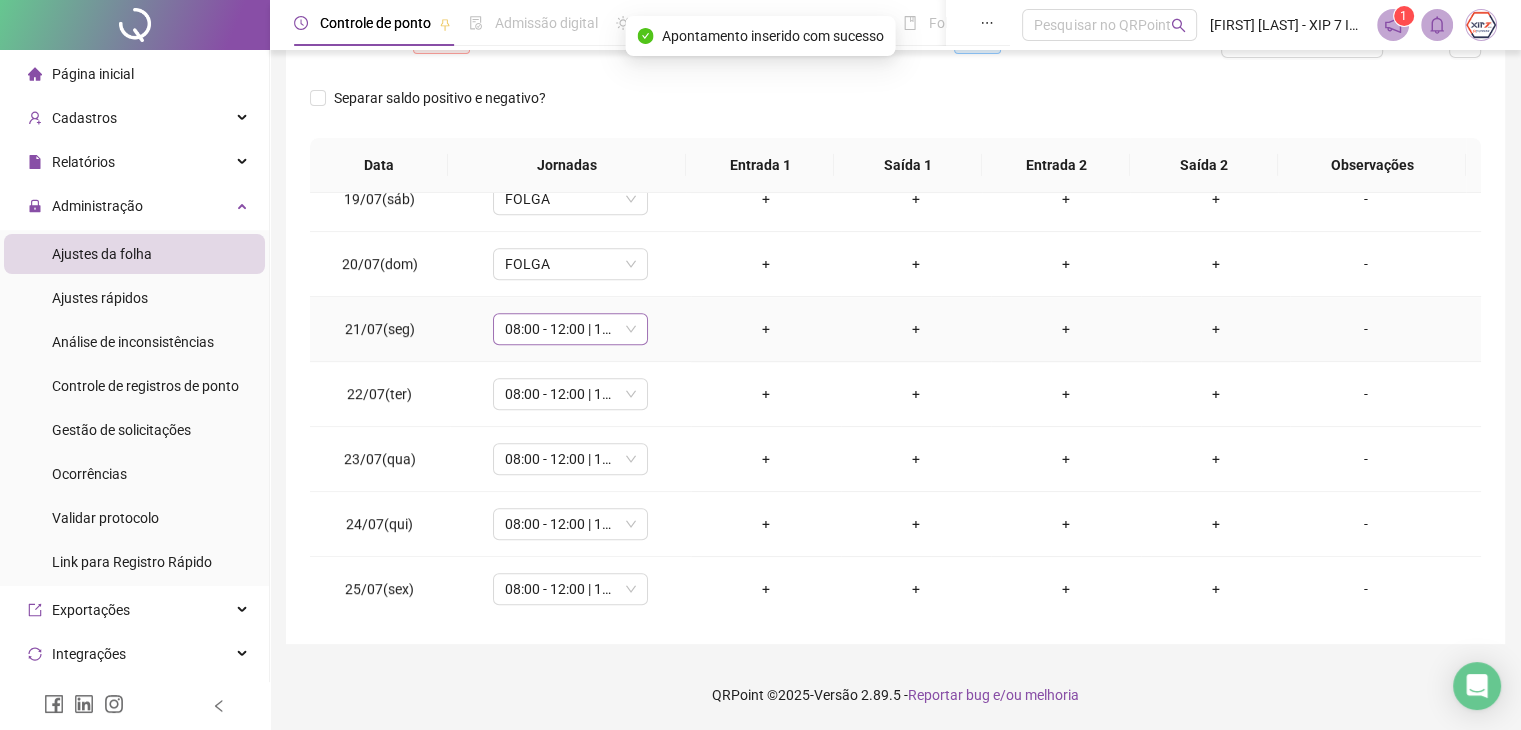 scroll, scrollTop: 1200, scrollLeft: 0, axis: vertical 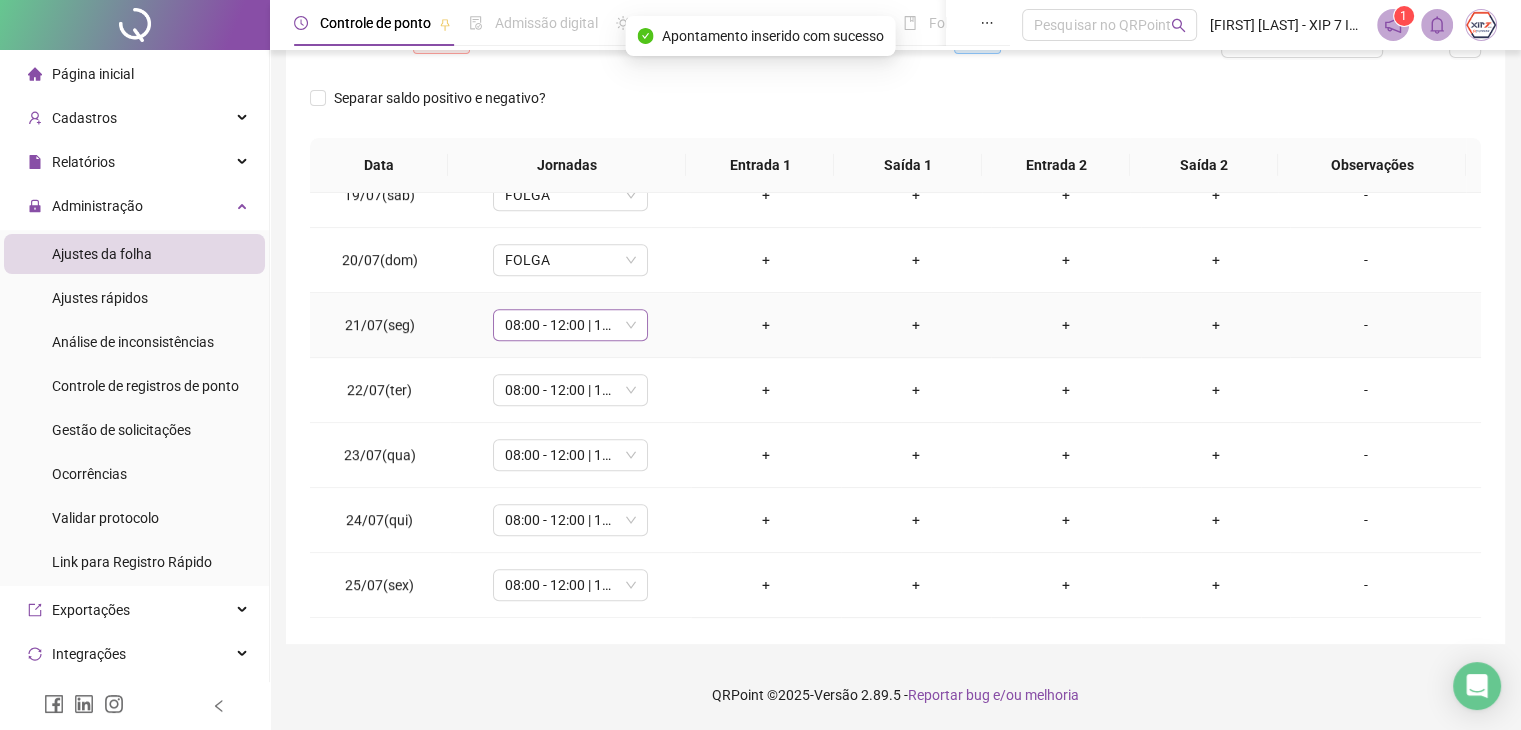 click on "08:00 - 12:00 | 13:00 - 18:00" at bounding box center [570, 325] 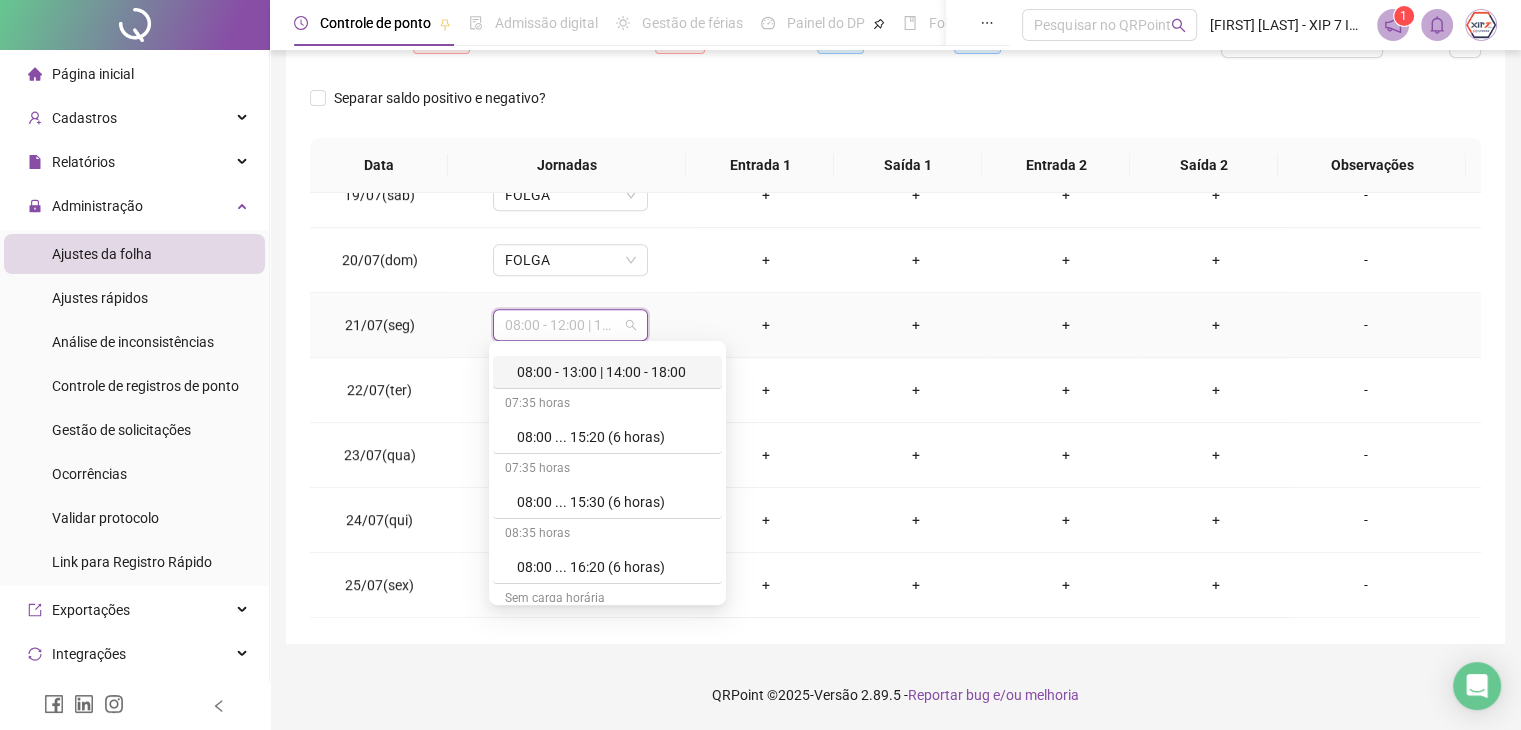 scroll, scrollTop: 510, scrollLeft: 0, axis: vertical 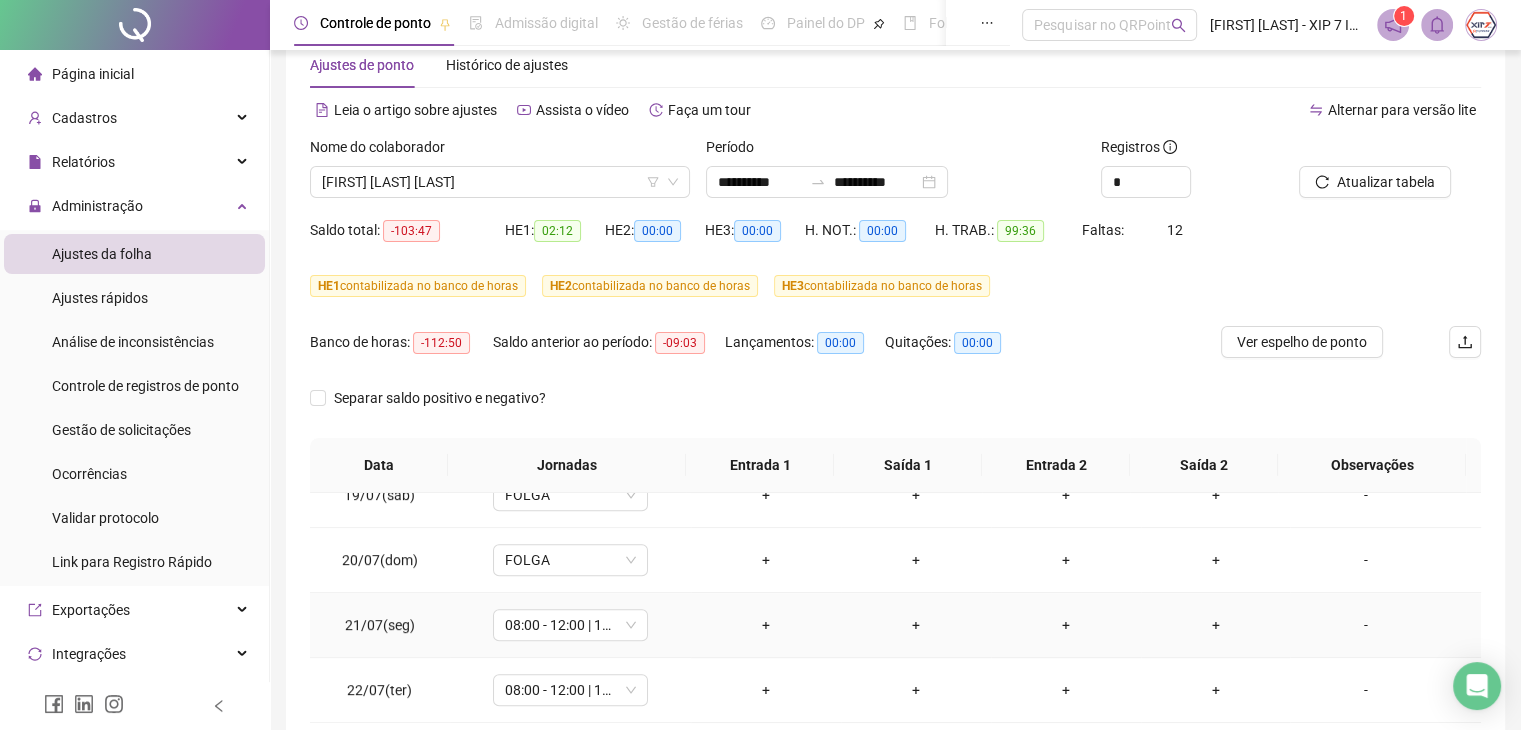 click on "21/07(seg)" at bounding box center (380, 625) 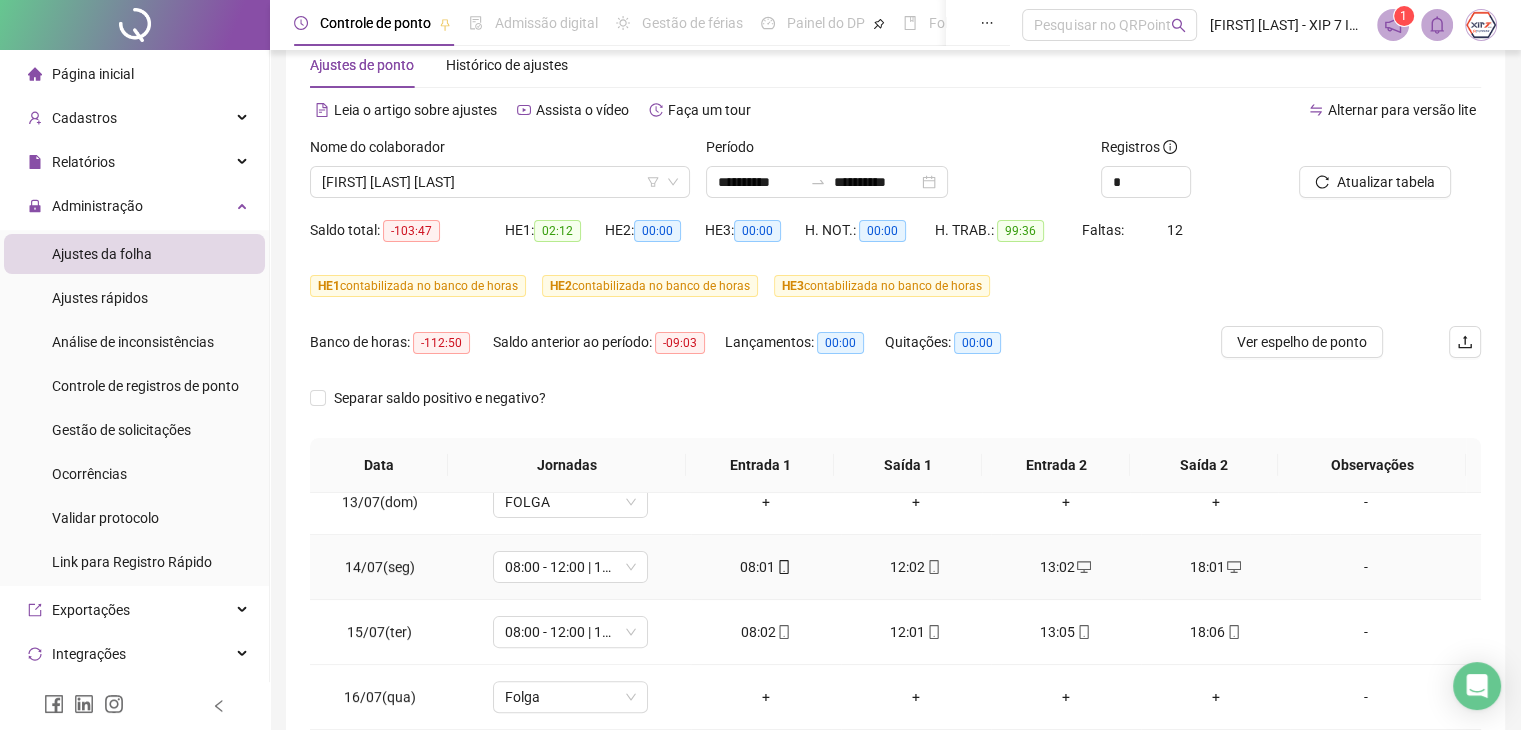scroll, scrollTop: 800, scrollLeft: 0, axis: vertical 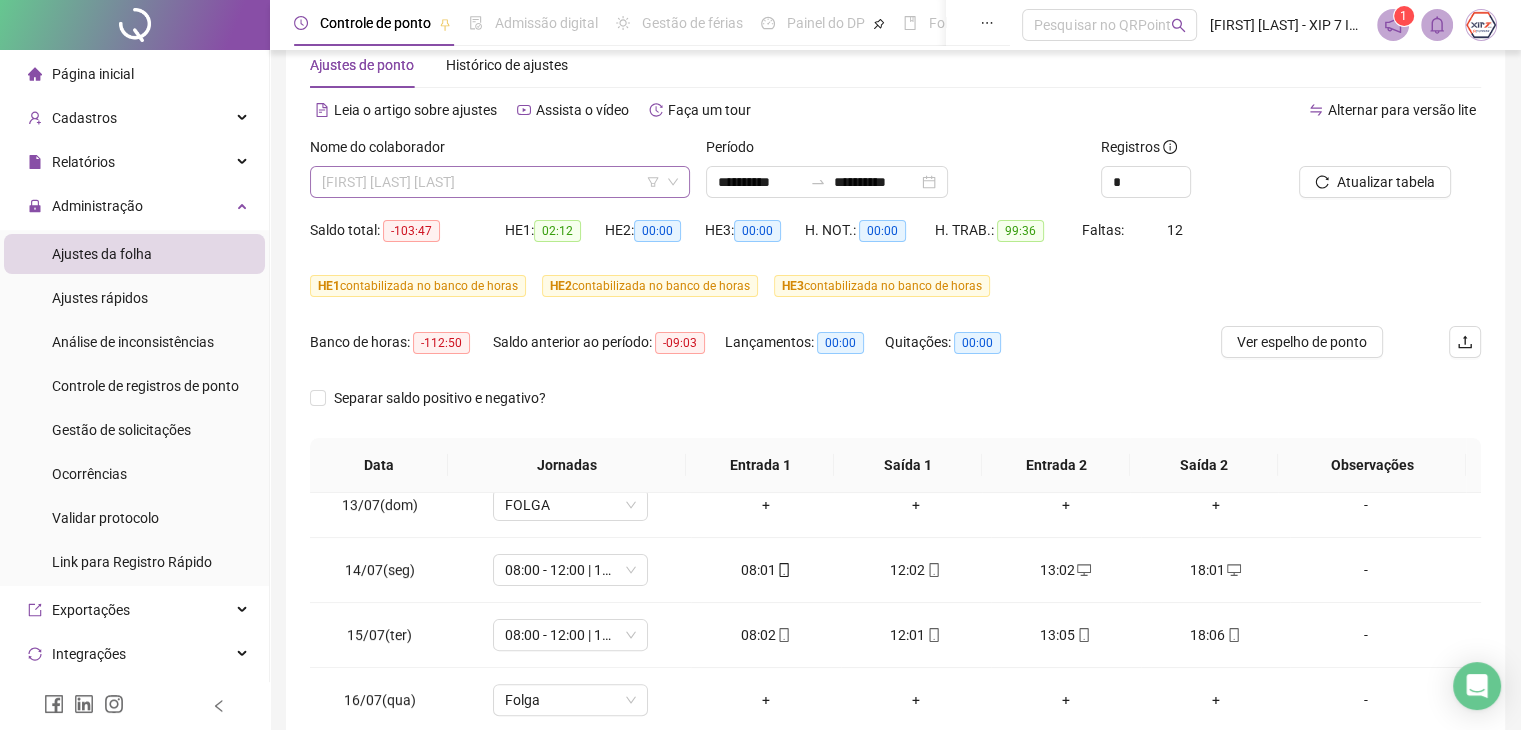 drag, startPoint x: 492, startPoint y: 171, endPoint x: 499, endPoint y: 189, distance: 19.313208 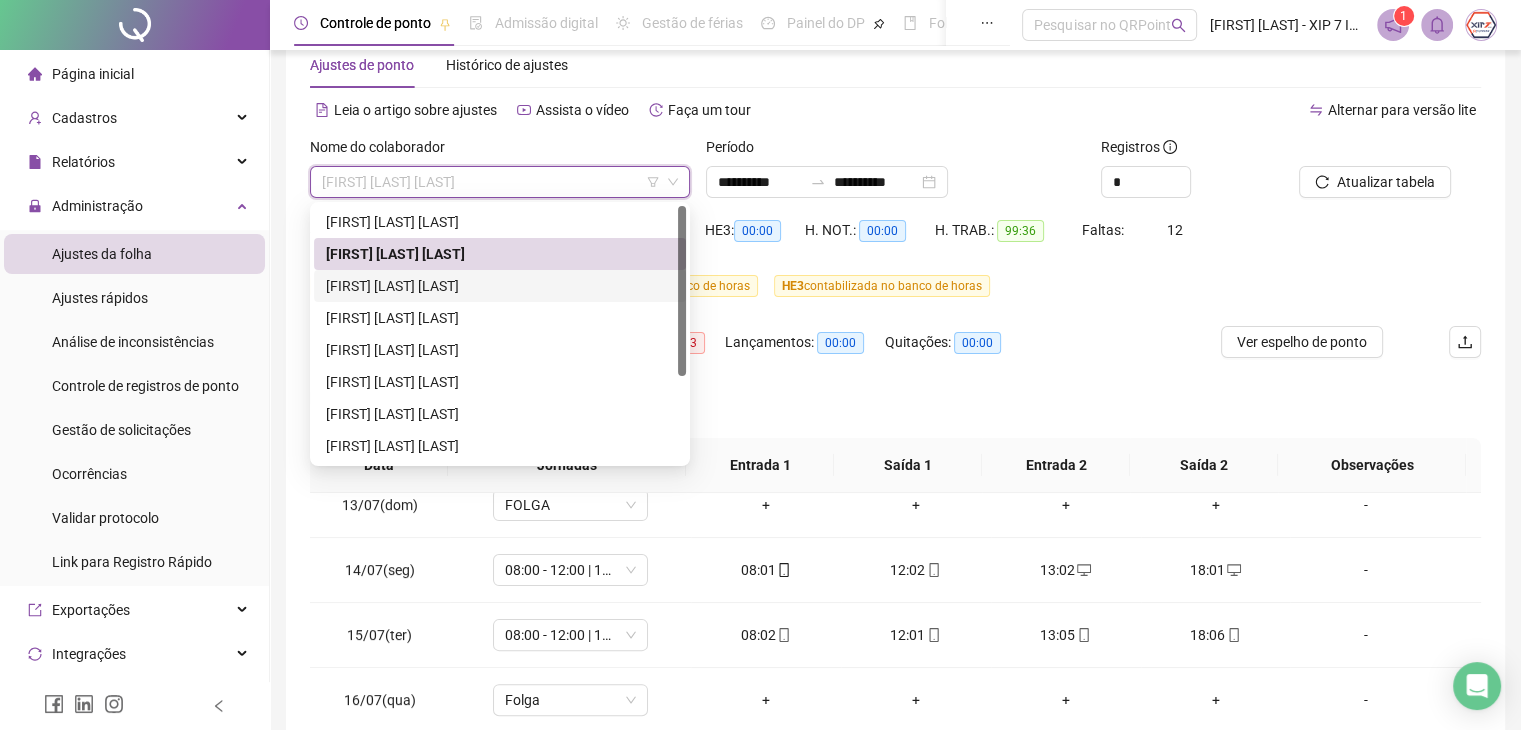 click on "[FIRST] [LAST] [LAST]" at bounding box center [500, 286] 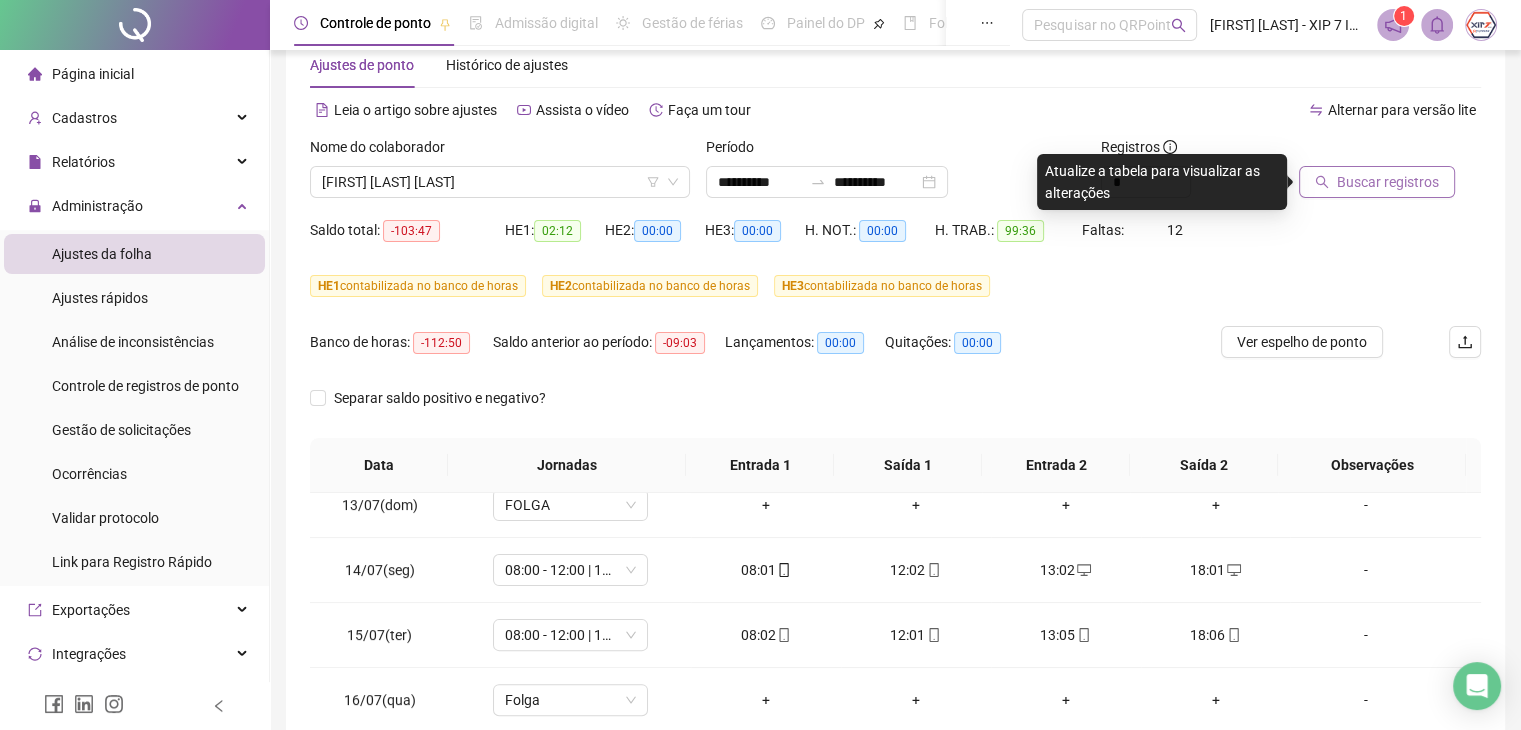 click on "Buscar registros" at bounding box center [1388, 182] 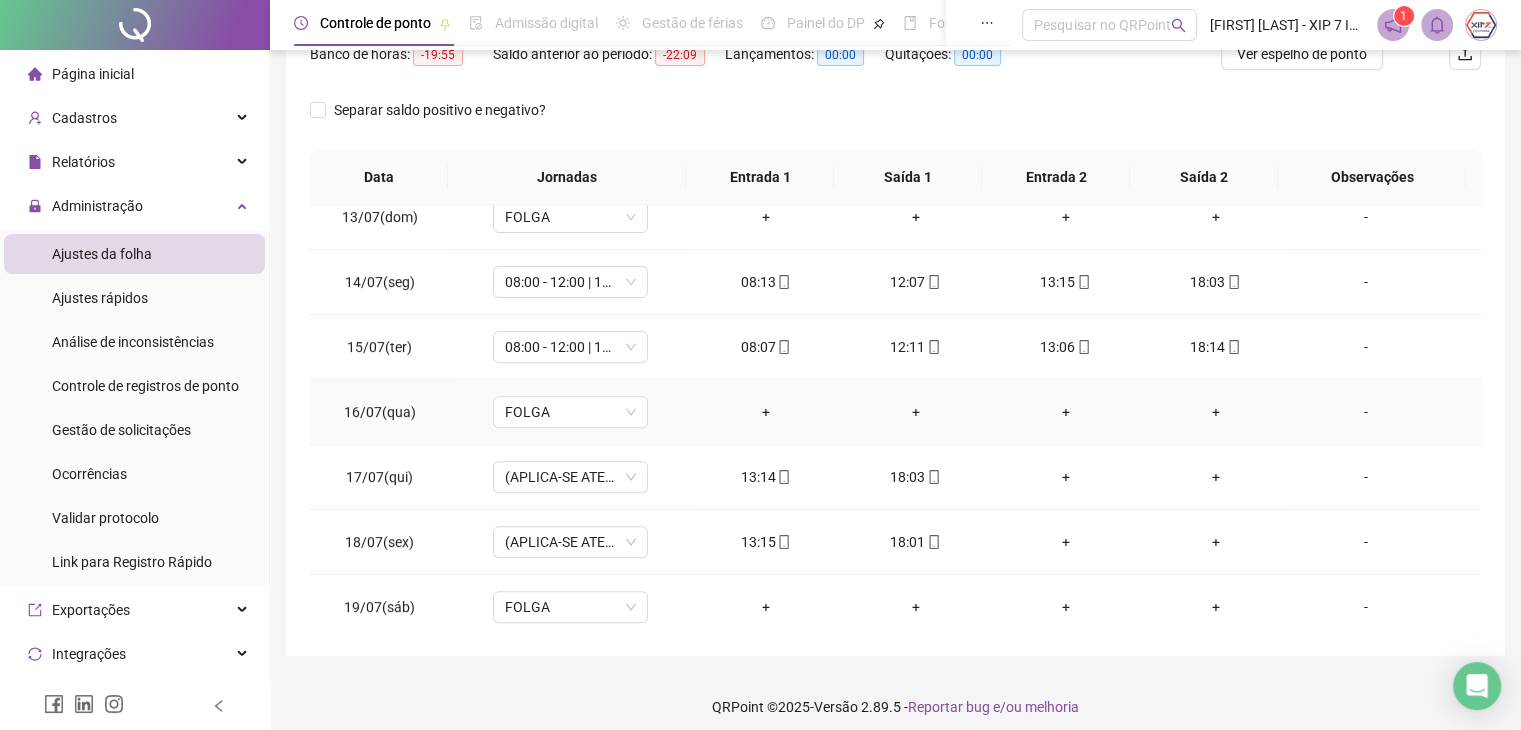 scroll, scrollTop: 348, scrollLeft: 0, axis: vertical 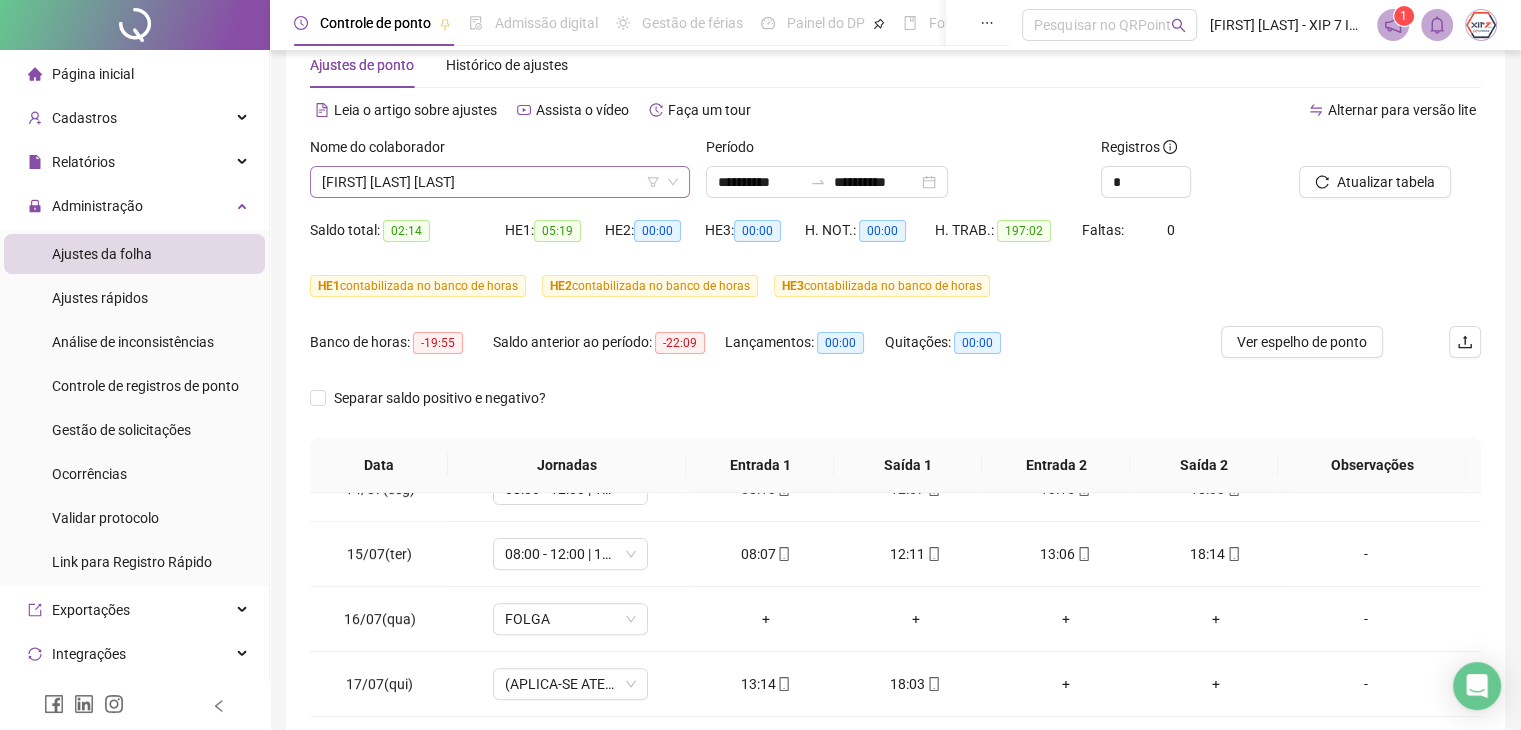 click on "[FIRST] [LAST] [LAST]" at bounding box center (500, 182) 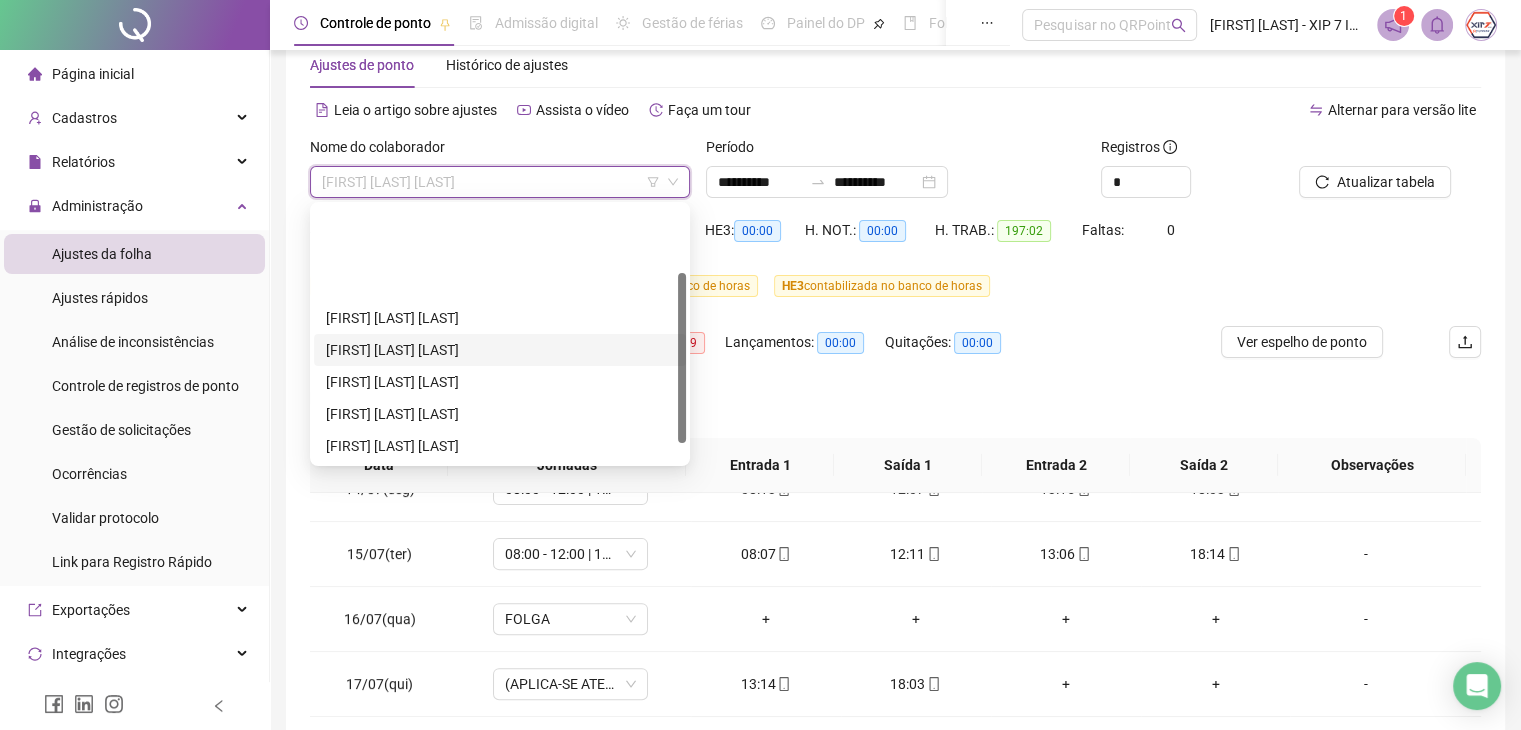 scroll, scrollTop: 100, scrollLeft: 0, axis: vertical 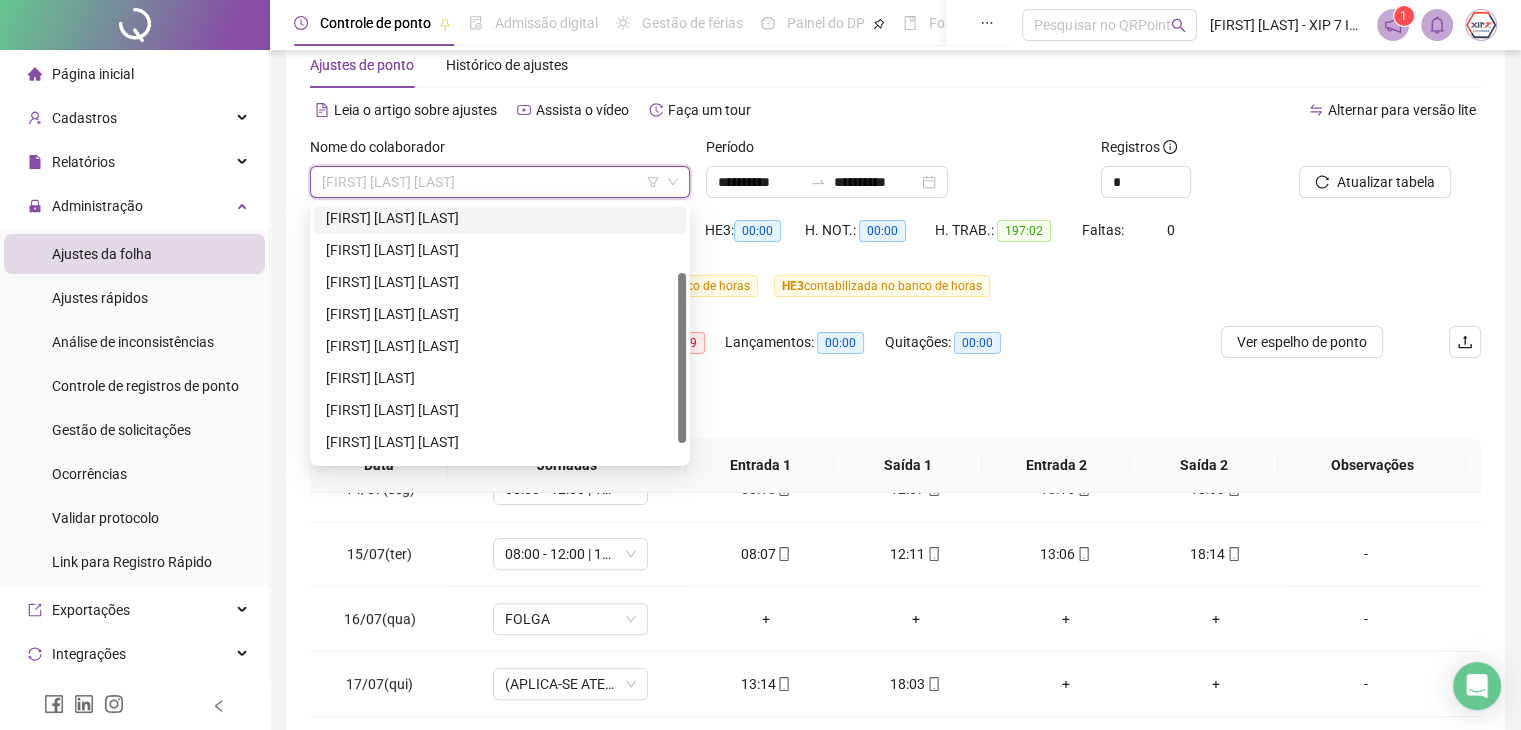 click on "[FIRST] [LAST] [LAST]" at bounding box center [500, 218] 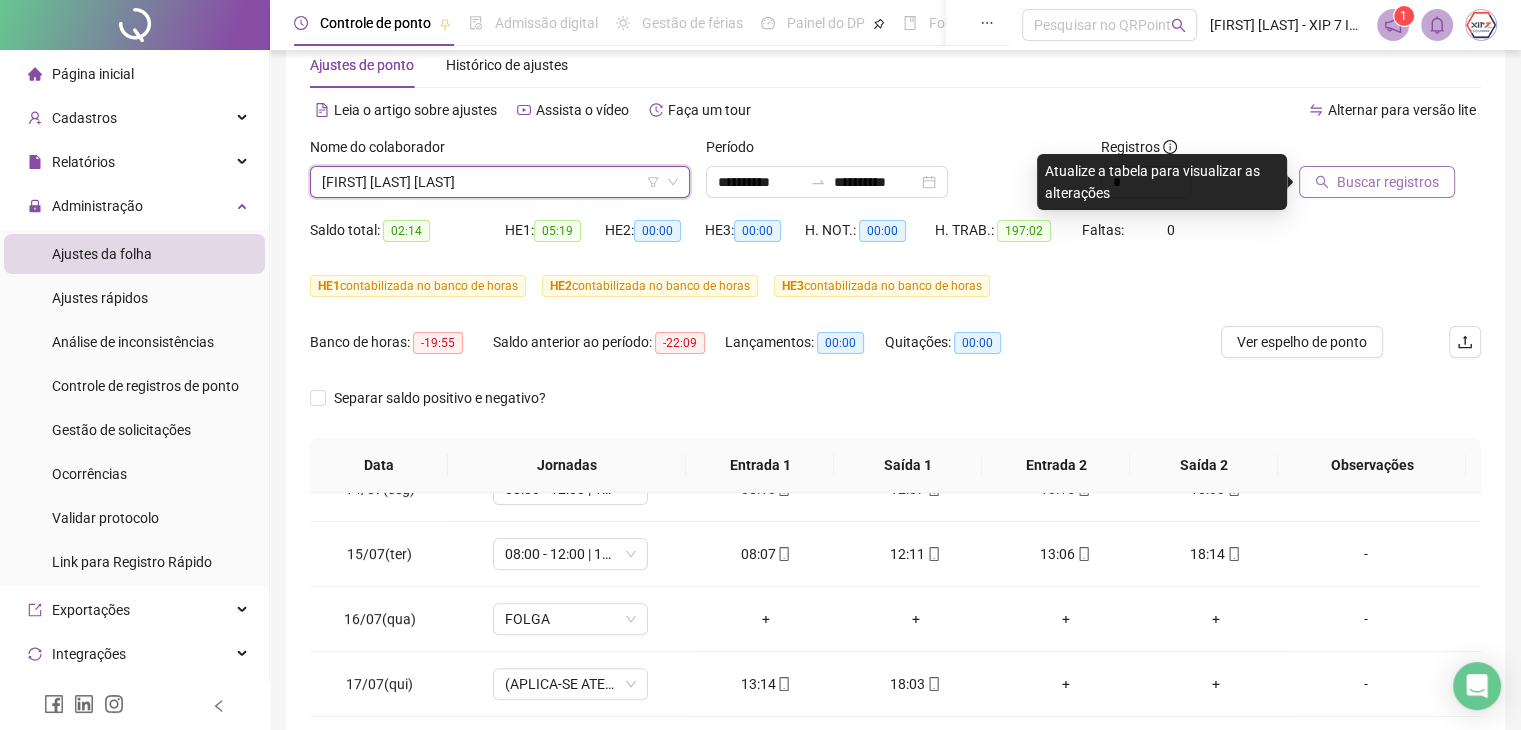 click on "Buscar registros" at bounding box center (1388, 182) 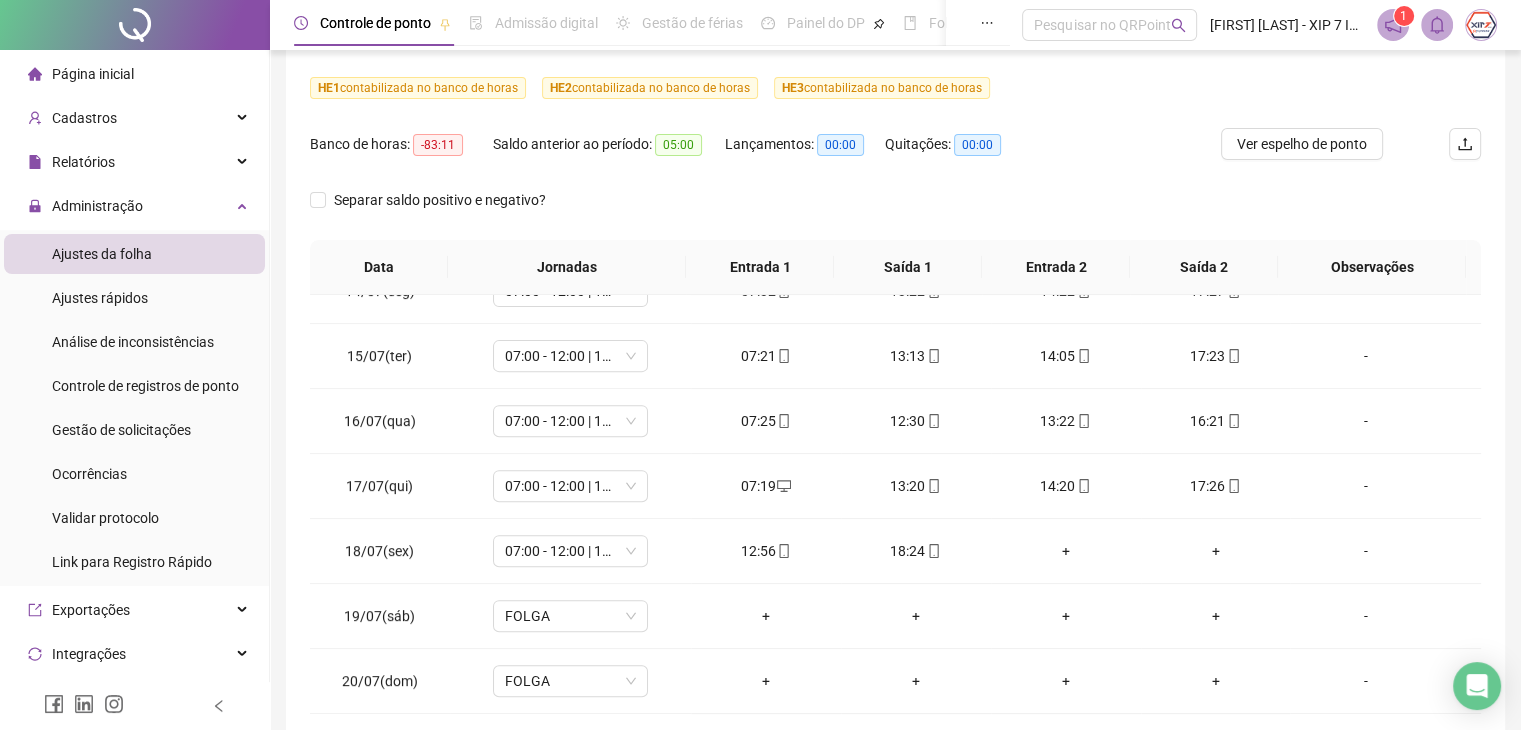 scroll, scrollTop: 248, scrollLeft: 0, axis: vertical 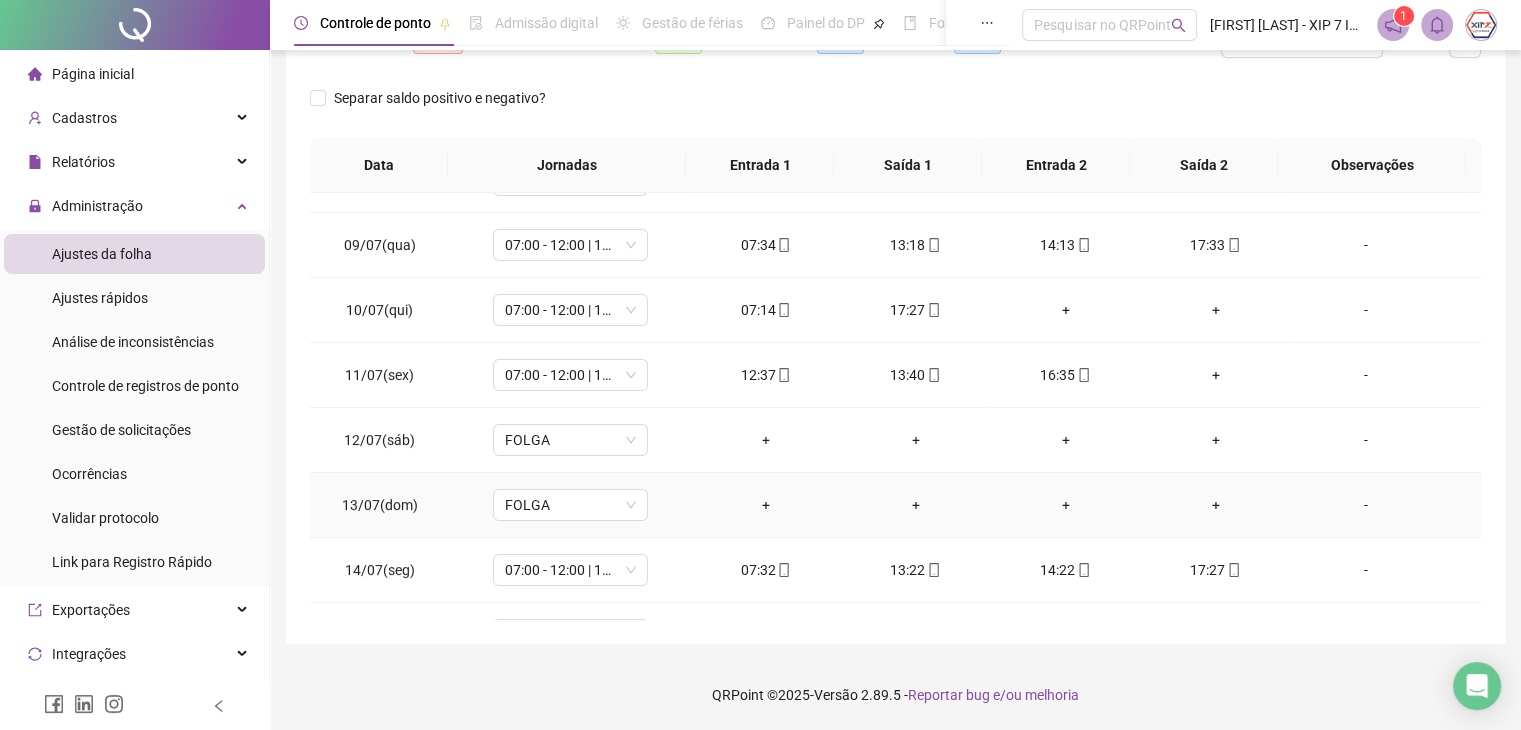 click on "-" at bounding box center (1365, 505) 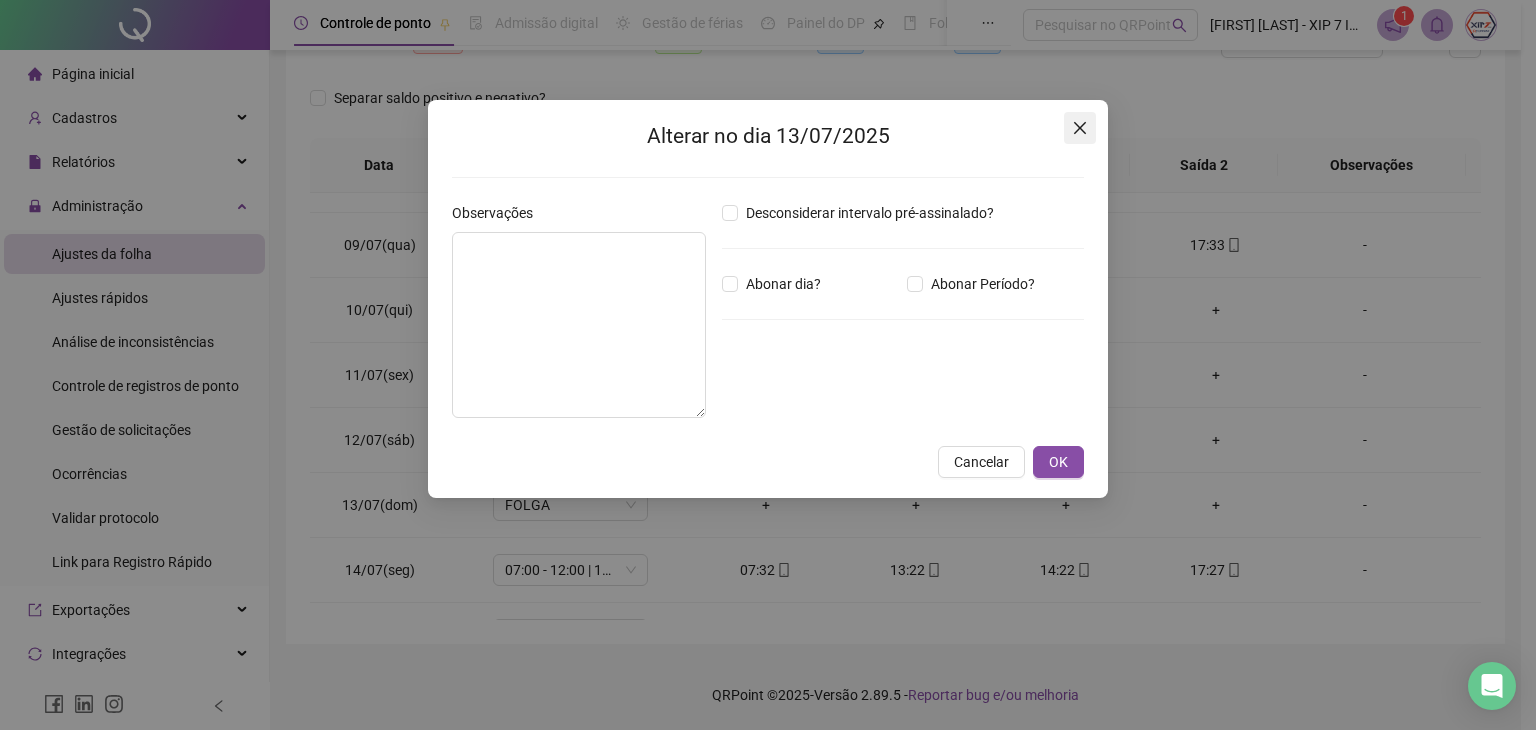 click 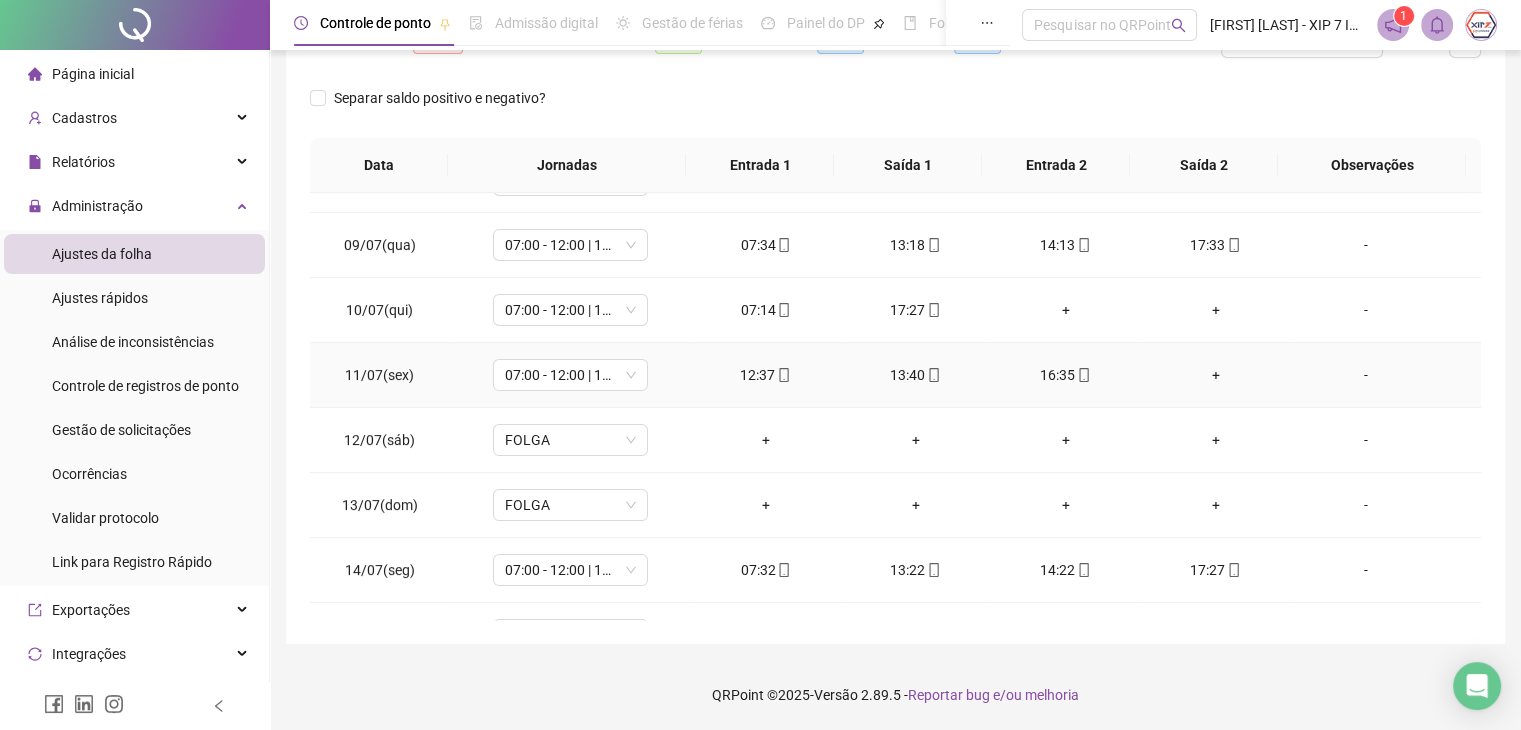 click on "12:37" at bounding box center (766, 375) 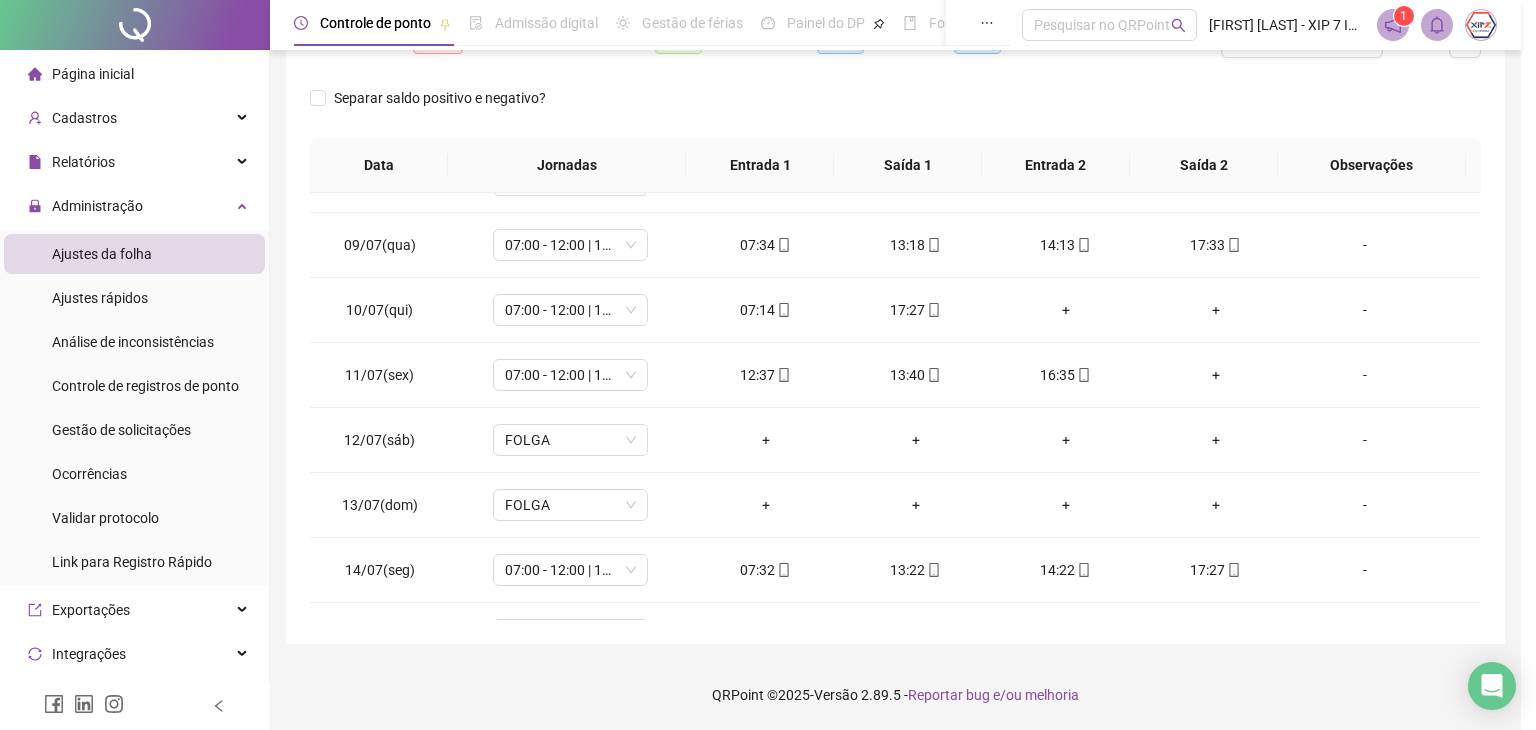 type on "**********" 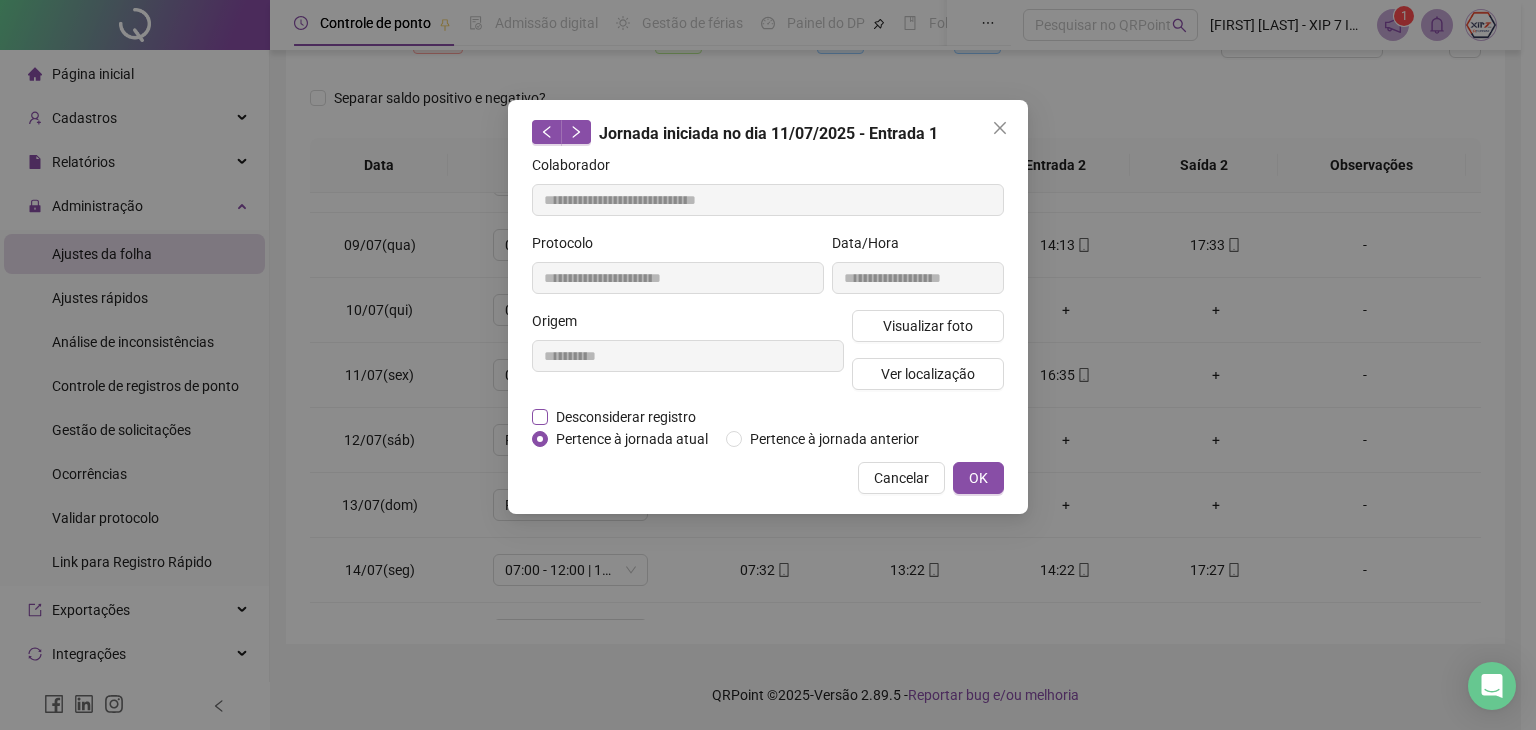 click on "Desconsiderar registro" at bounding box center (626, 417) 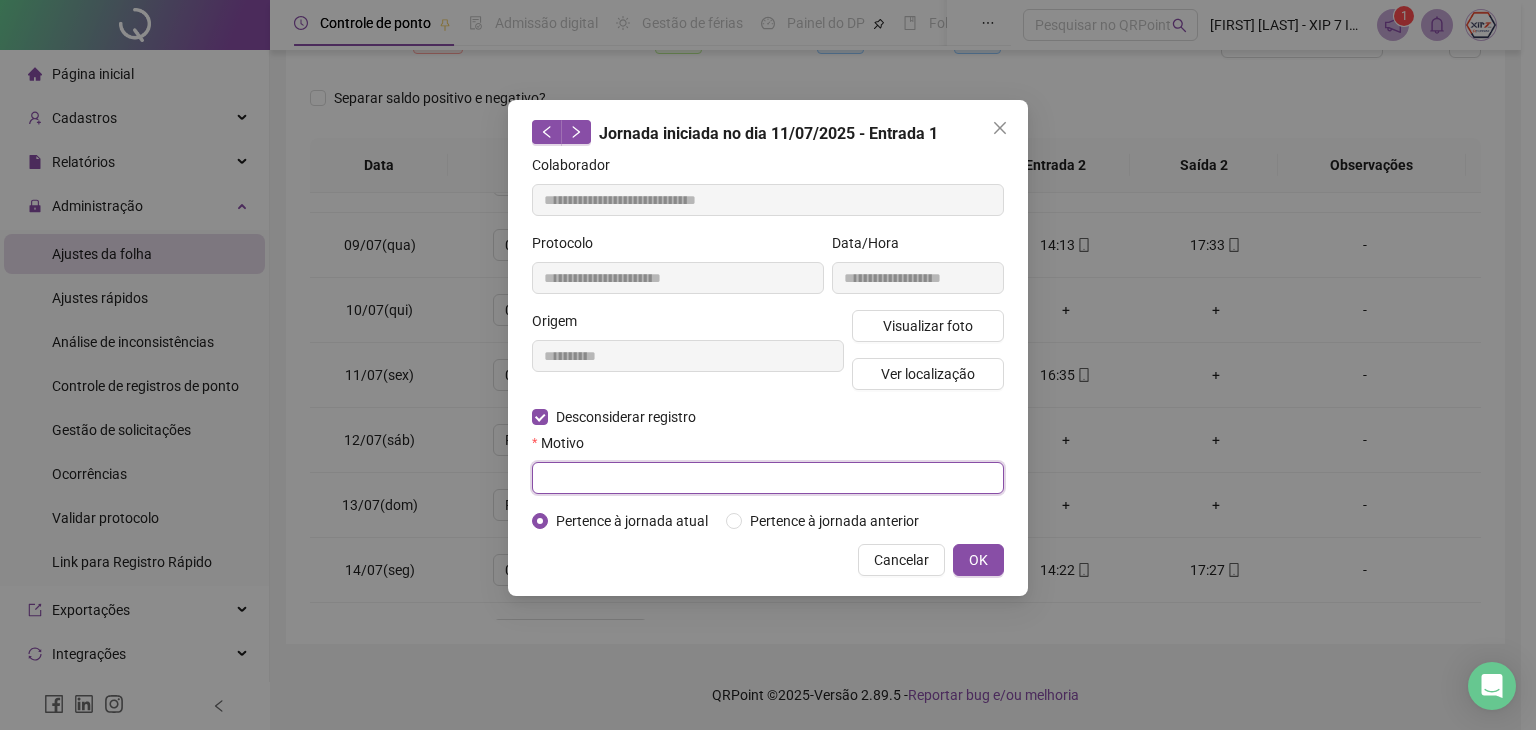 click at bounding box center (768, 478) 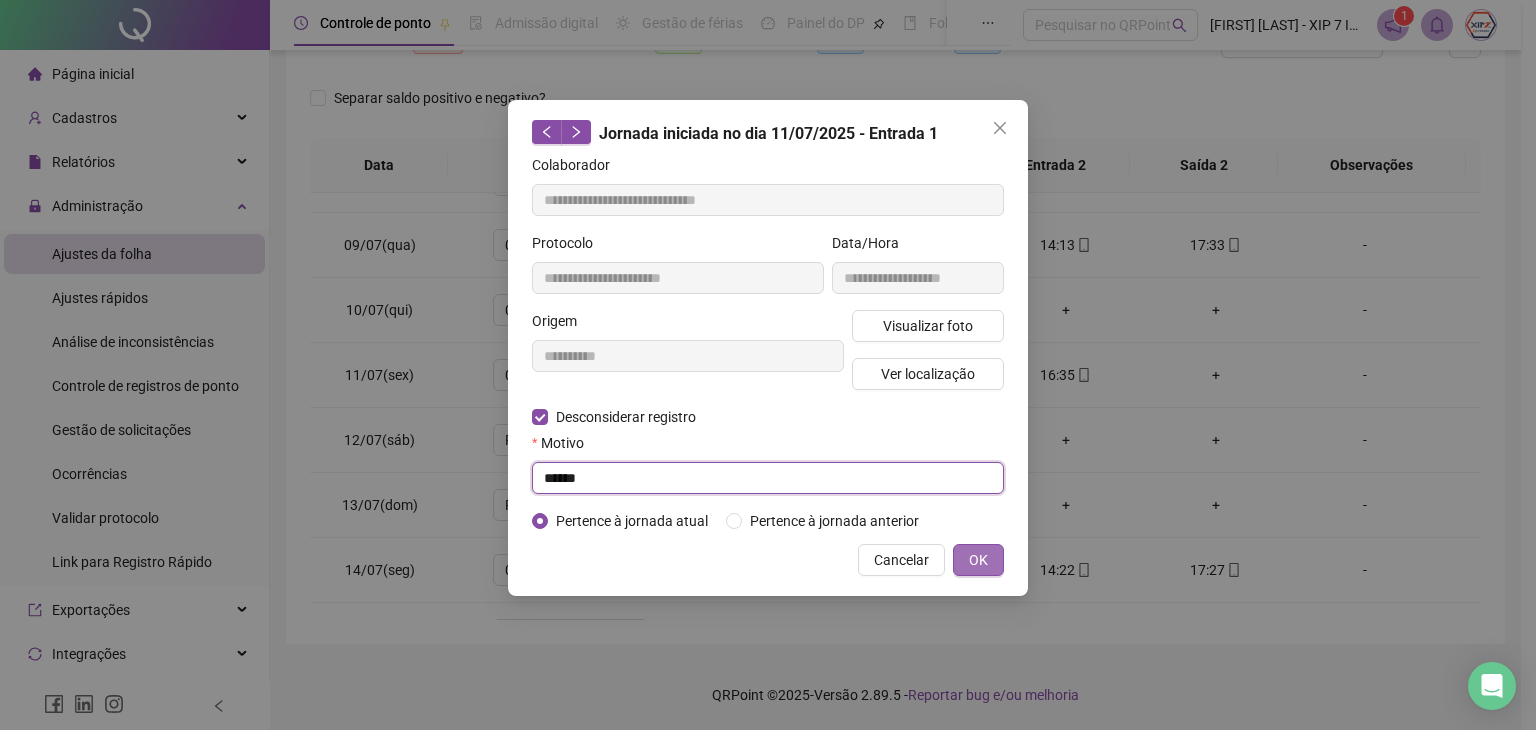 type on "******" 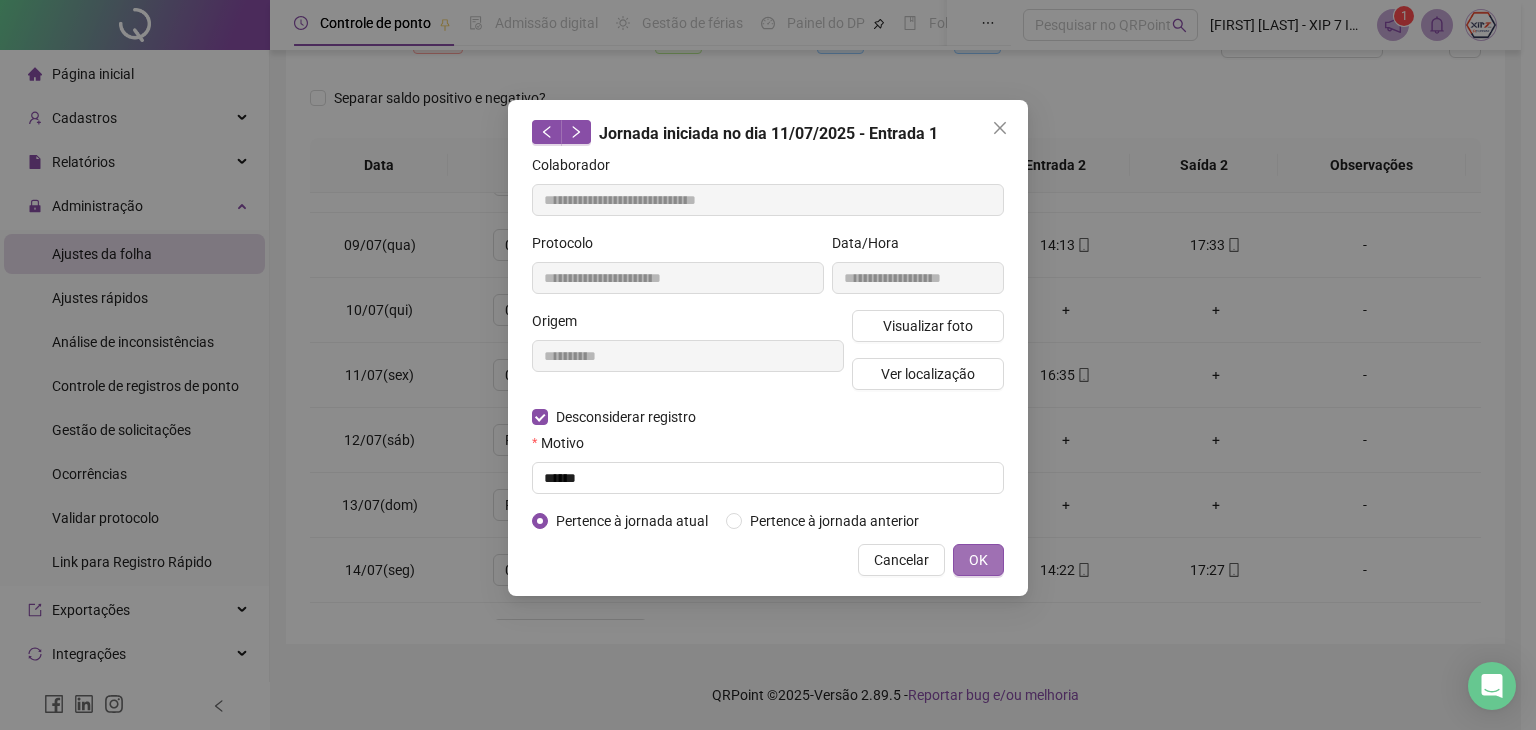 click on "OK" at bounding box center (978, 560) 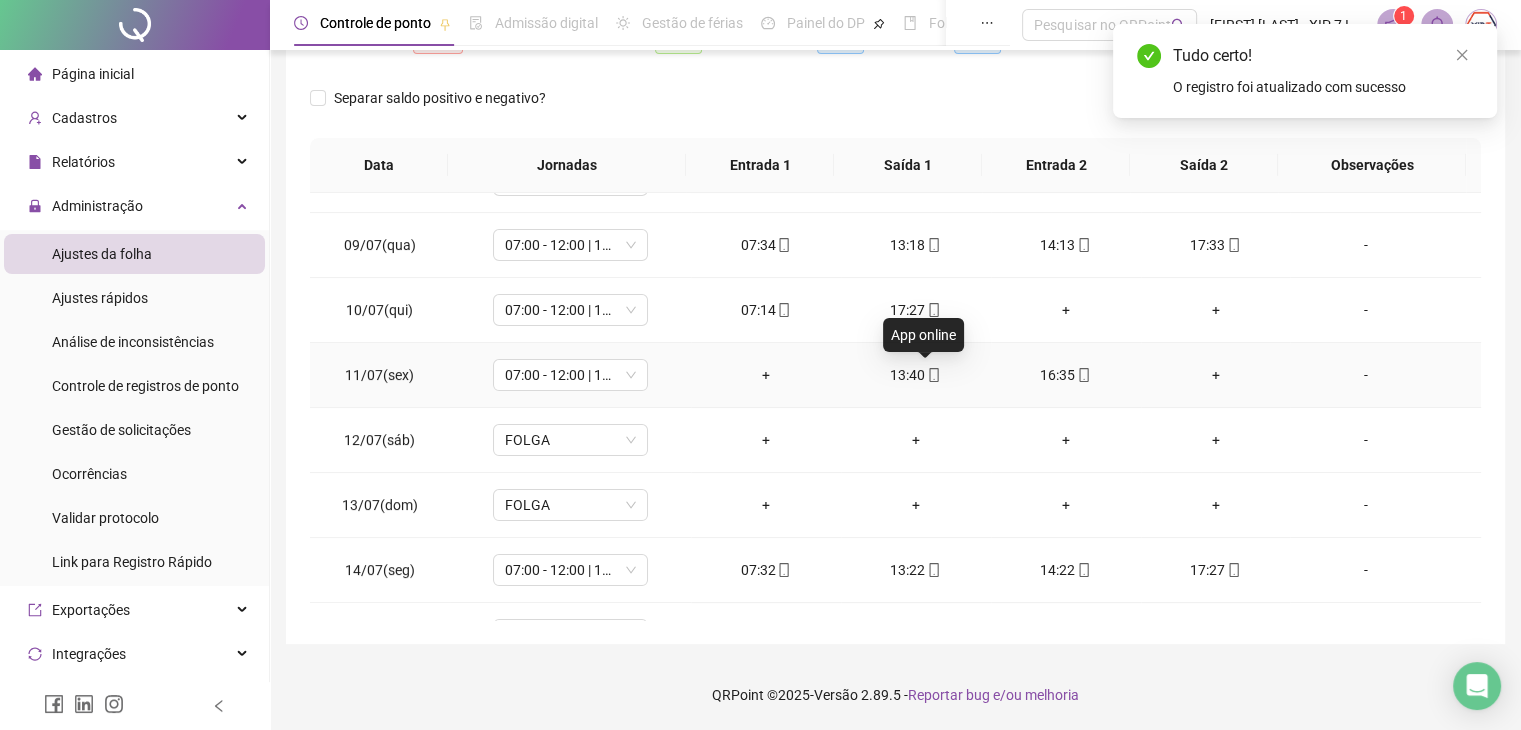 click on "13:40" at bounding box center [916, 375] 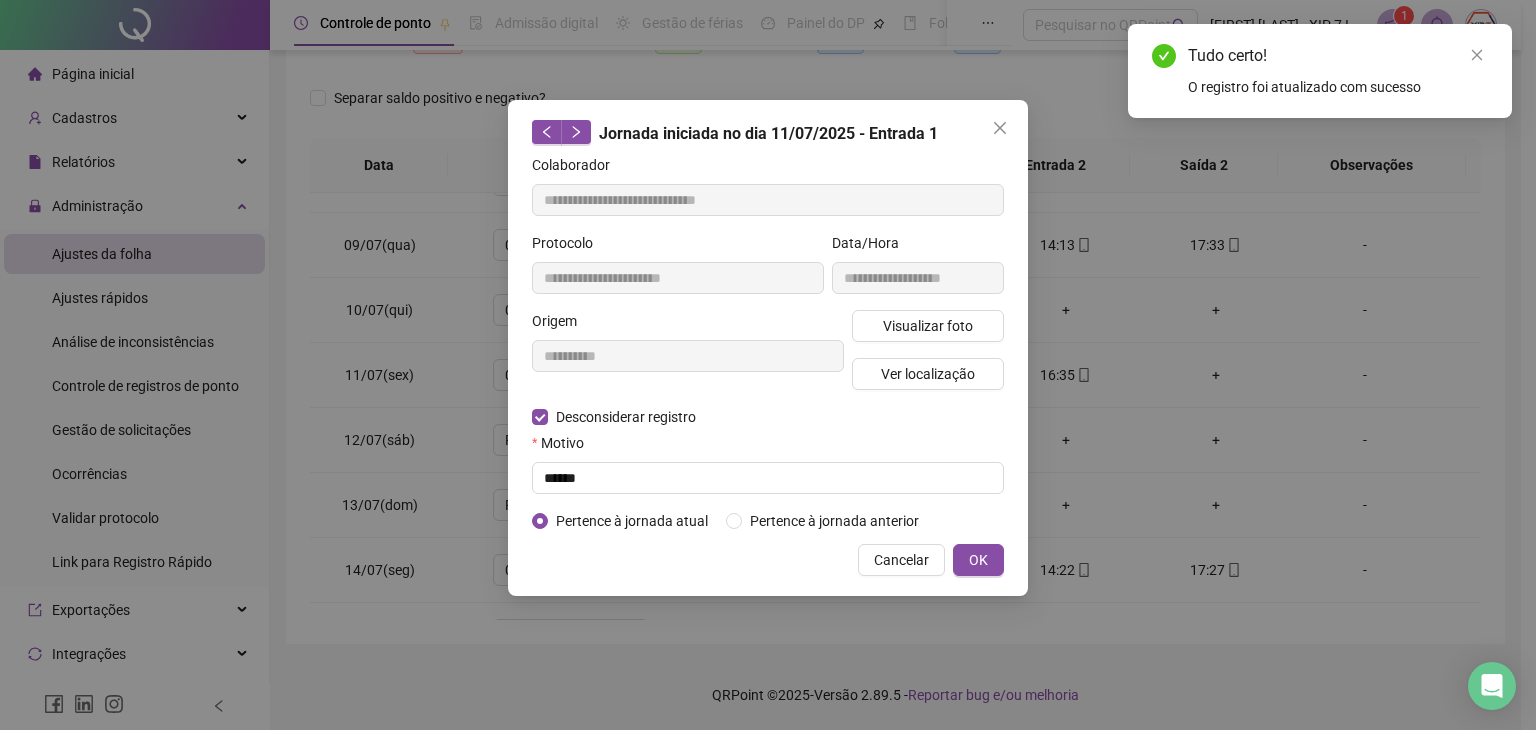 type on "**********" 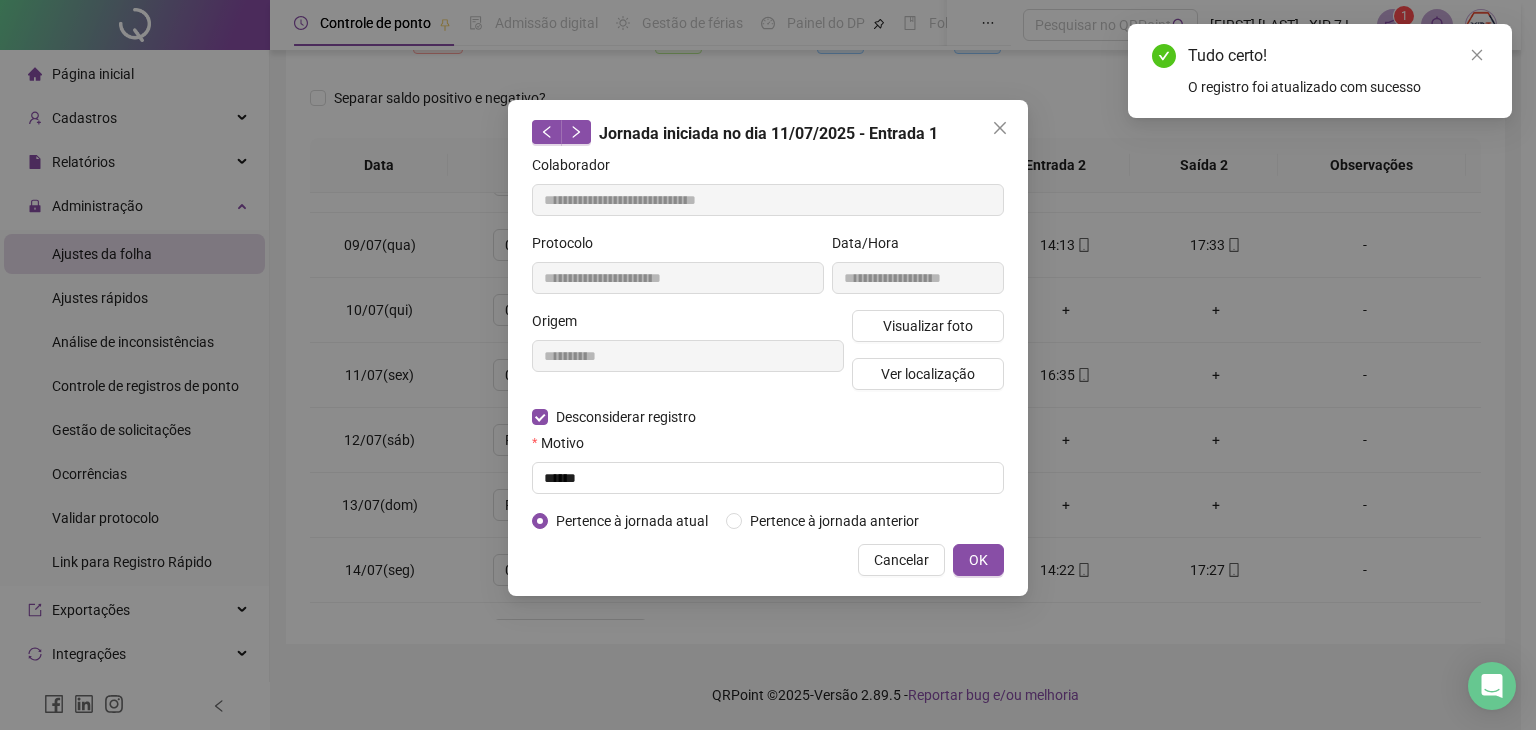 type on "**********" 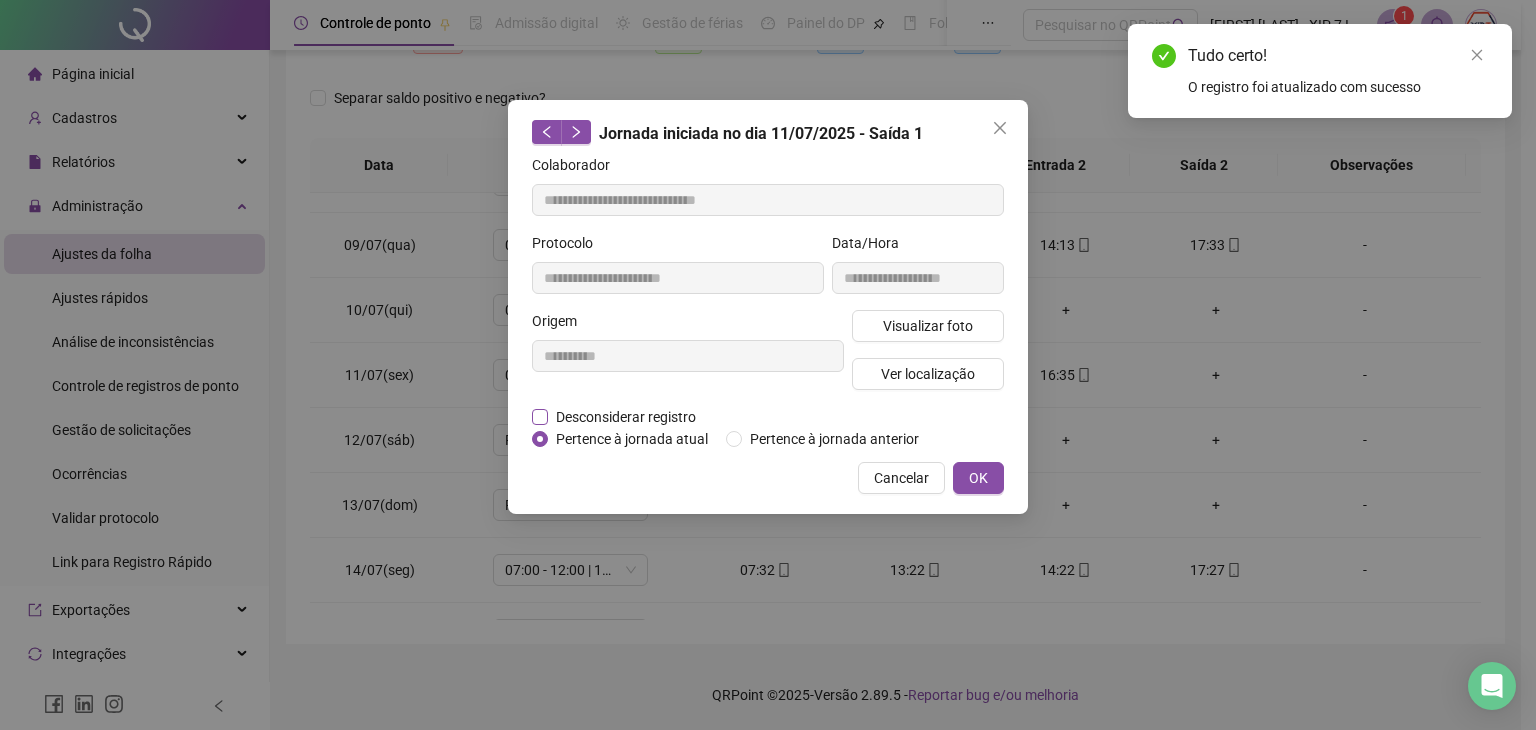 click on "Desconsiderar registro" at bounding box center (626, 417) 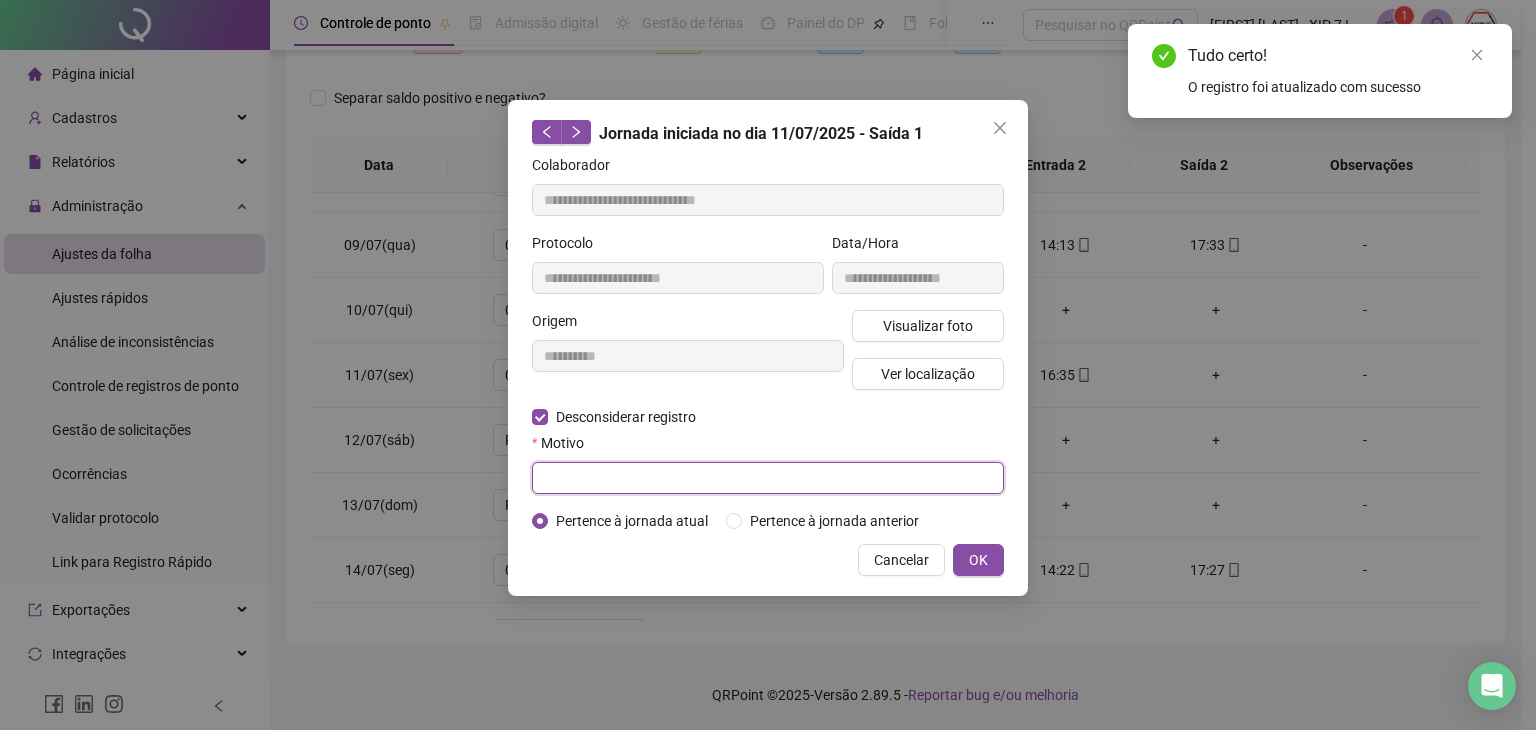 click at bounding box center [768, 478] 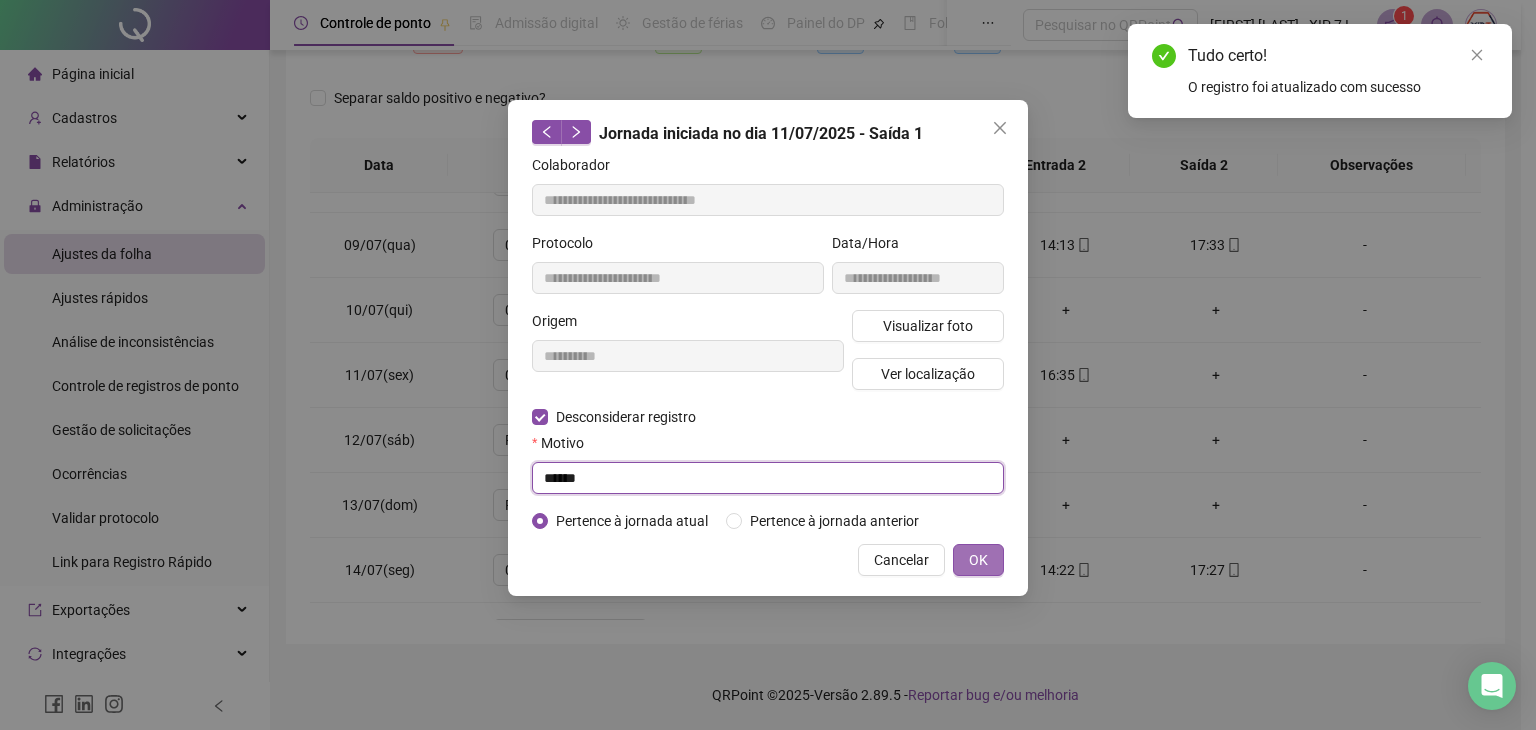 type on "******" 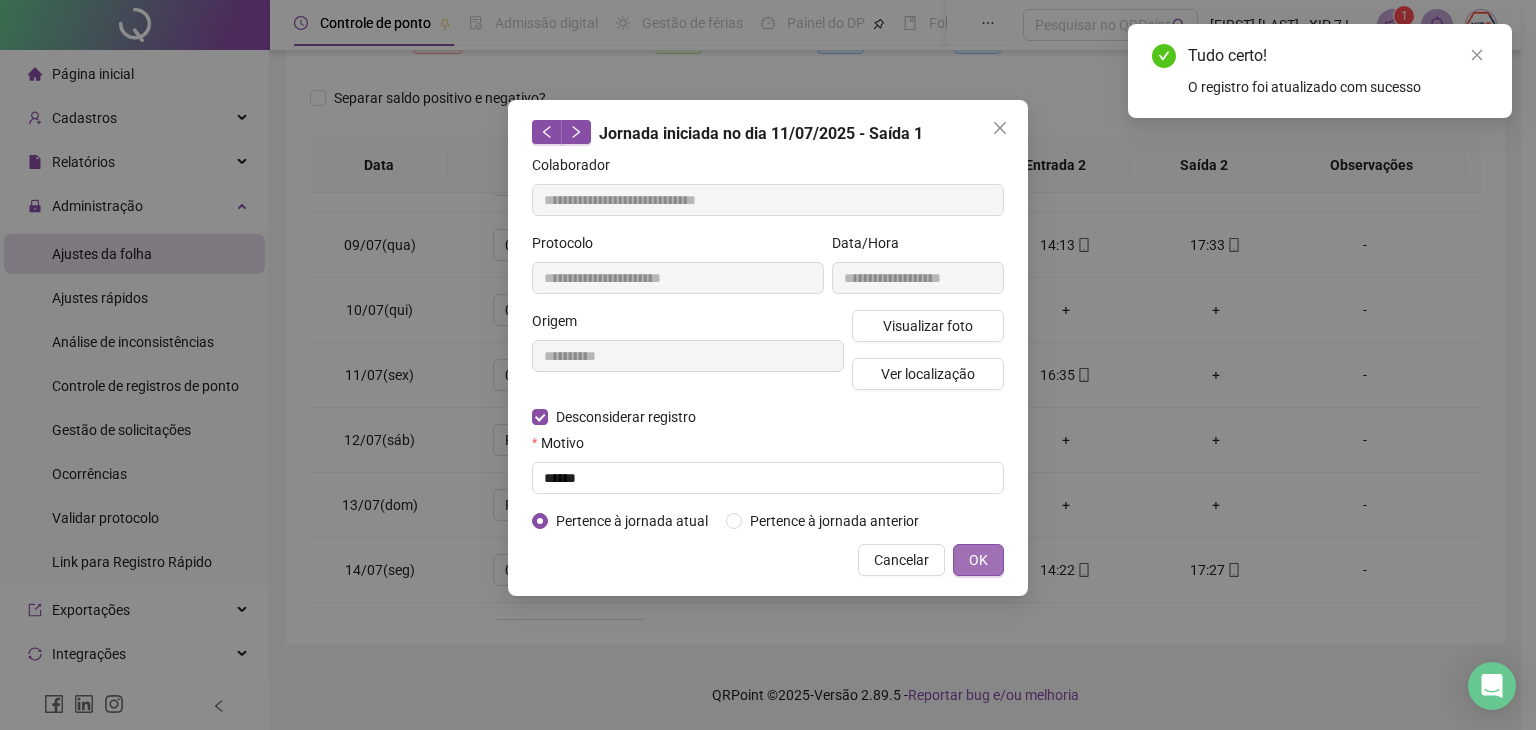 click on "OK" at bounding box center [978, 560] 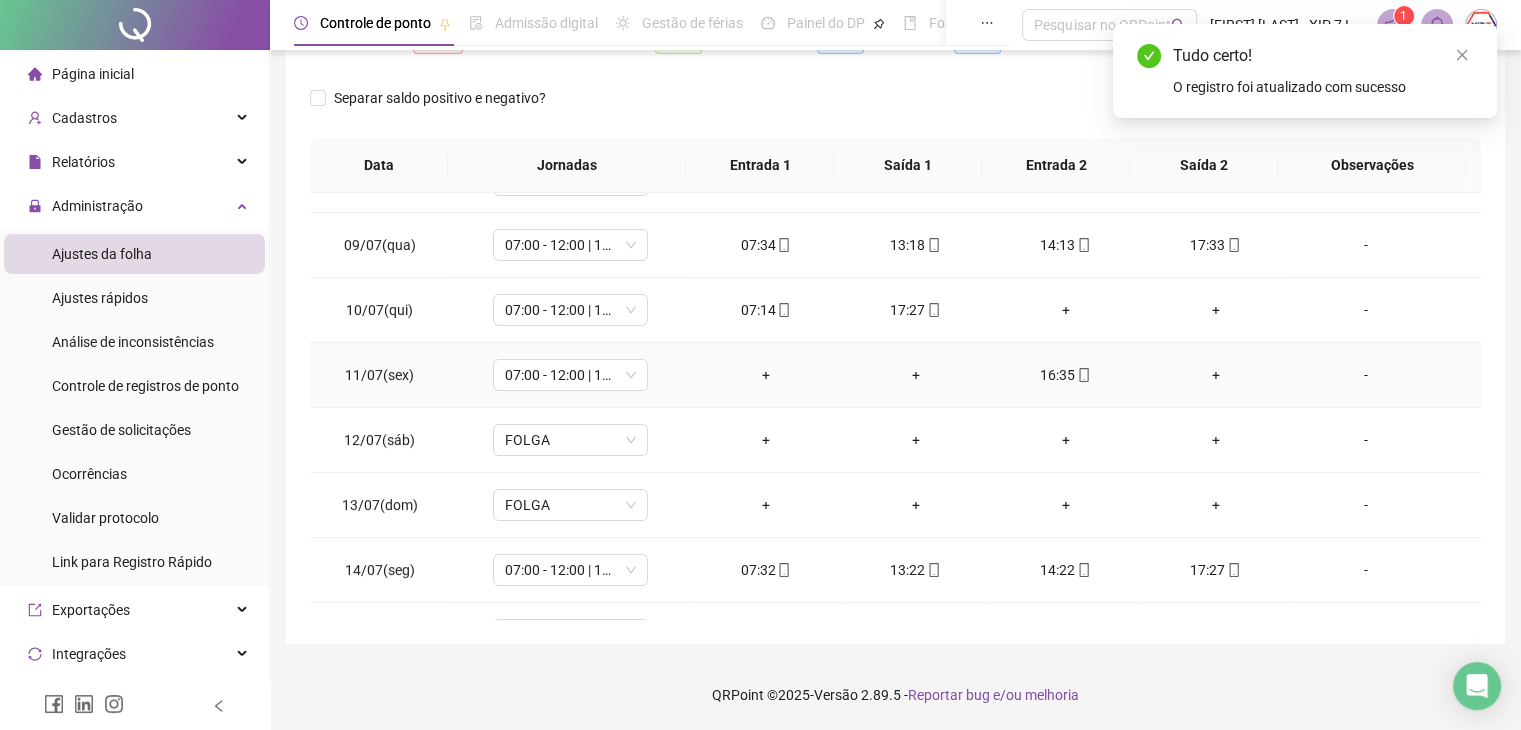 click on "16:35" at bounding box center [1066, 375] 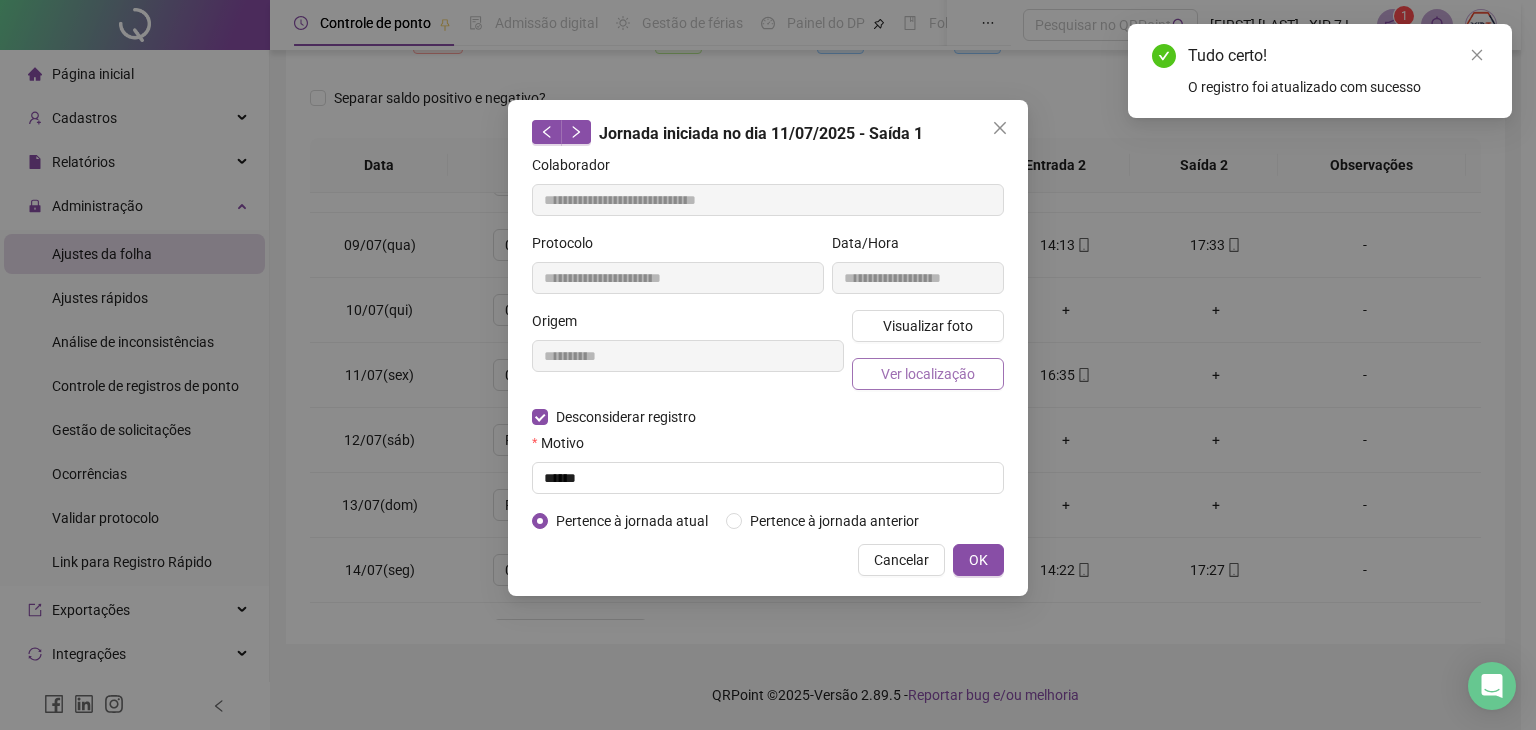 type on "**********" 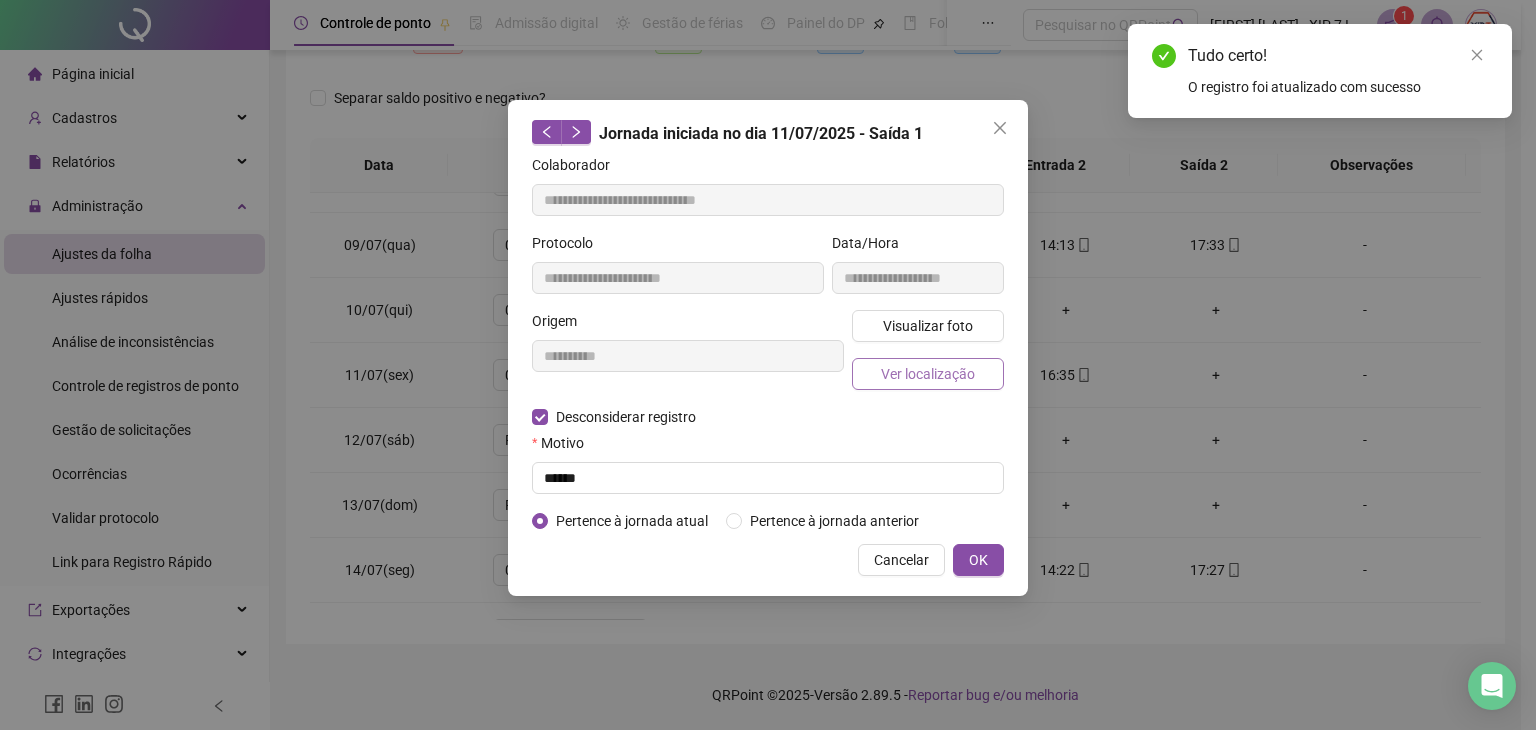 type on "**********" 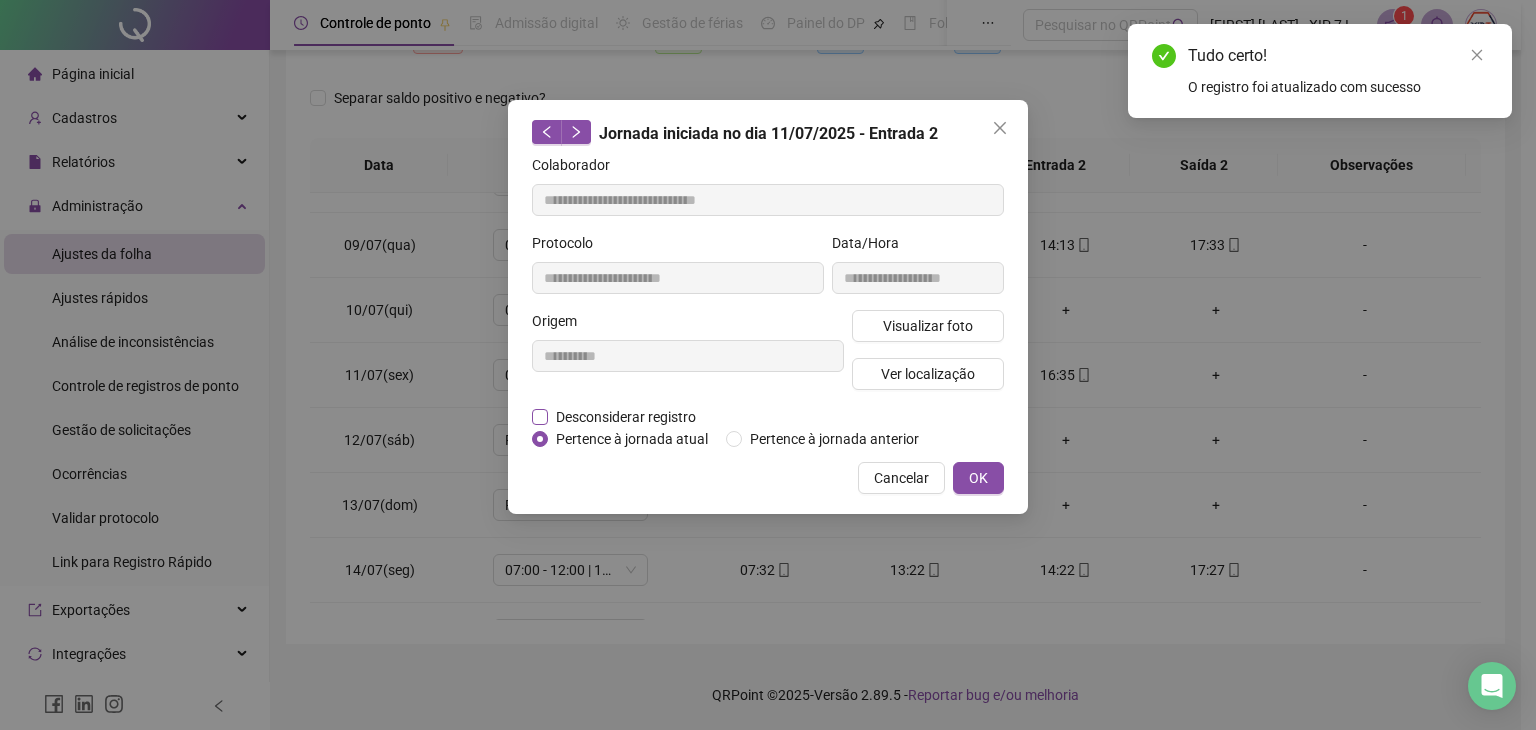 click on "Desconsiderar registro" at bounding box center (626, 417) 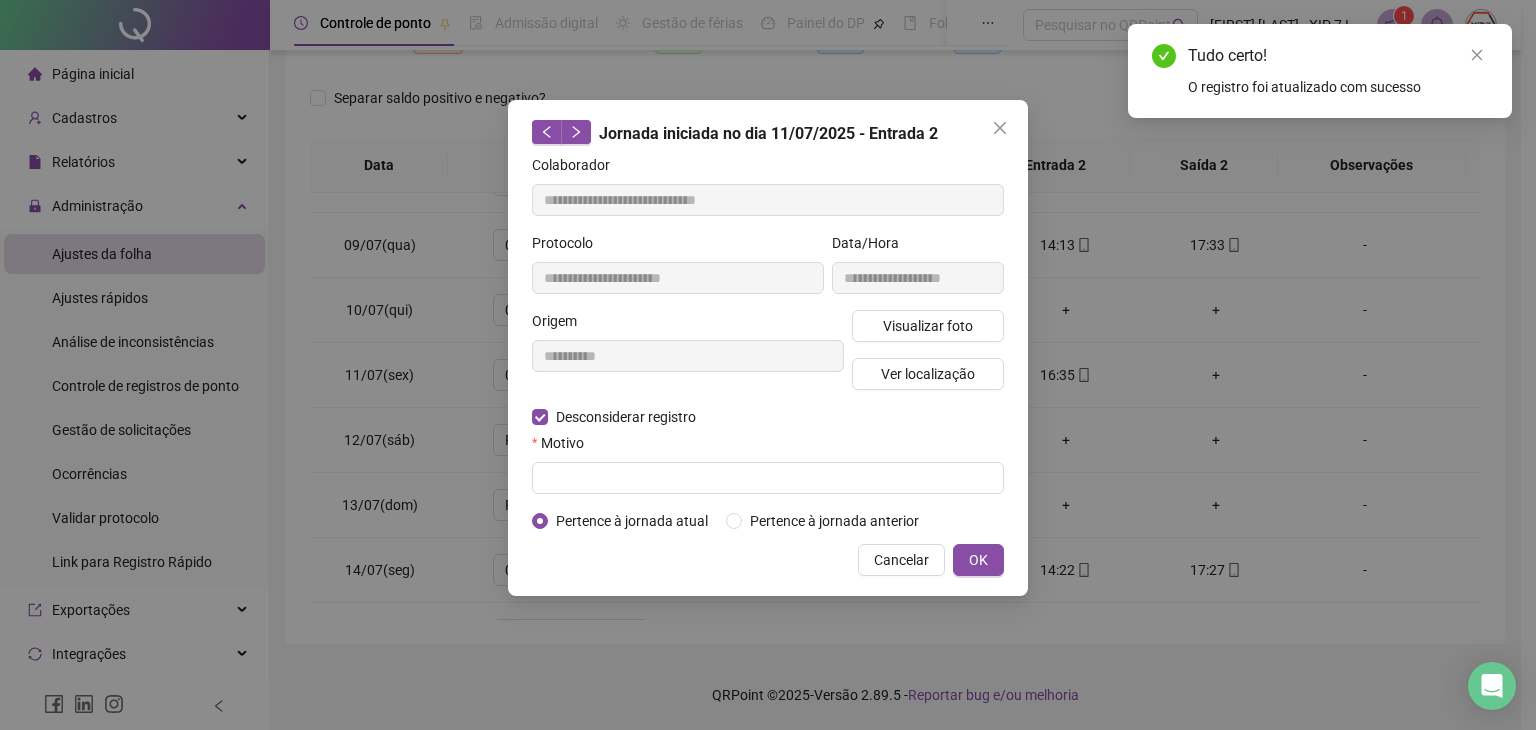 click on "Motivo" at bounding box center (768, 447) 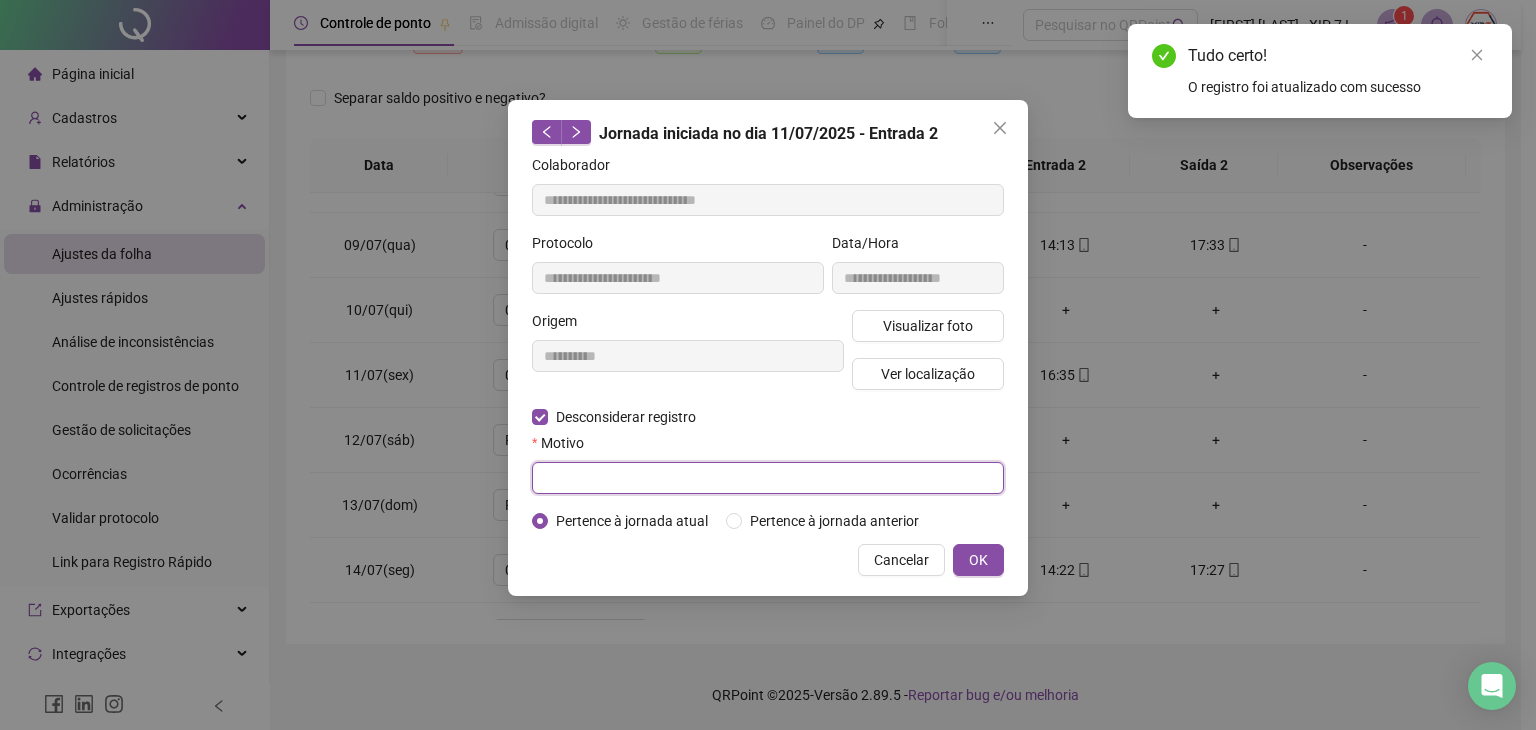 click at bounding box center [768, 478] 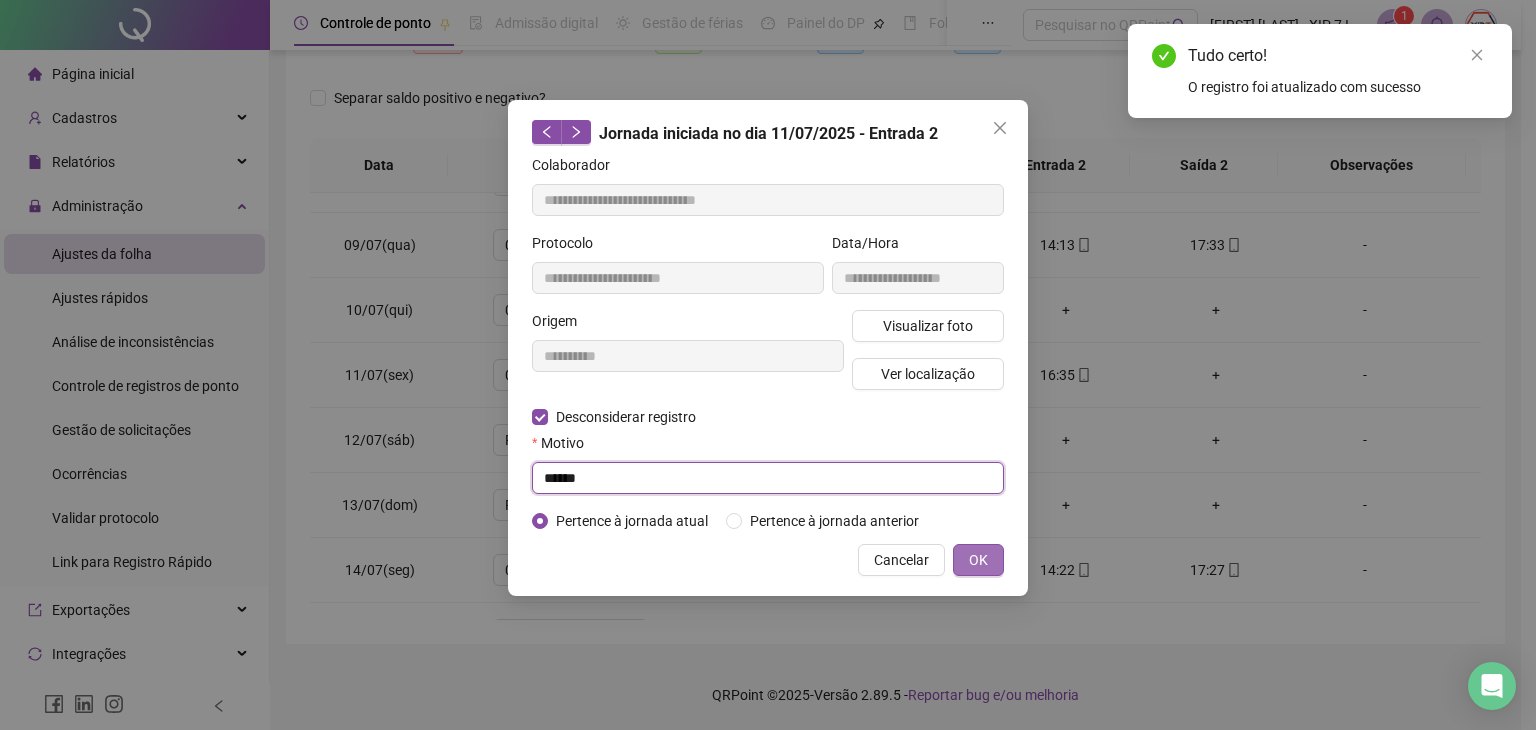 type on "******" 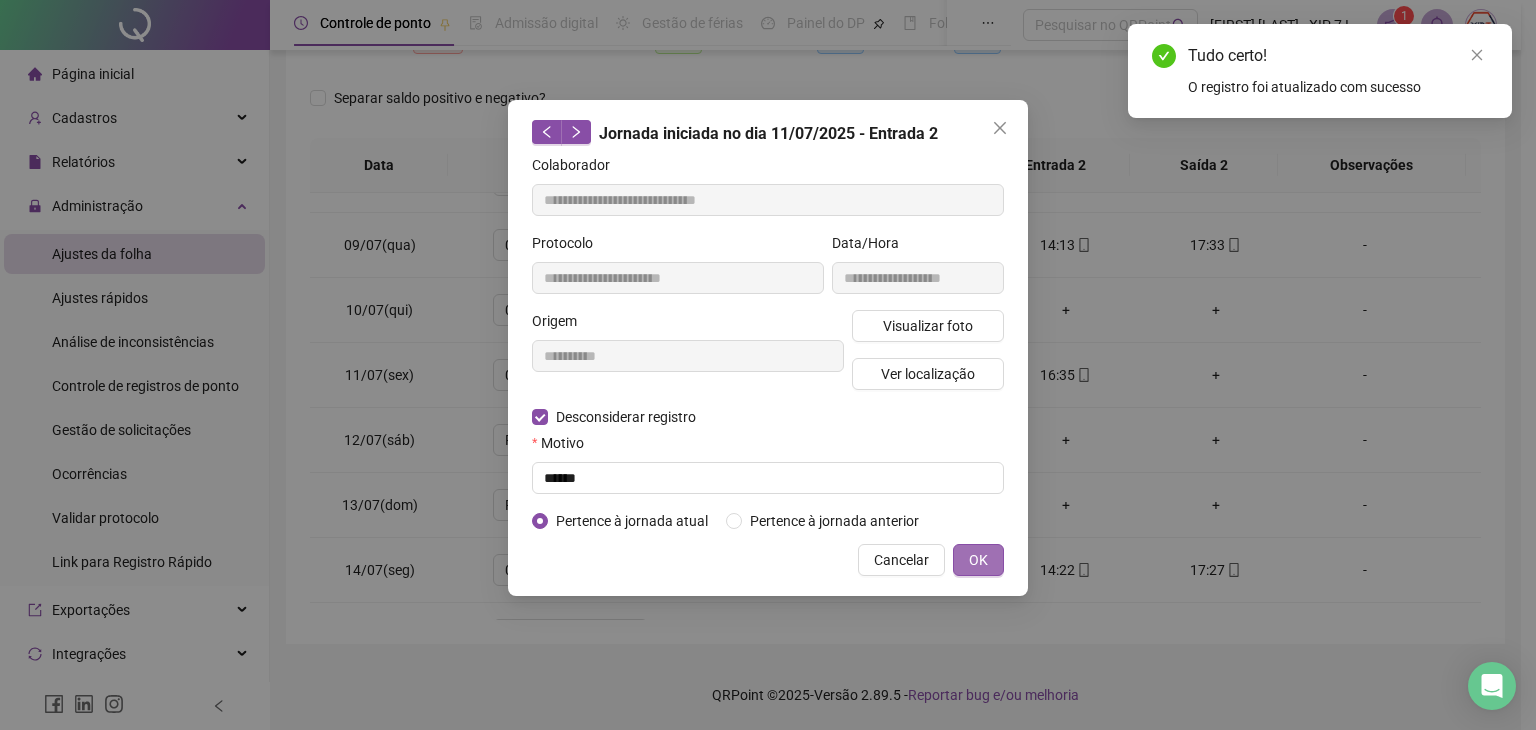 click on "OK" at bounding box center (978, 560) 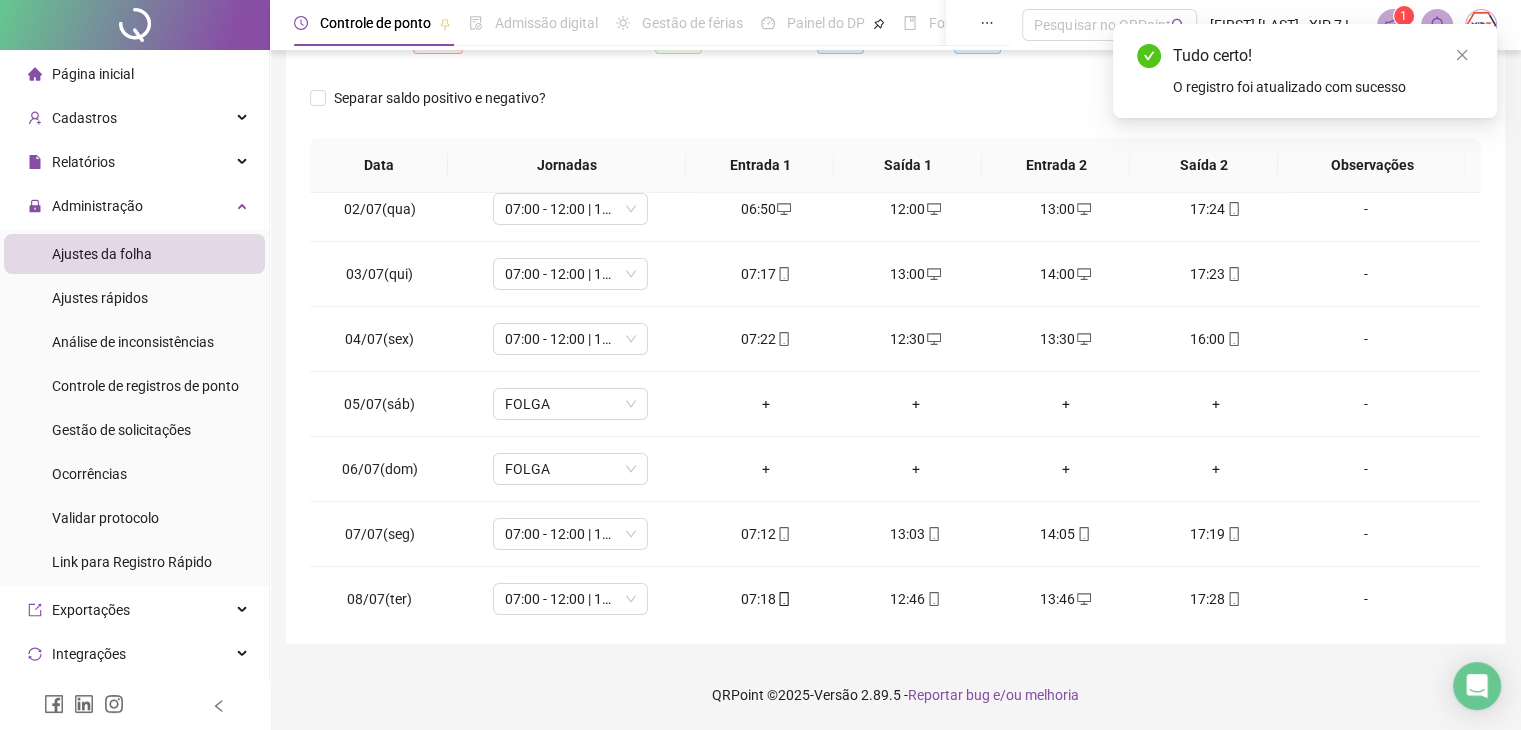 scroll, scrollTop: 0, scrollLeft: 0, axis: both 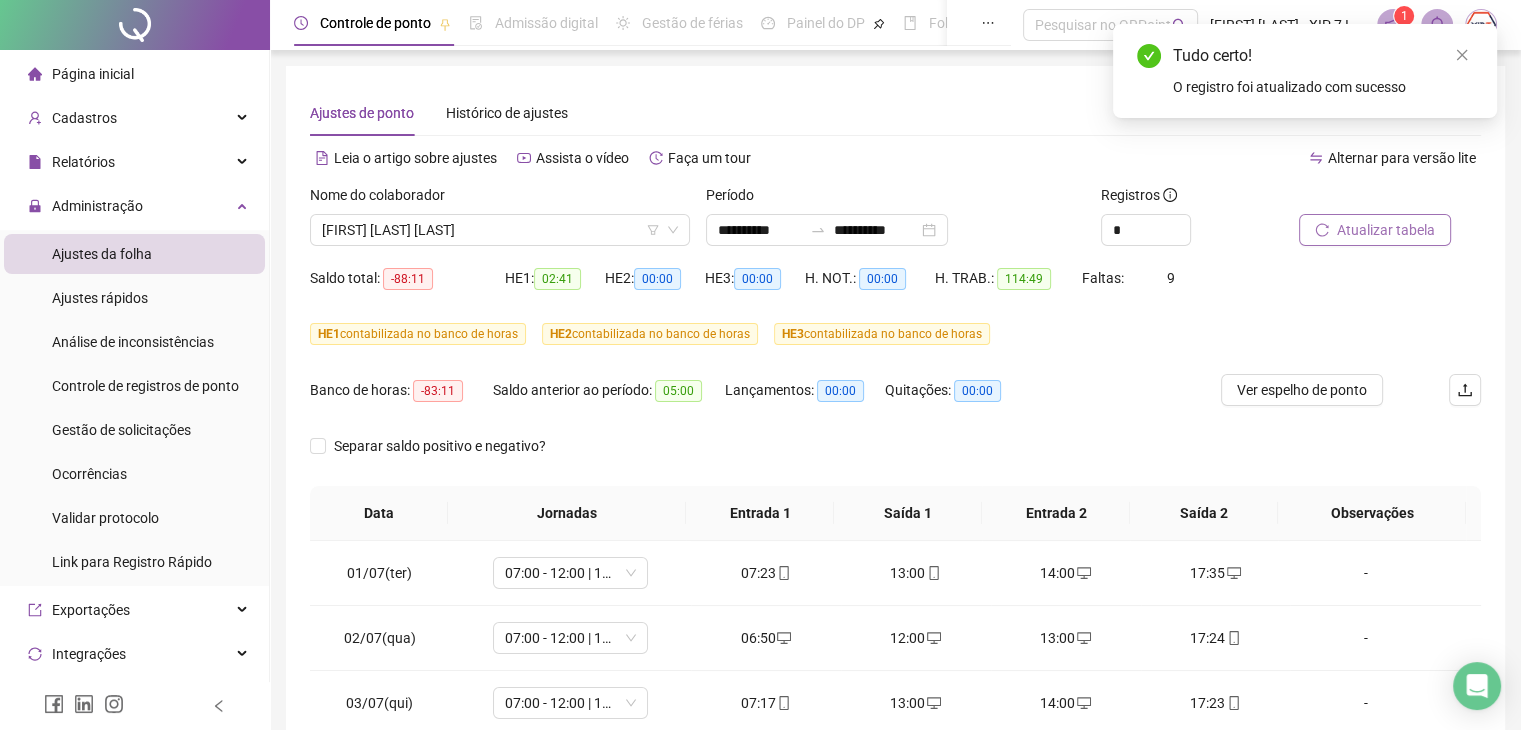 click on "Atualizar tabela" at bounding box center (1386, 230) 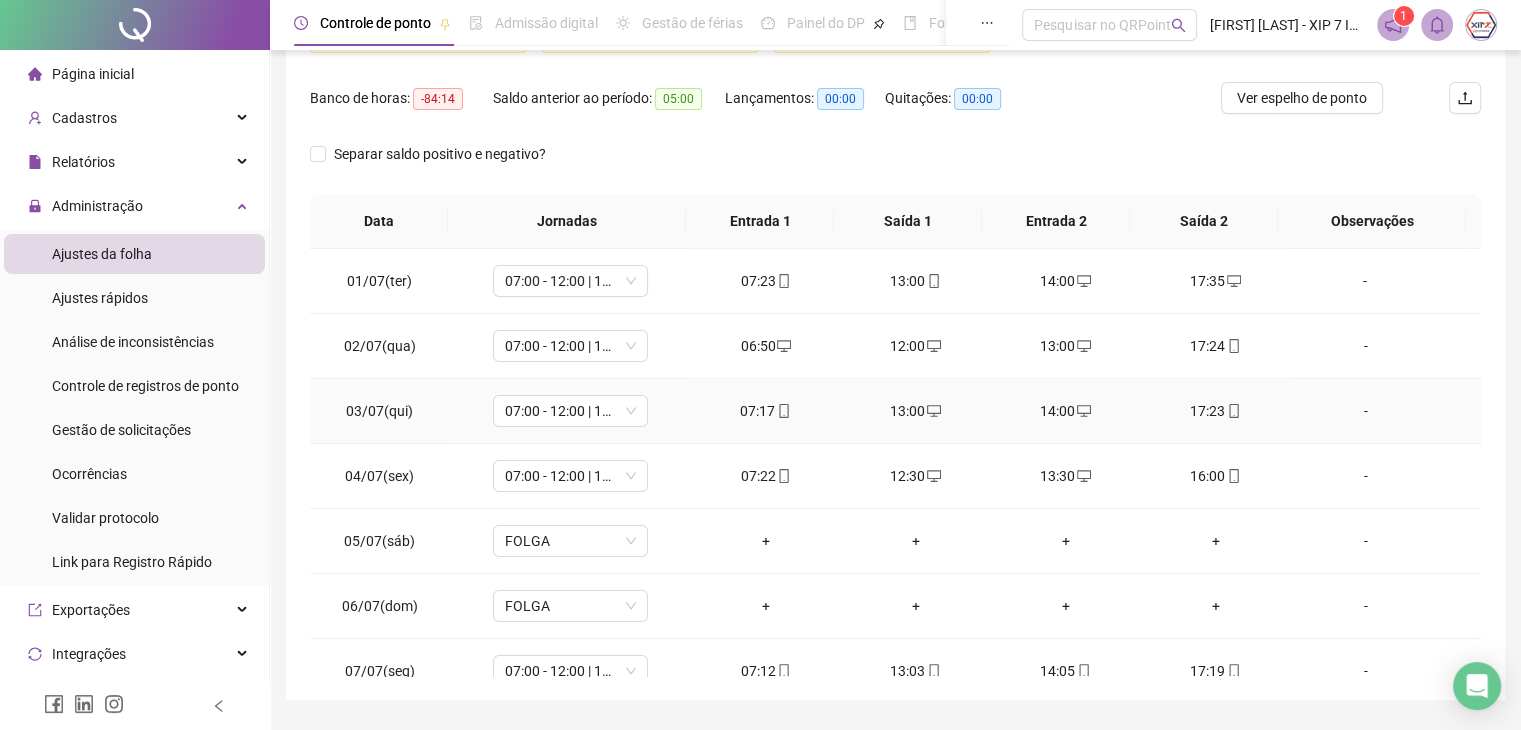 scroll, scrollTop: 348, scrollLeft: 0, axis: vertical 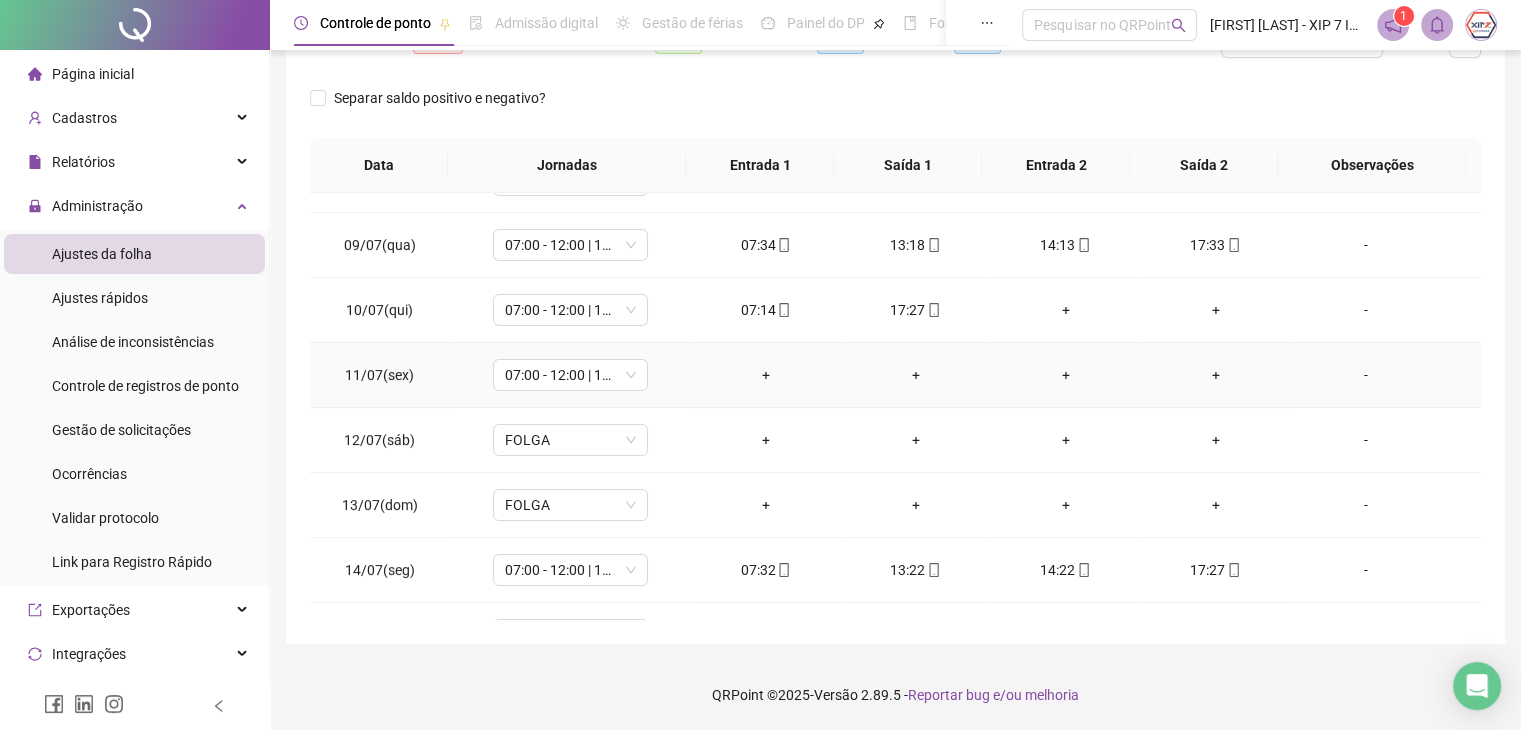 click on "+" at bounding box center (766, 375) 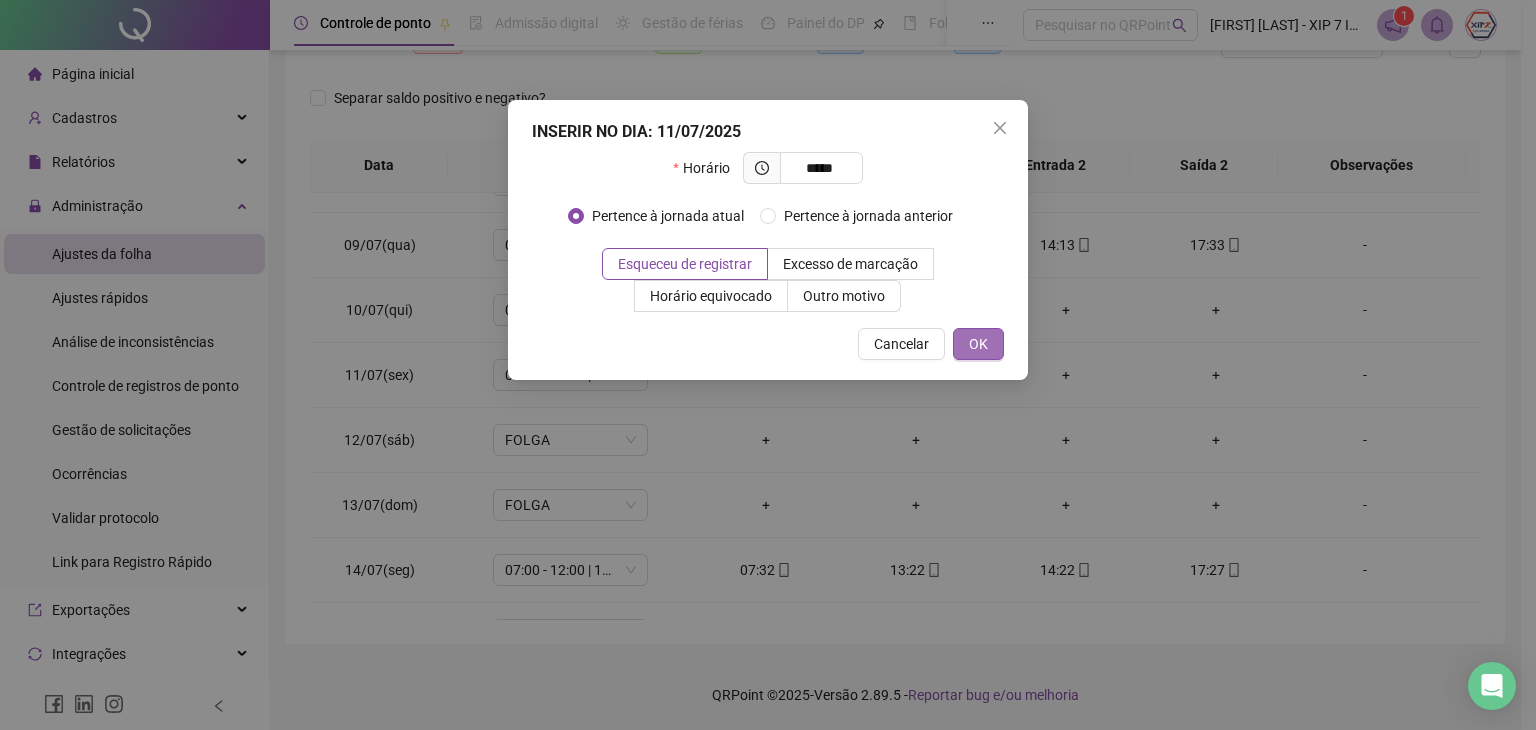 type on "*****" 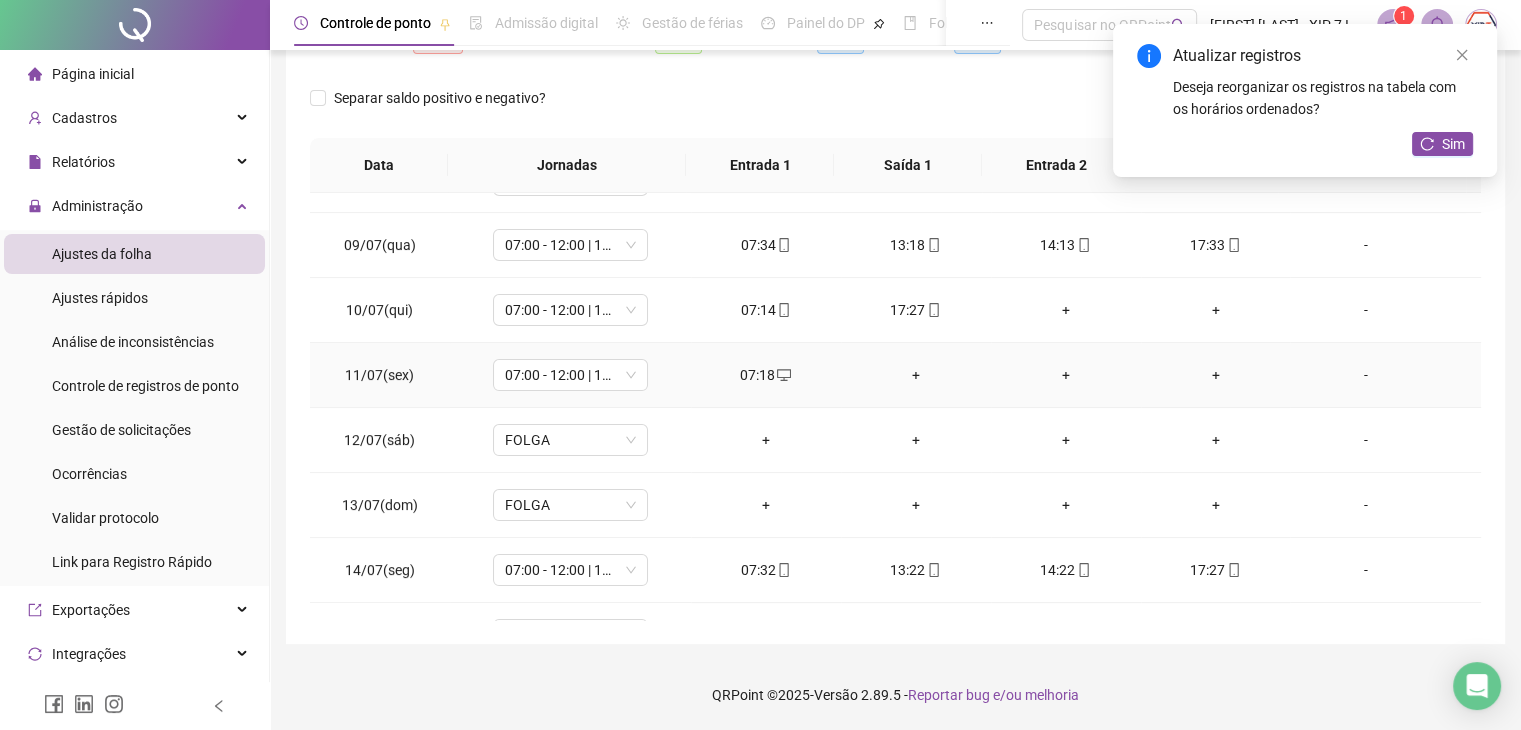 click on "+" at bounding box center [916, 375] 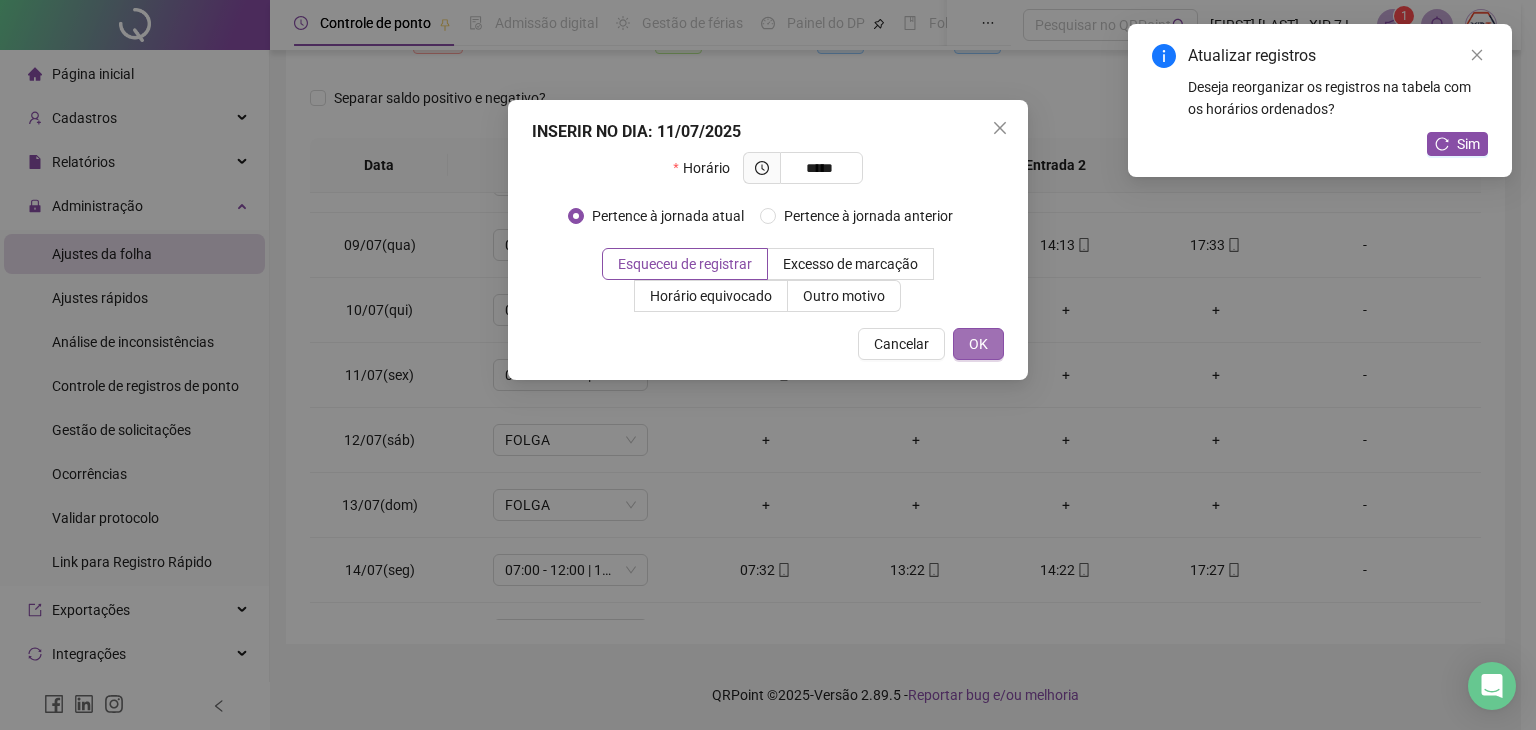 type on "*****" 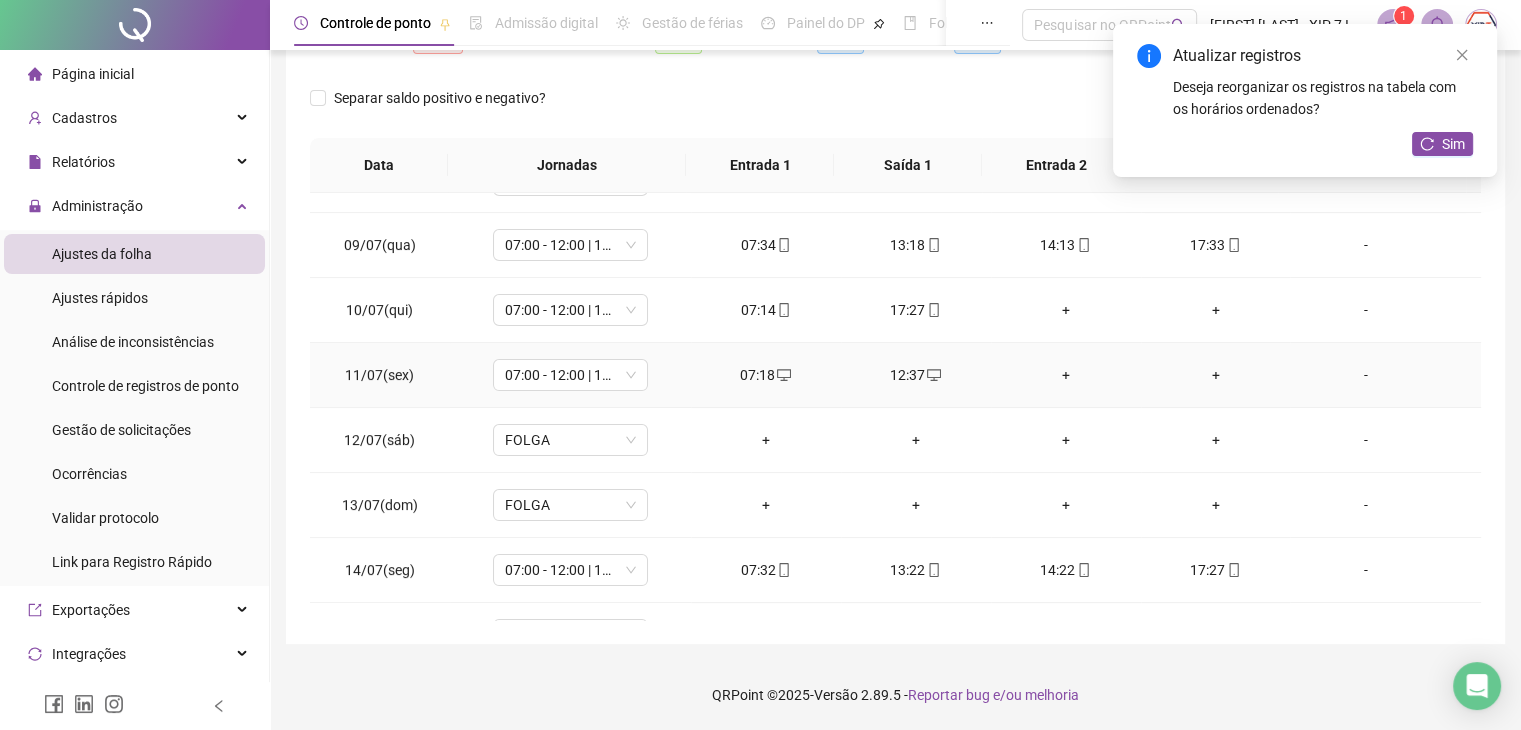 click on "+" at bounding box center [1066, 375] 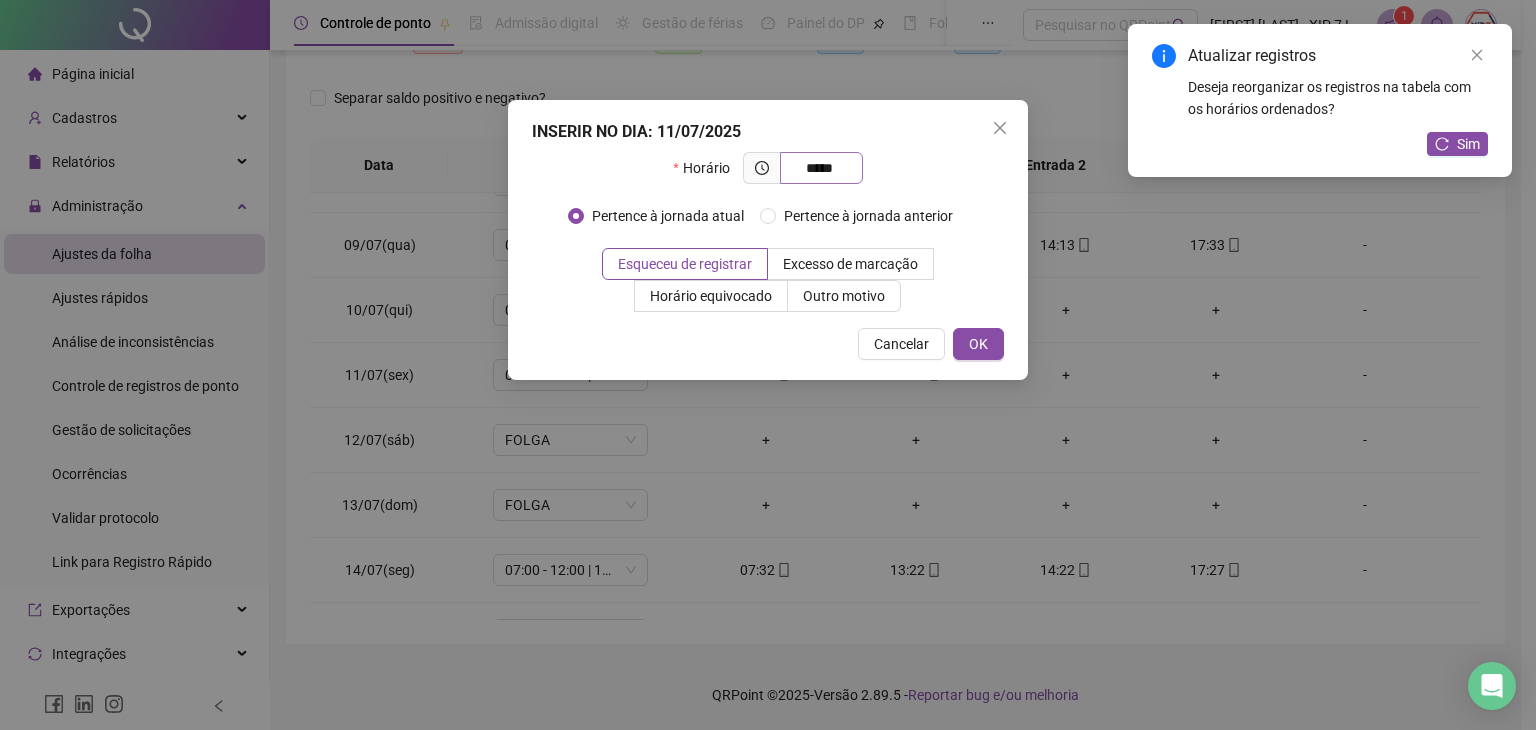 click on "*****" at bounding box center (819, 168) 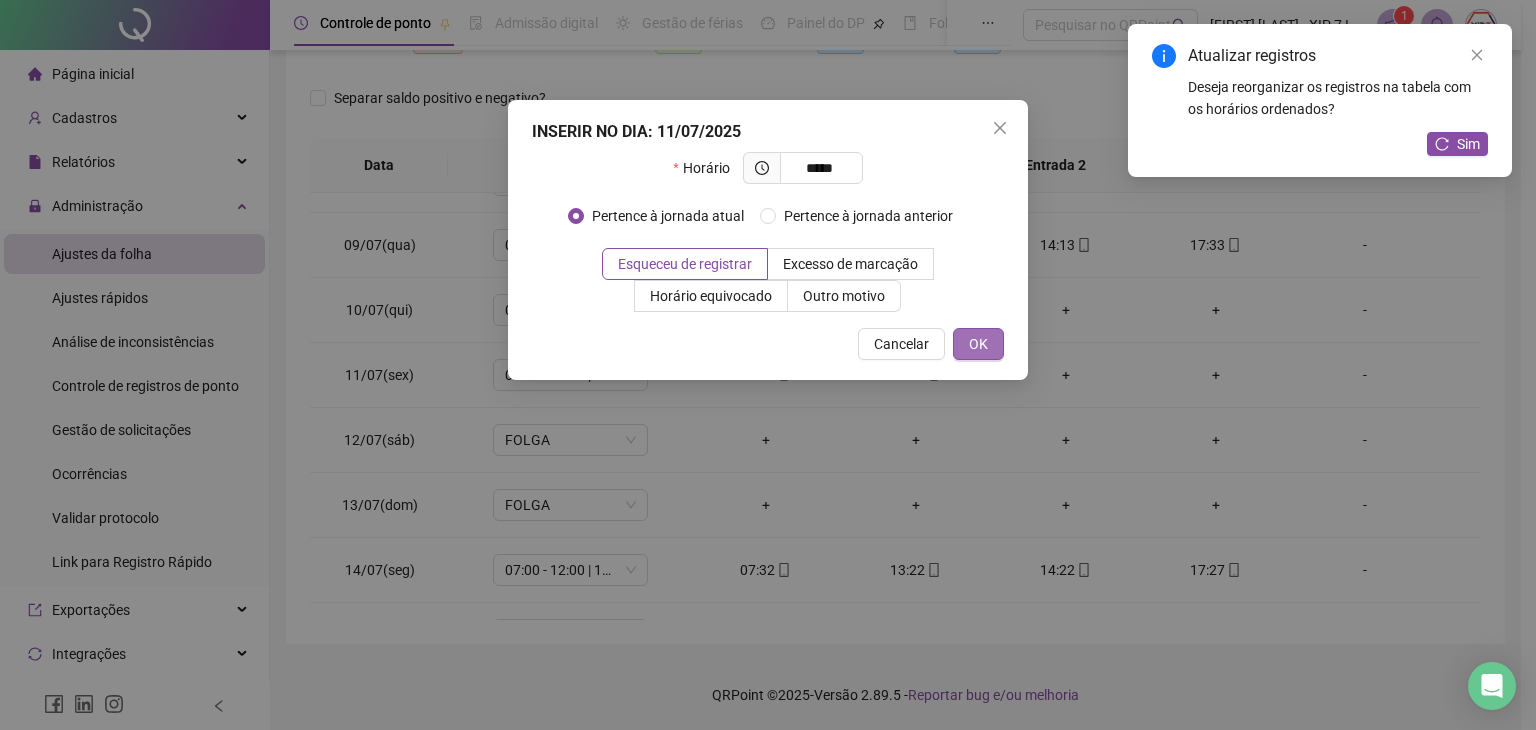 type on "*****" 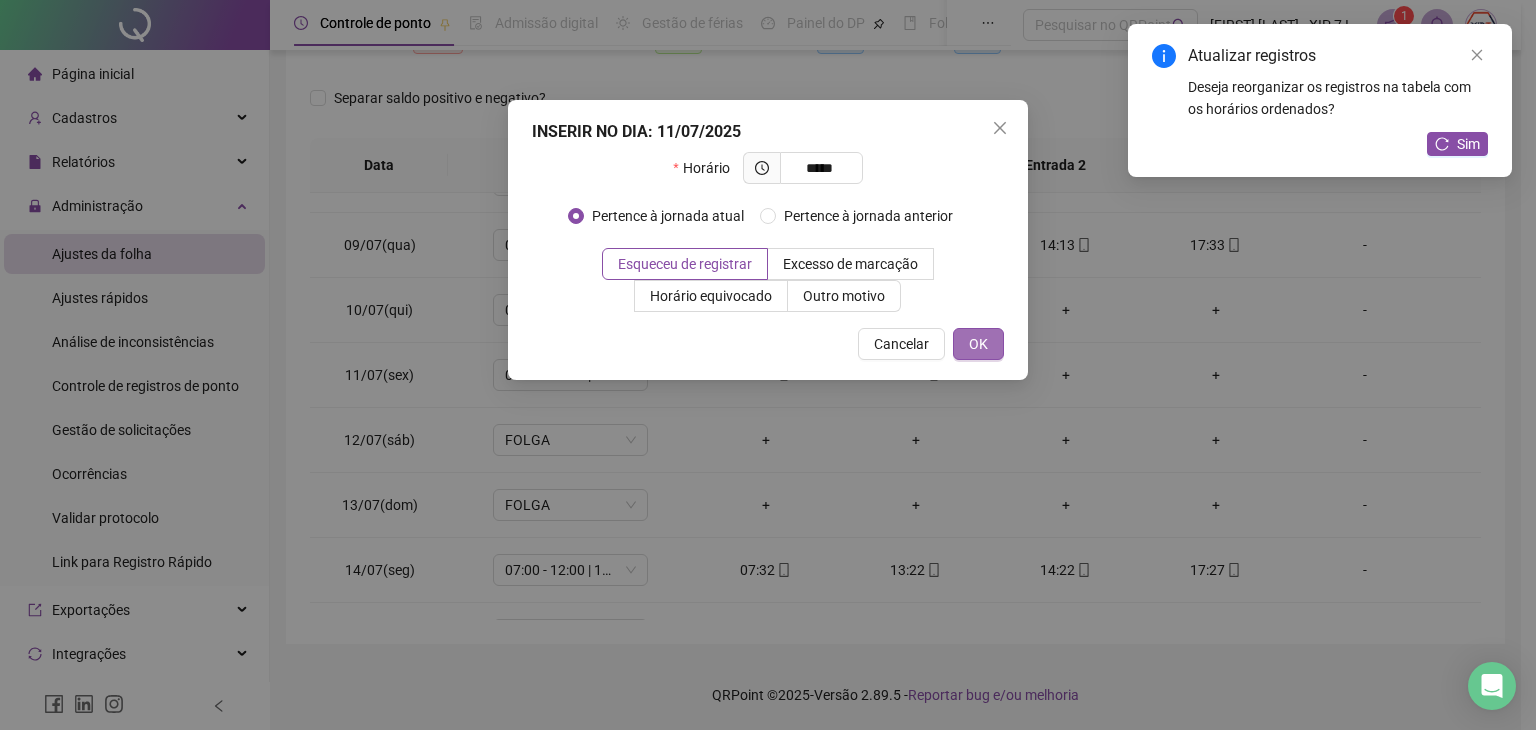 drag, startPoint x: 980, startPoint y: 339, endPoint x: 992, endPoint y: 340, distance: 12.0415945 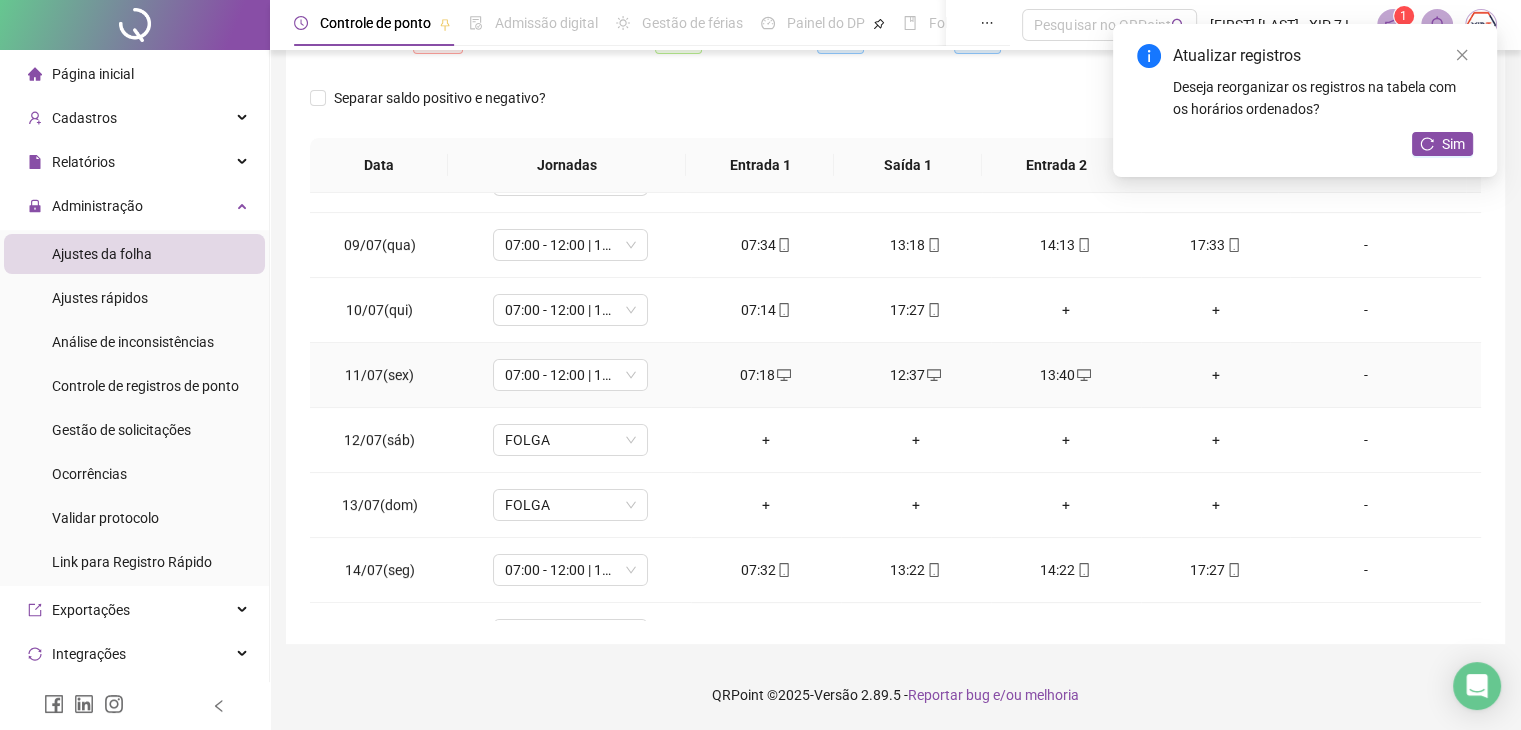 click on "+" at bounding box center (1216, 375) 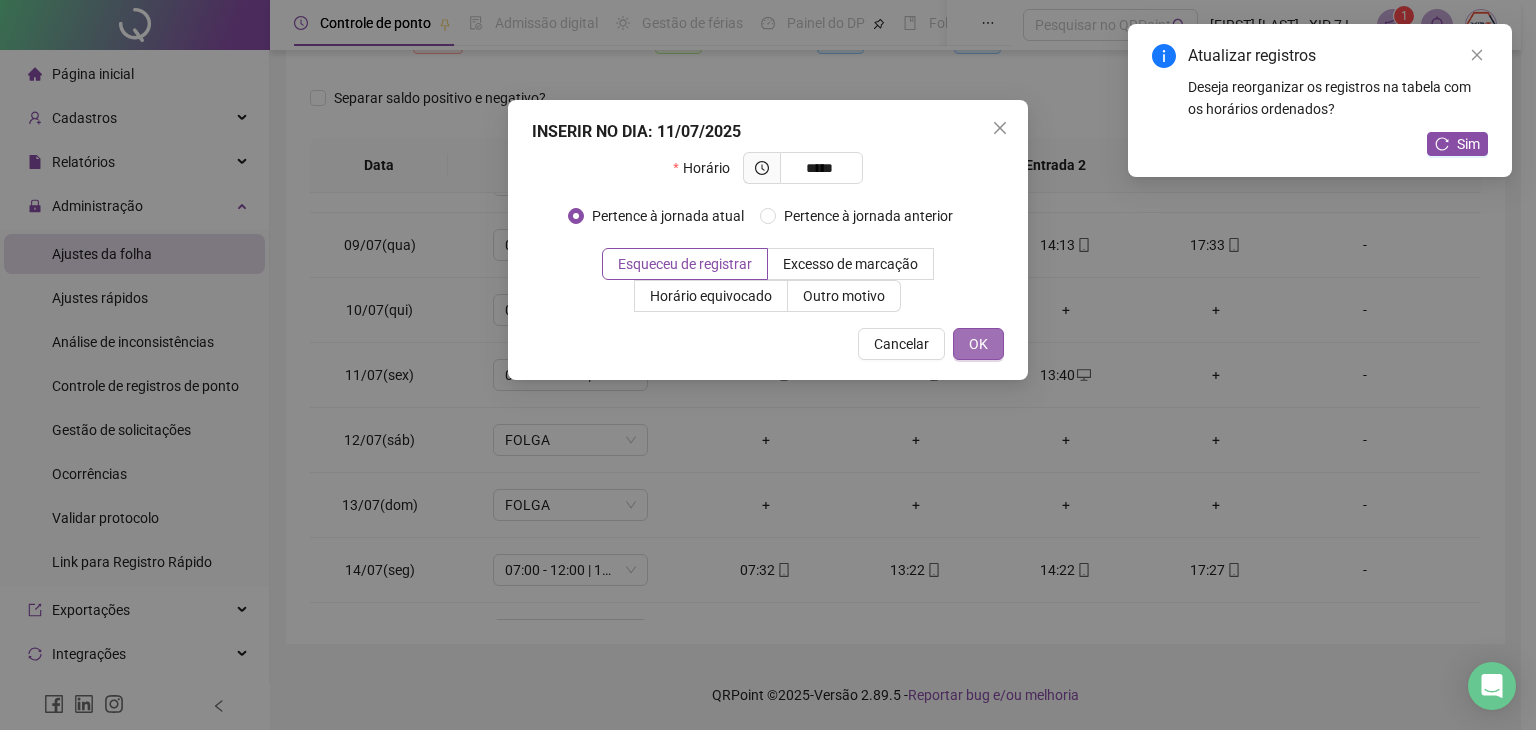 type on "*****" 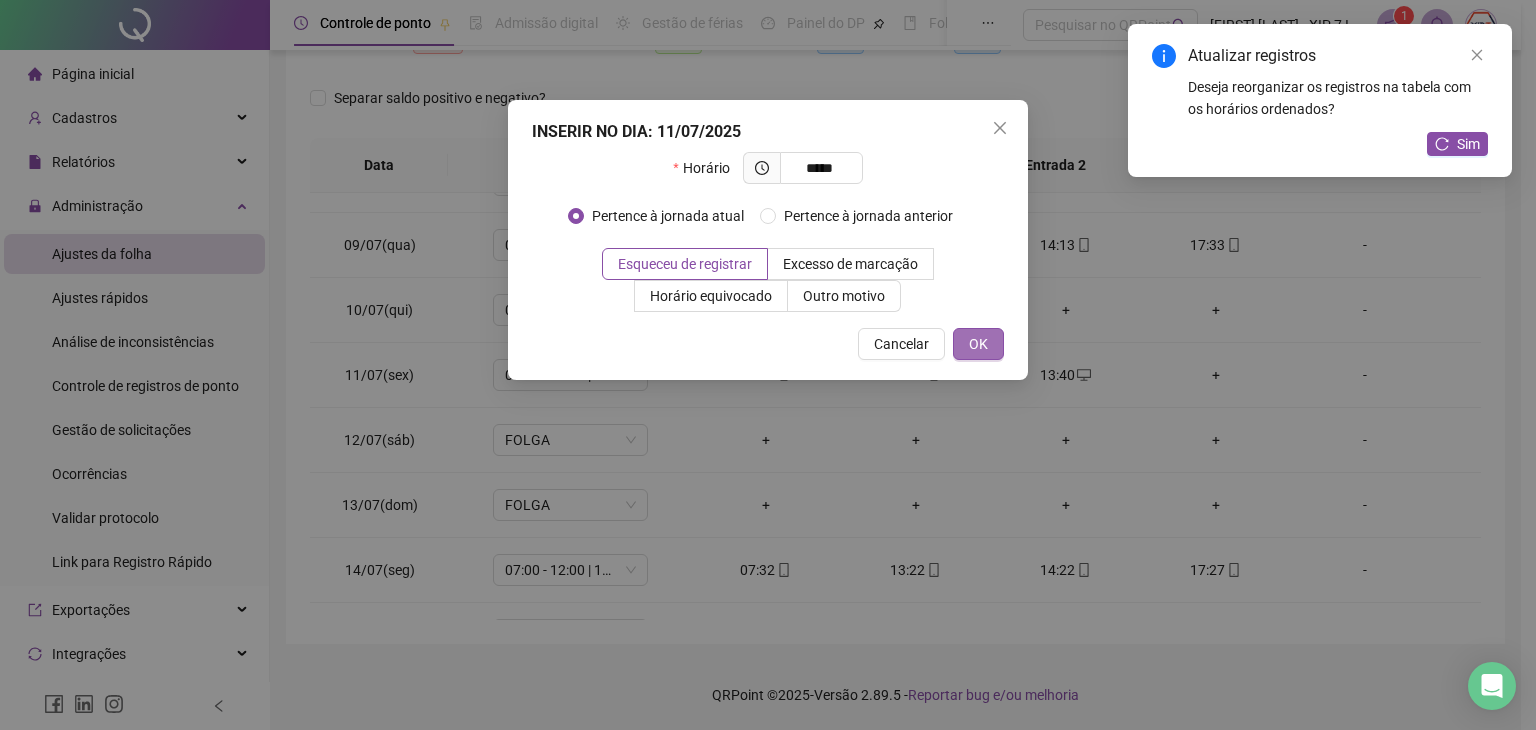 click on "OK" at bounding box center (978, 344) 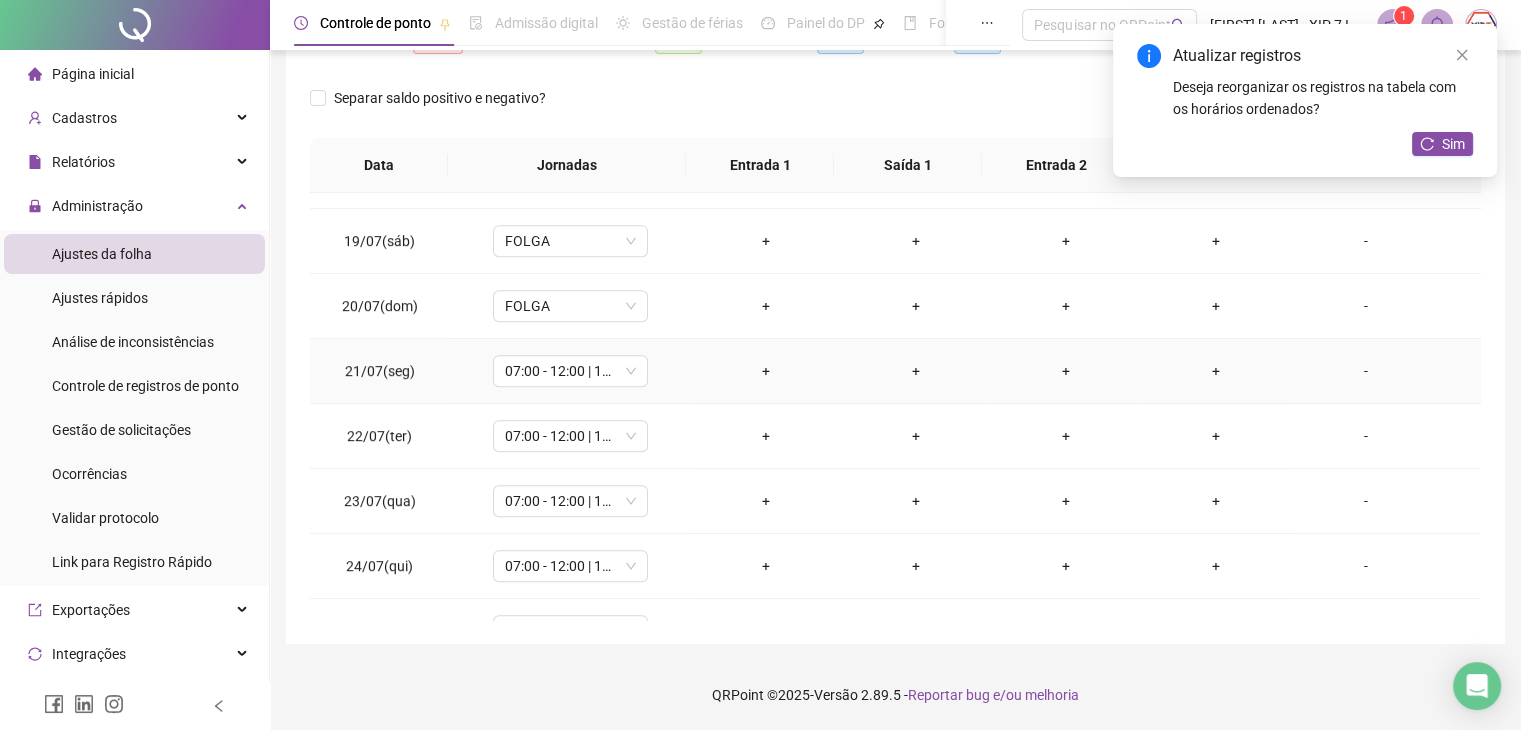 scroll, scrollTop: 1200, scrollLeft: 0, axis: vertical 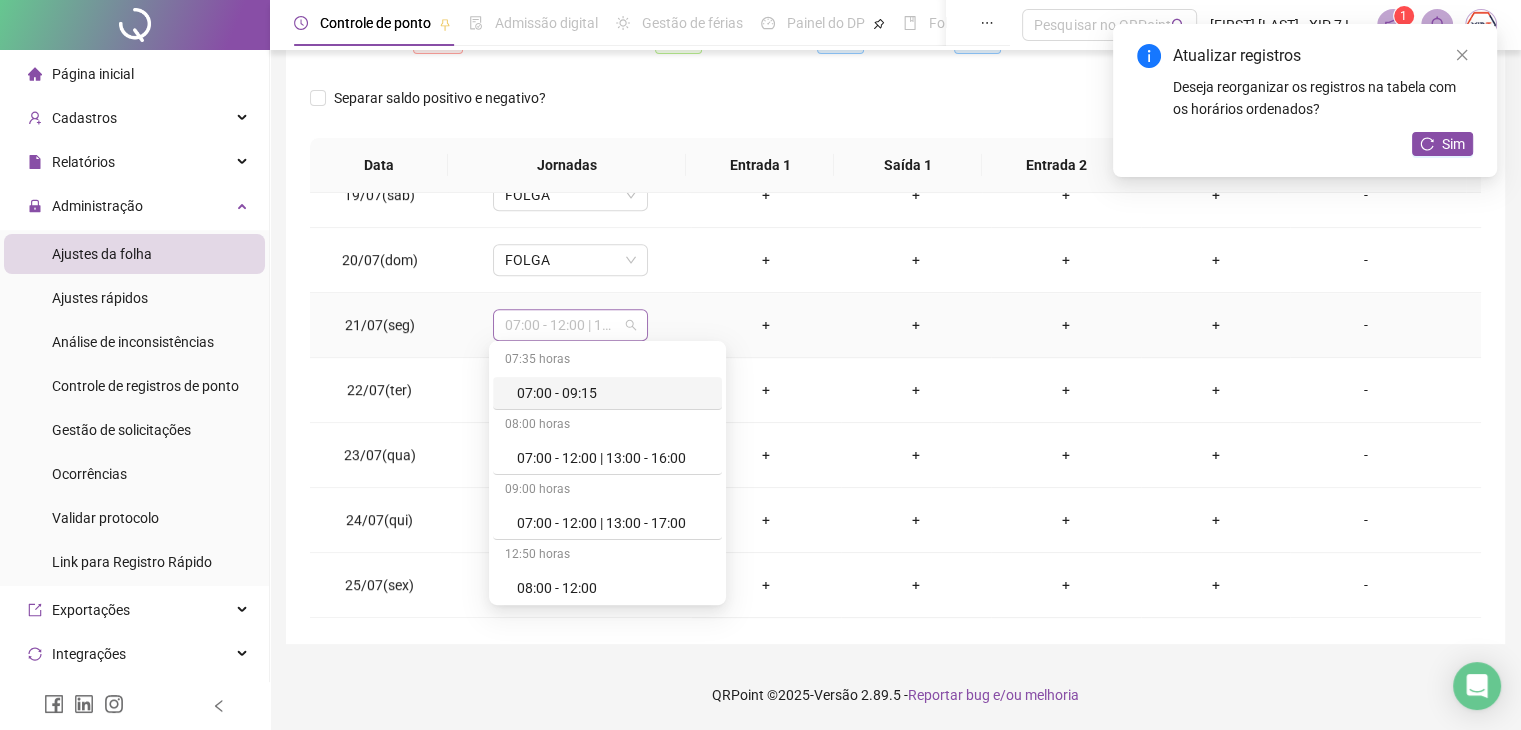 click on "07:00 - 12:00 | 13:00 - 17:00" at bounding box center (570, 325) 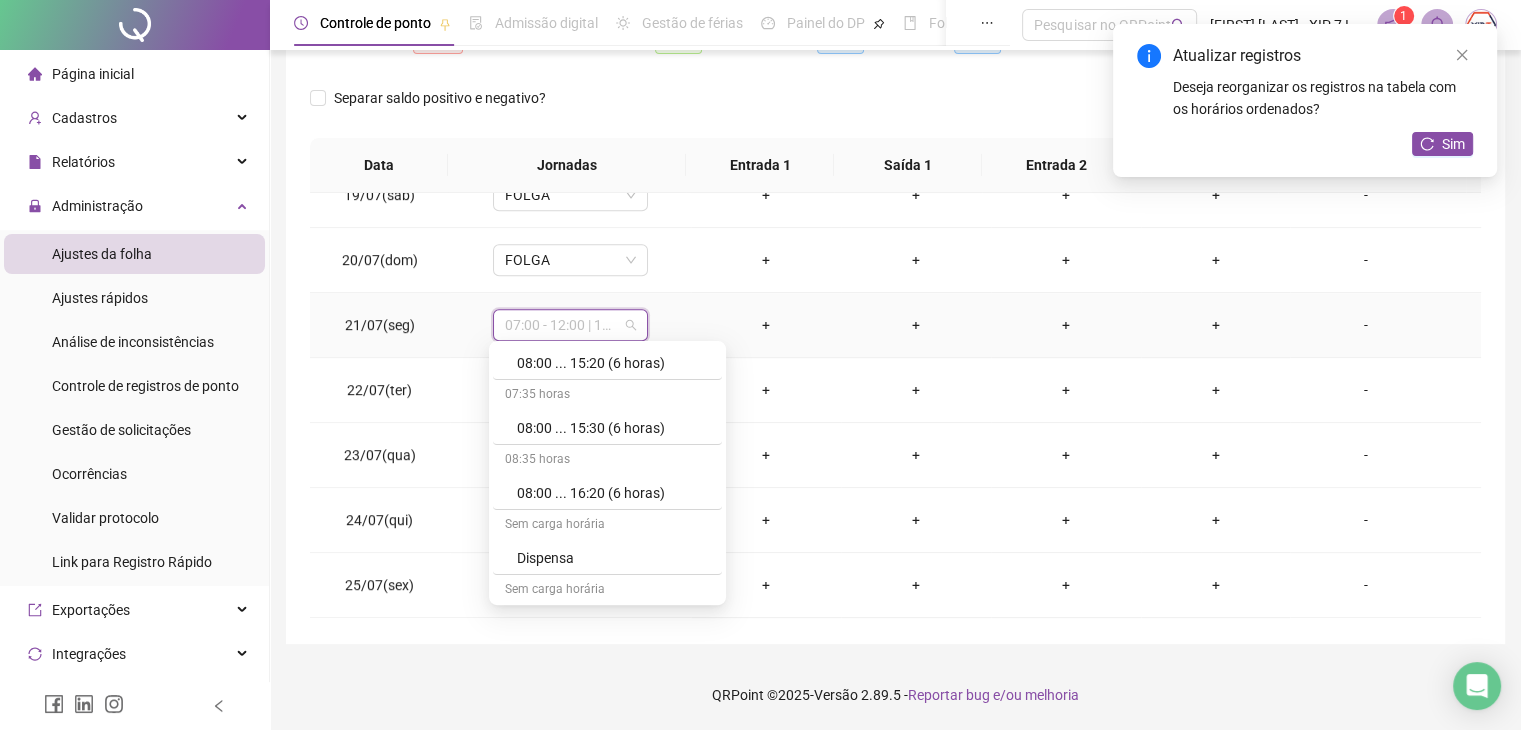 scroll, scrollTop: 700, scrollLeft: 0, axis: vertical 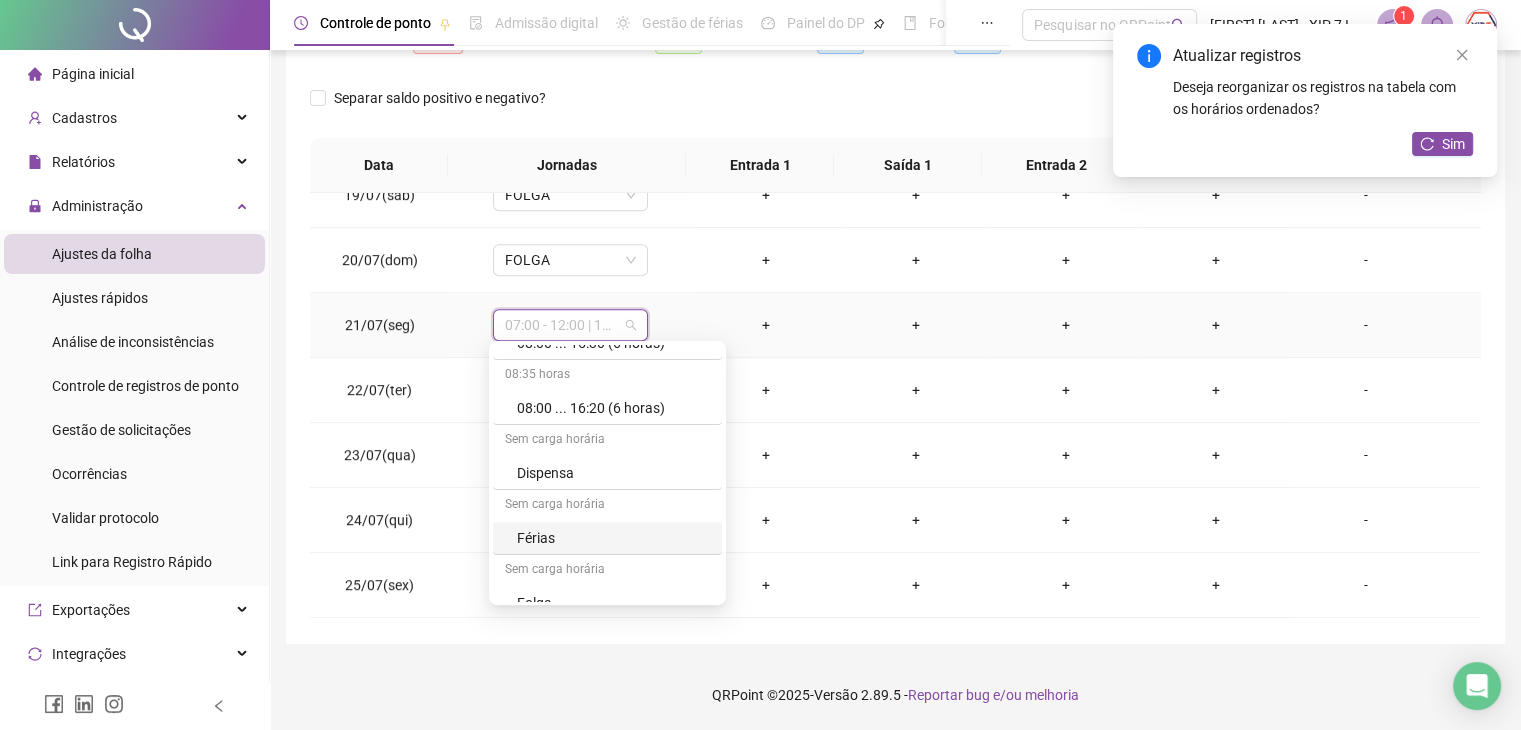 click on "Férias" at bounding box center (613, 538) 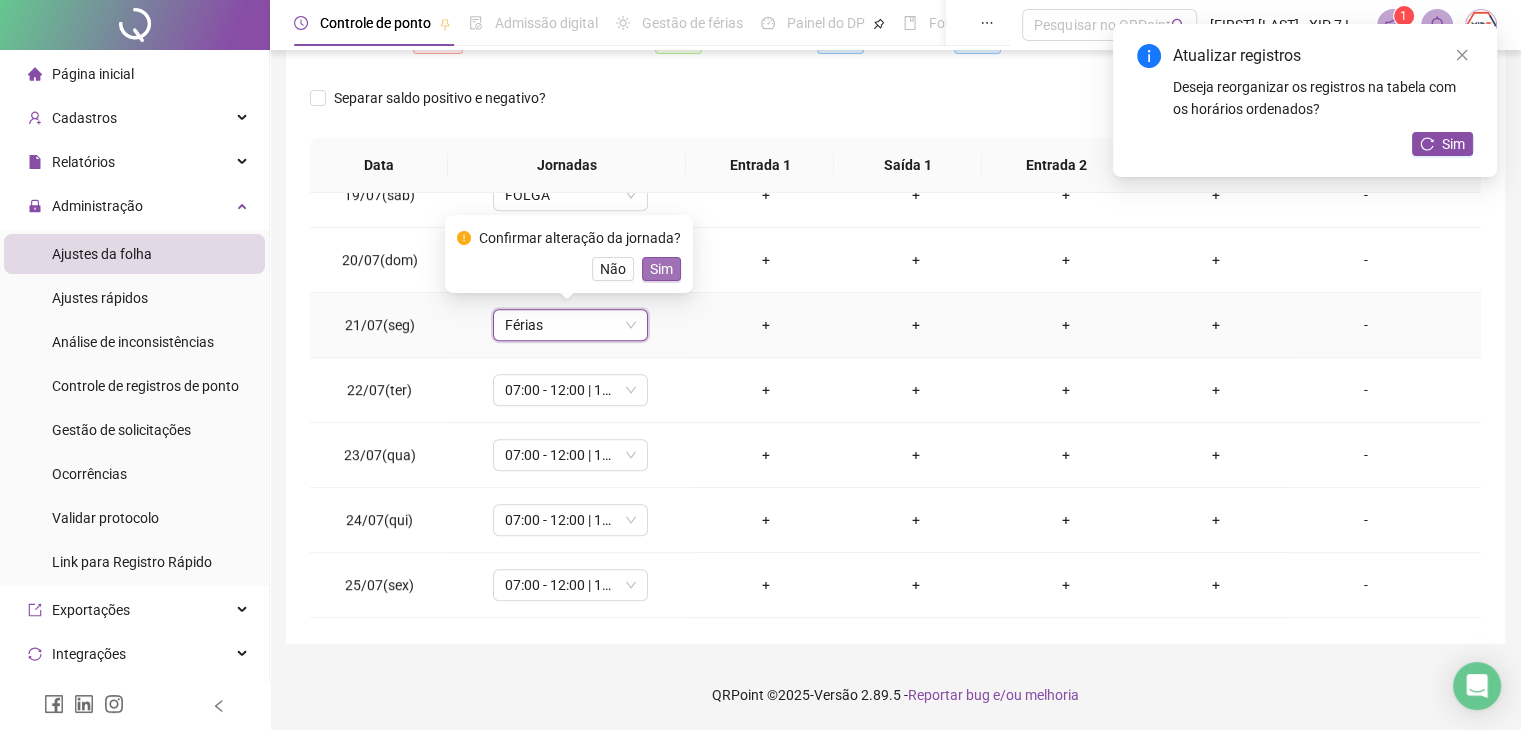 click on "Sim" at bounding box center [661, 269] 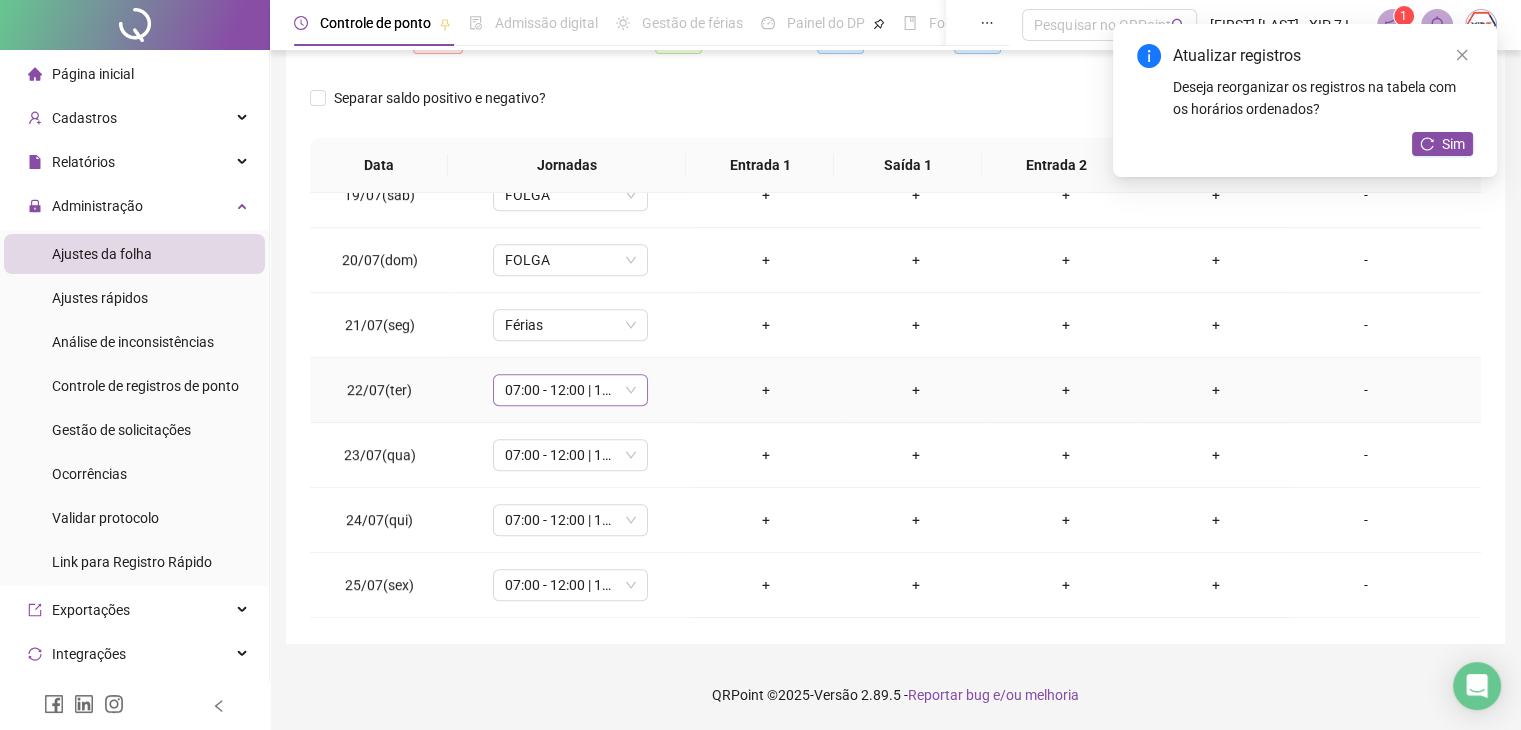 click on "07:00 - 12:00 | 13:00 - 17:00" at bounding box center [570, 390] 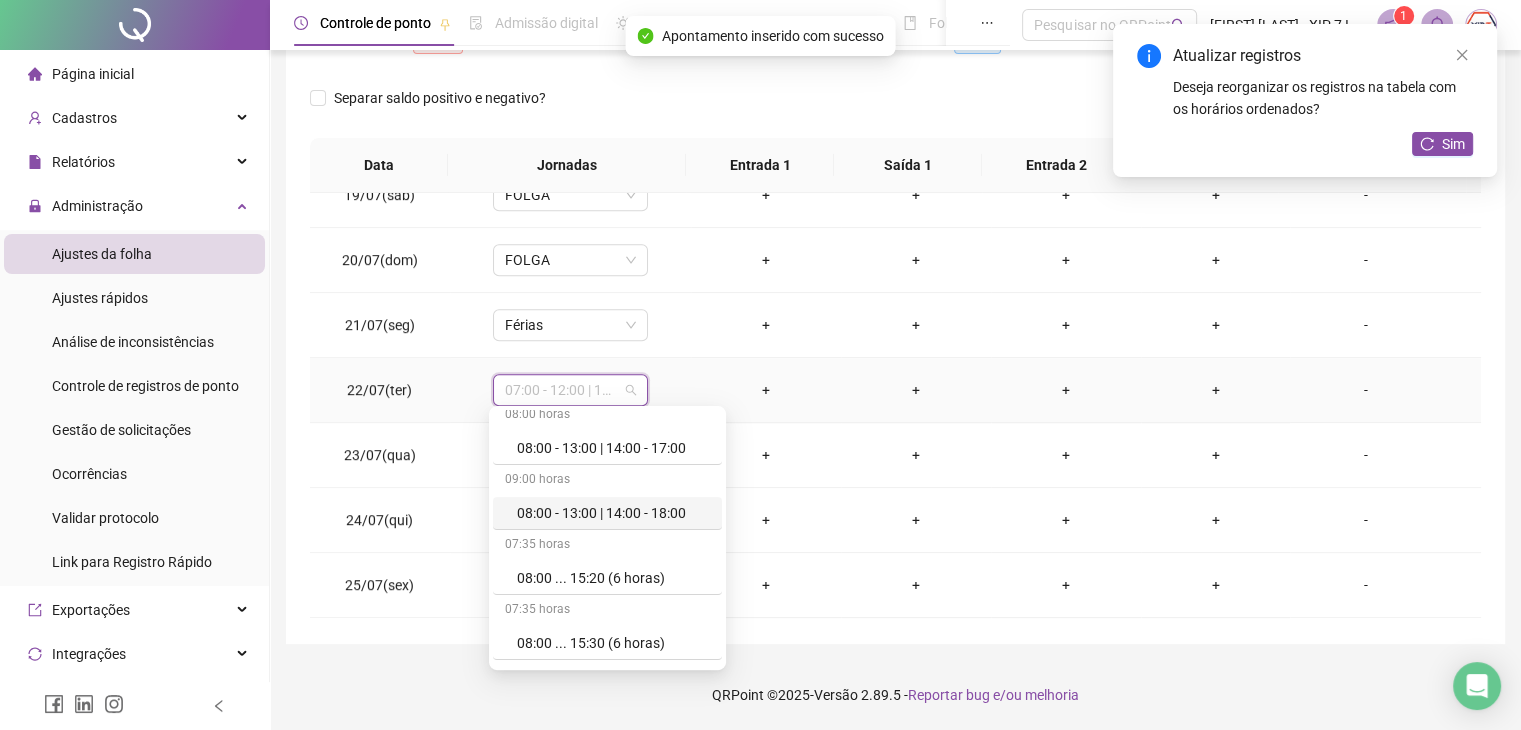 scroll, scrollTop: 700, scrollLeft: 0, axis: vertical 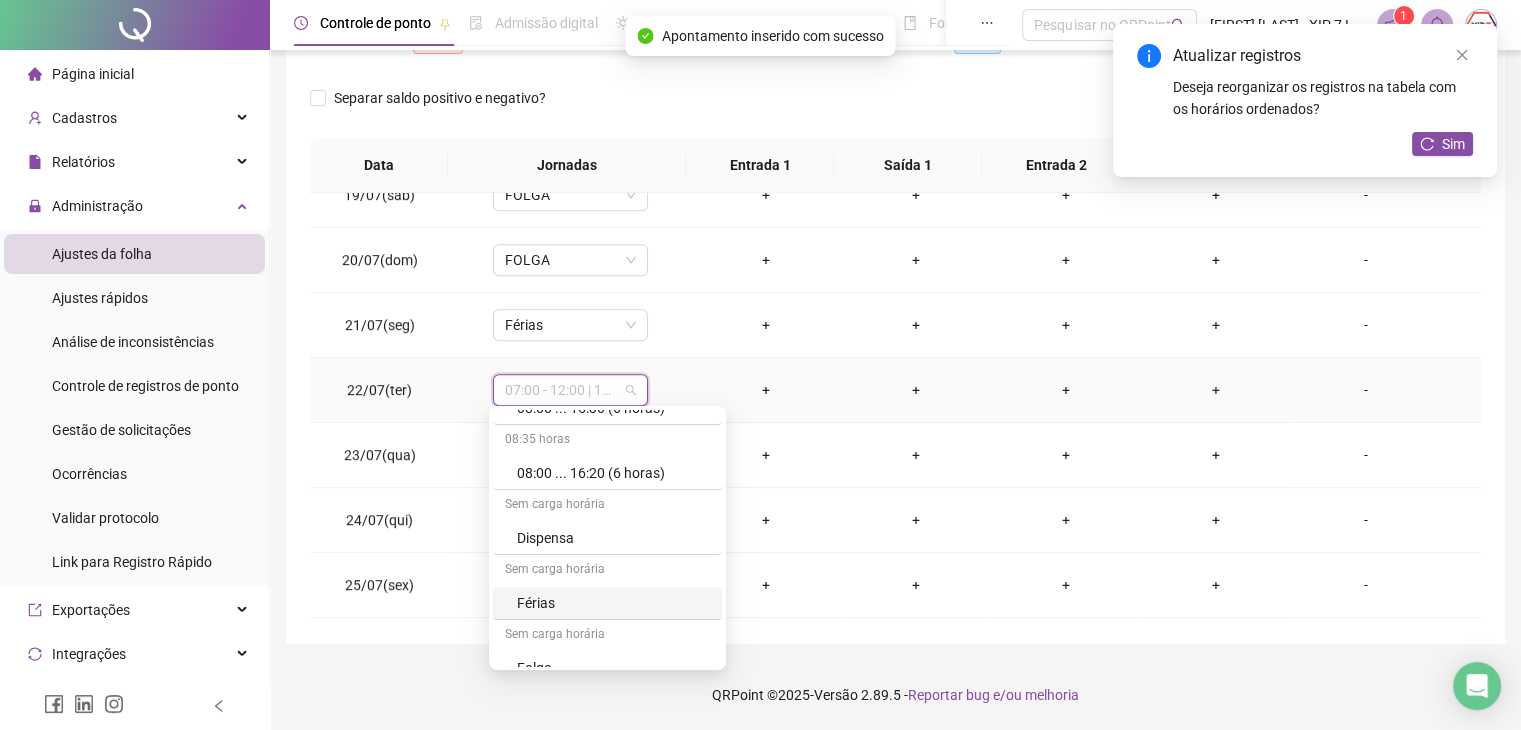 click on "Férias" at bounding box center [613, 603] 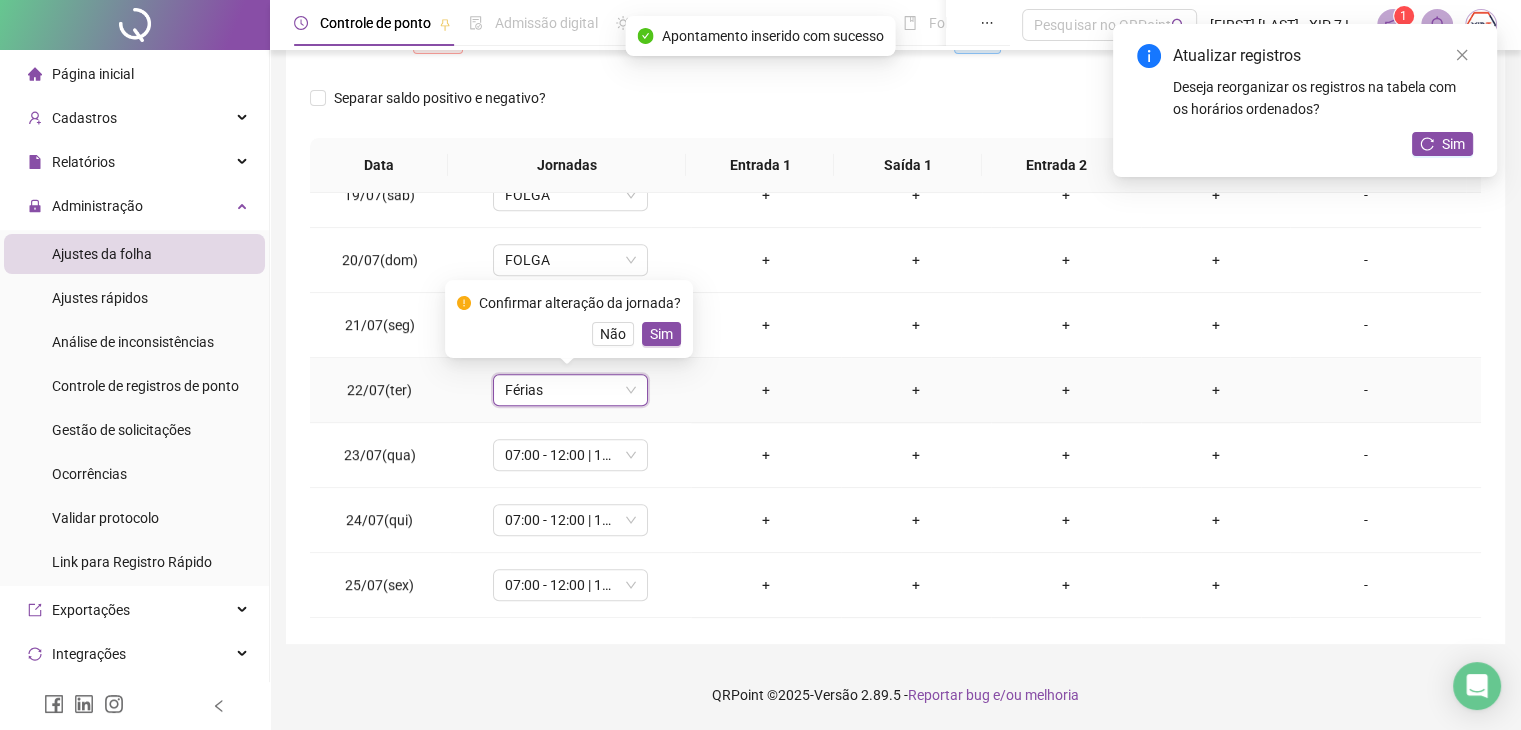 click on "Sim" at bounding box center [661, 334] 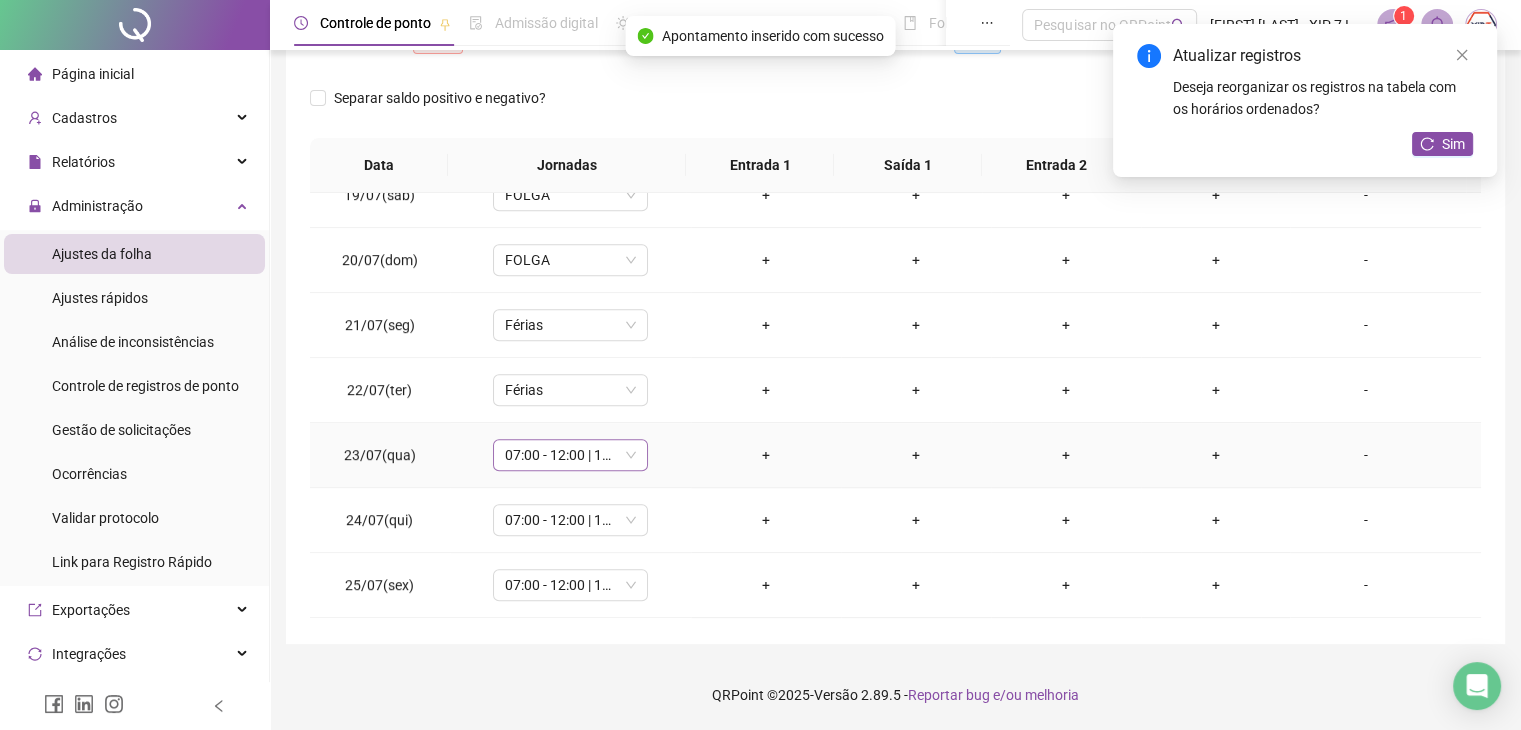 click on "07:00 - 12:00 | 13:00 - 17:00" at bounding box center [570, 455] 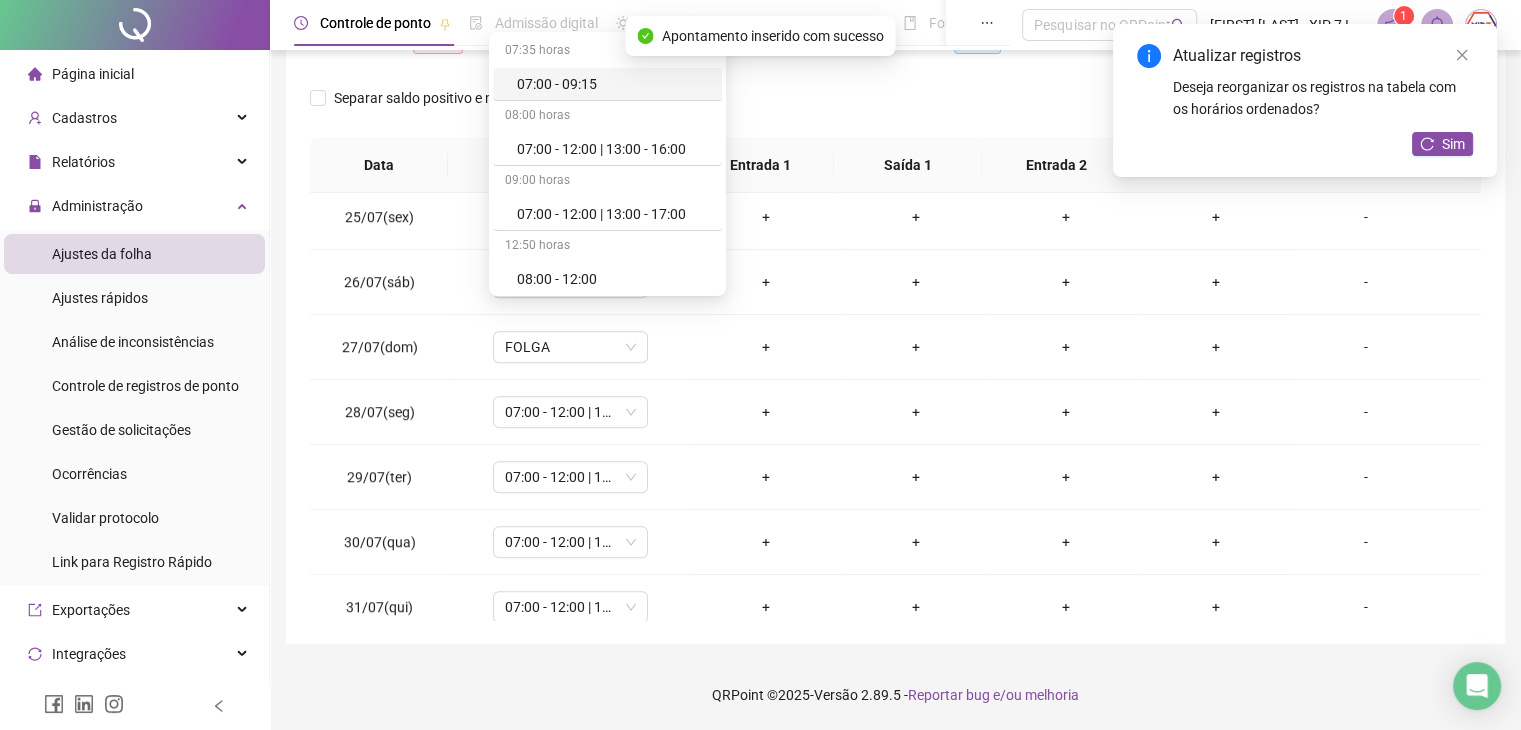scroll, scrollTop: 1581, scrollLeft: 0, axis: vertical 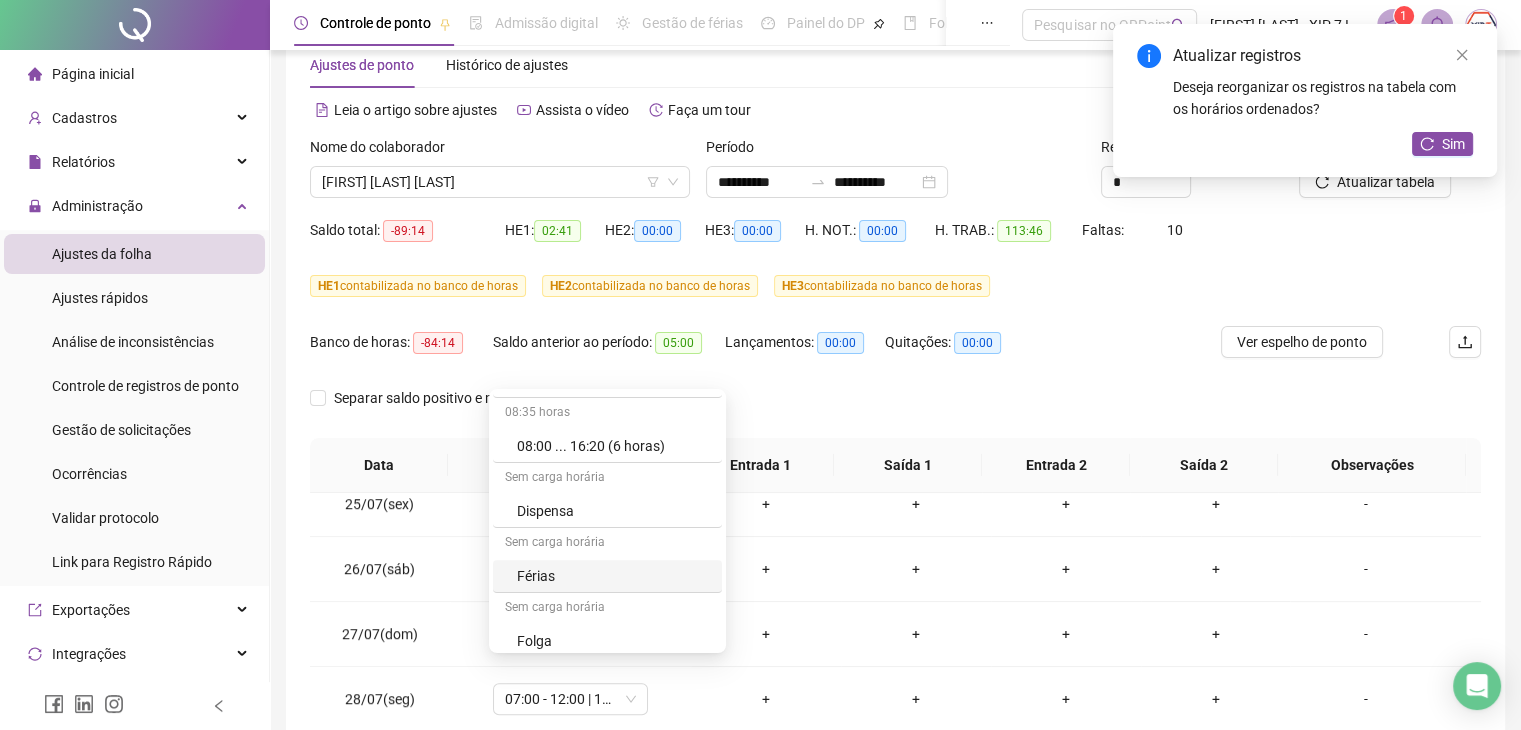click on "Férias" at bounding box center [613, 576] 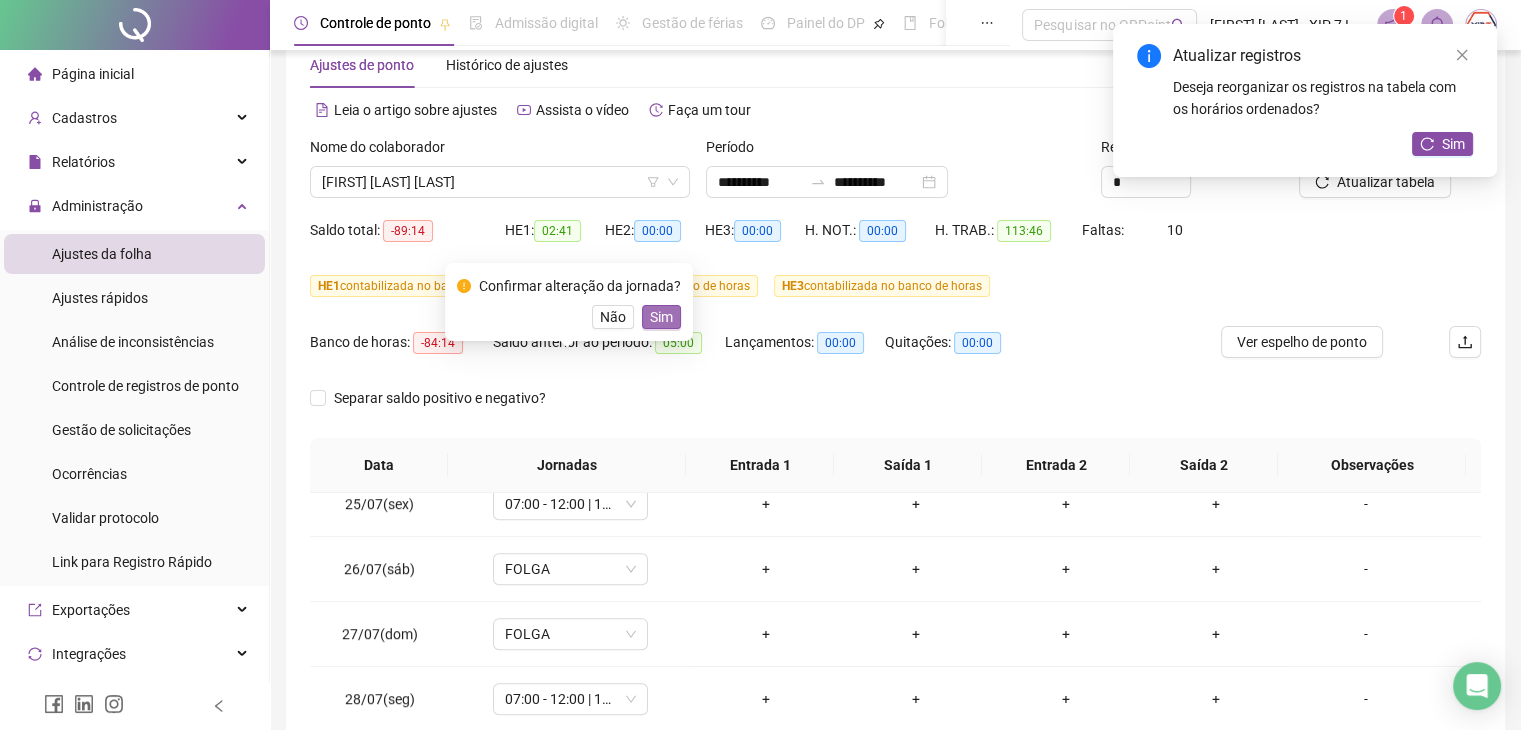 click on "Sim" at bounding box center [661, 317] 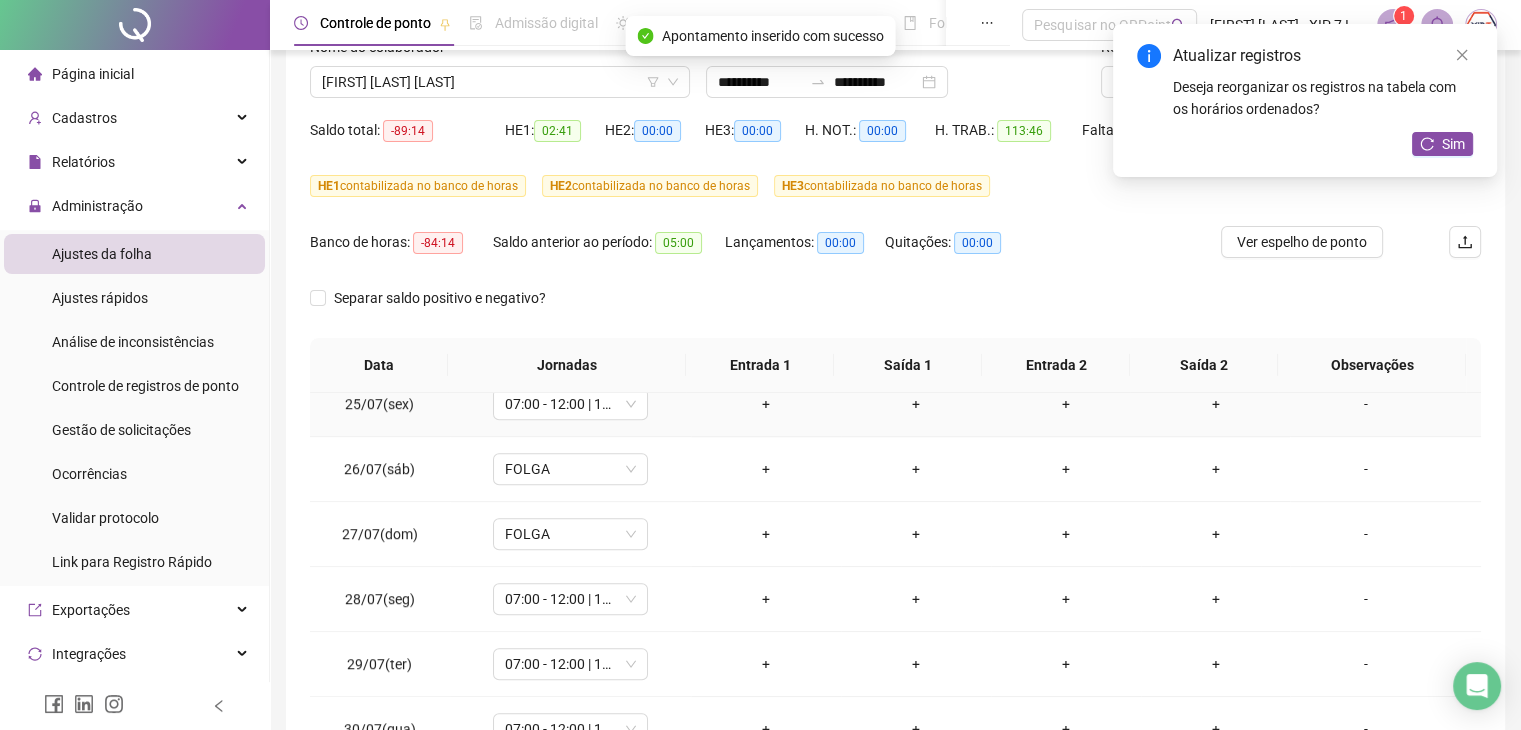 scroll, scrollTop: 148, scrollLeft: 0, axis: vertical 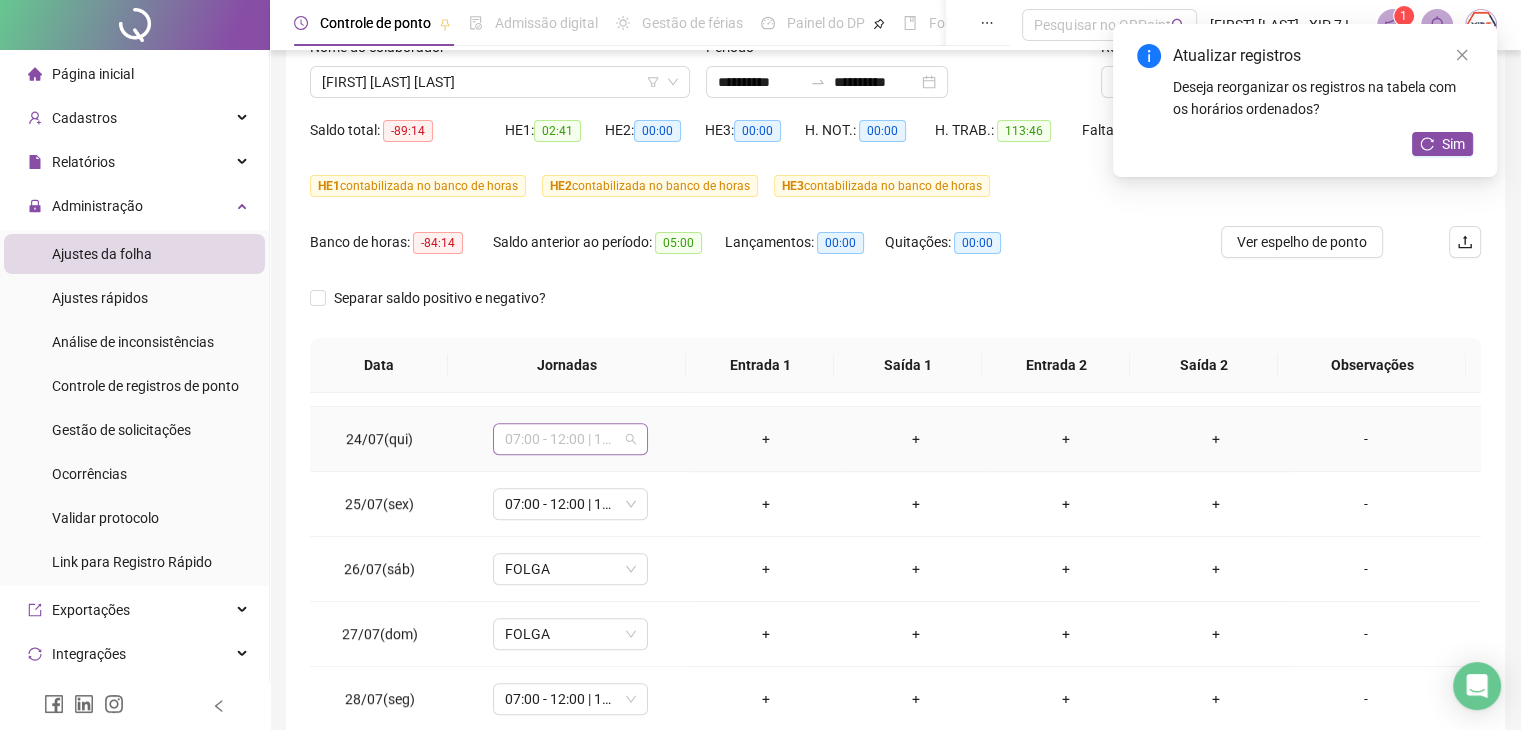 click on "07:00 - 12:00 | 13:00 - 17:00" at bounding box center (570, 439) 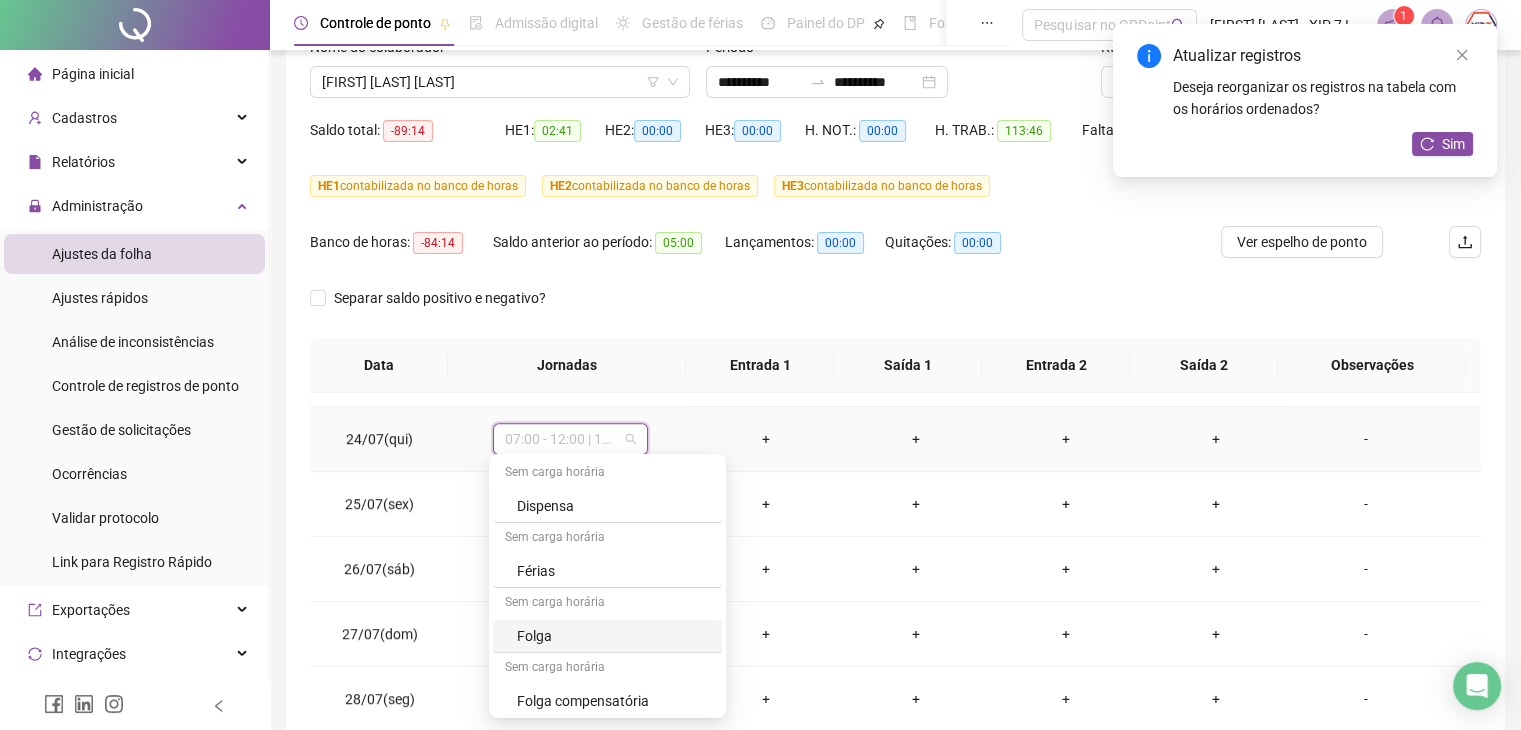 scroll, scrollTop: 800, scrollLeft: 0, axis: vertical 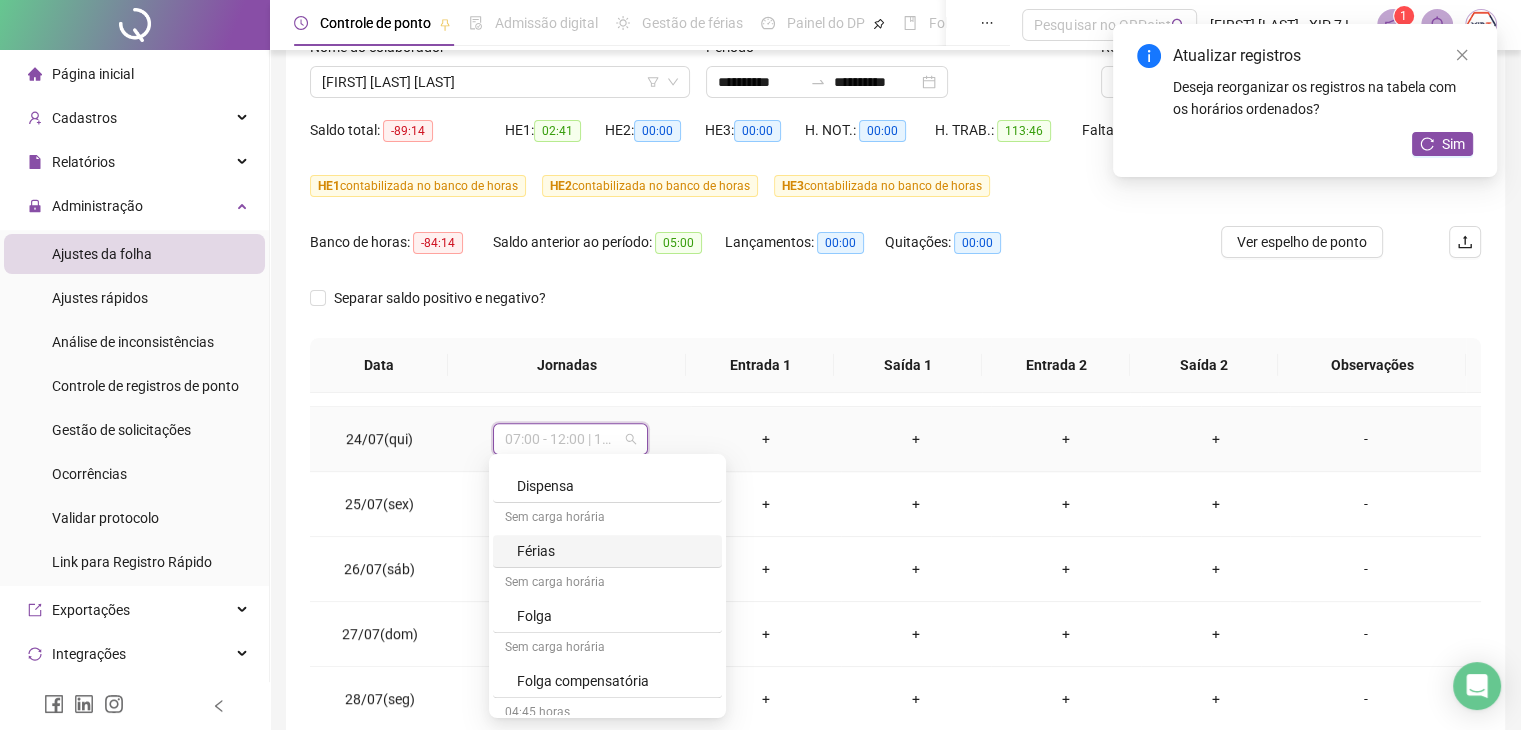 click on "Férias" at bounding box center [613, 551] 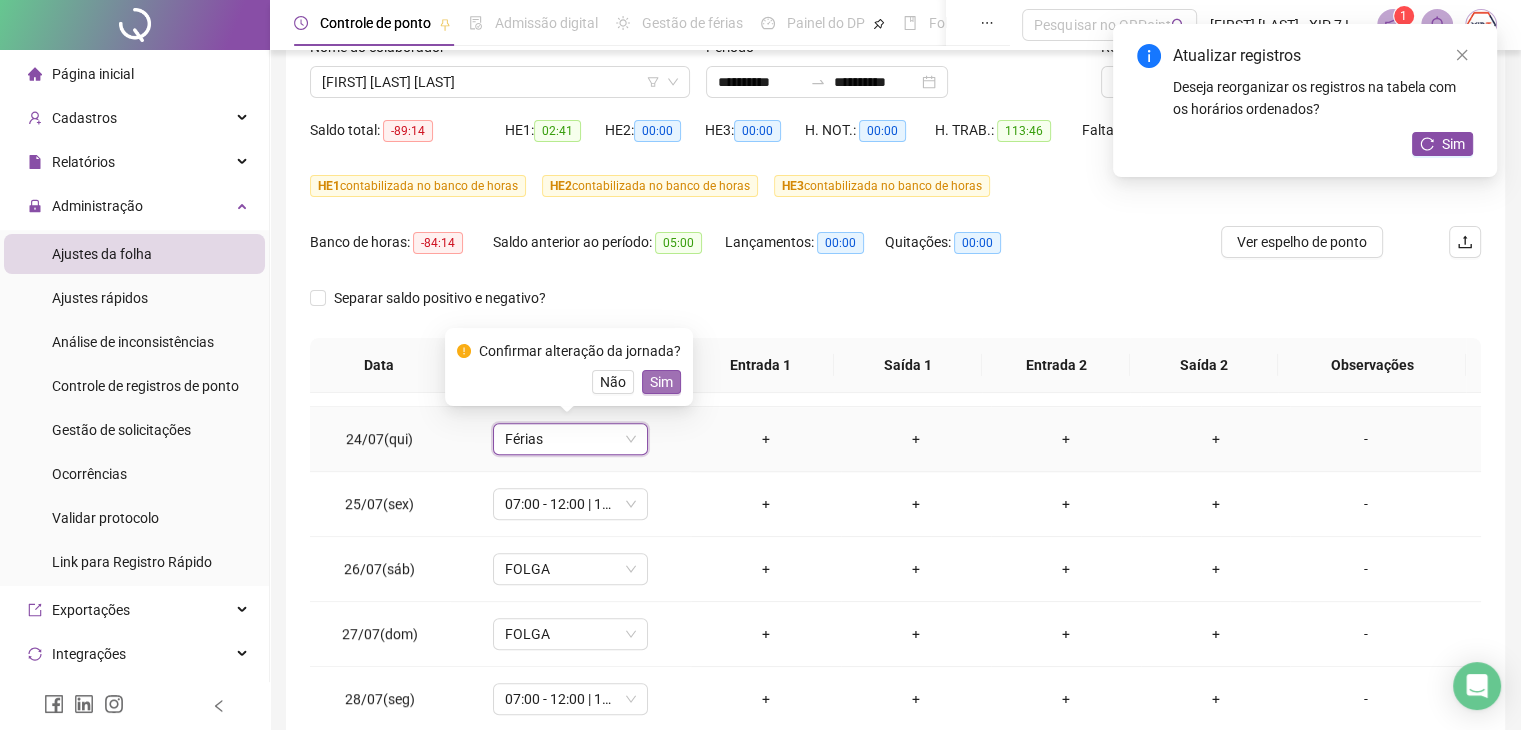 click on "Sim" at bounding box center (661, 382) 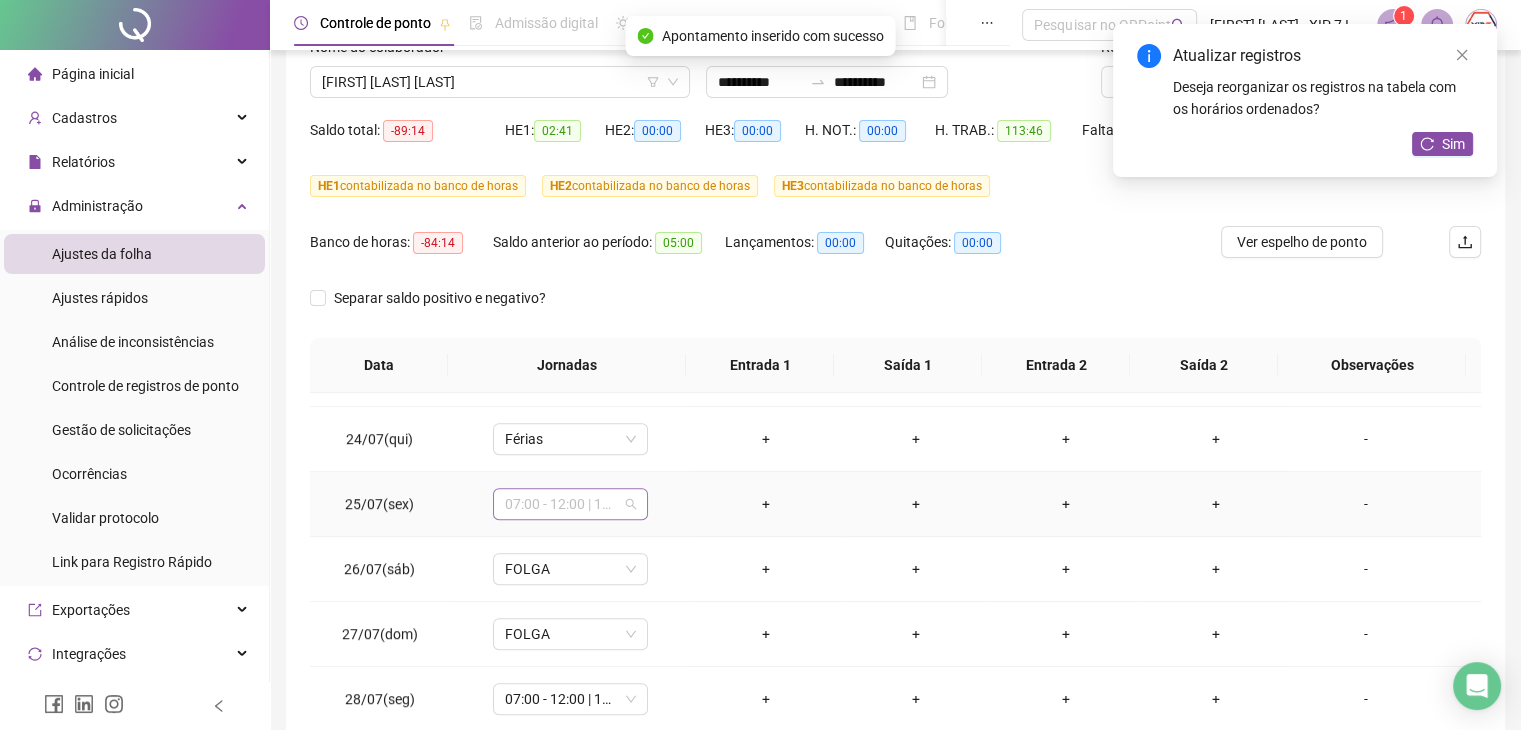 click on "07:00 - 12:00 | 13:00 - 16:00" at bounding box center (570, 504) 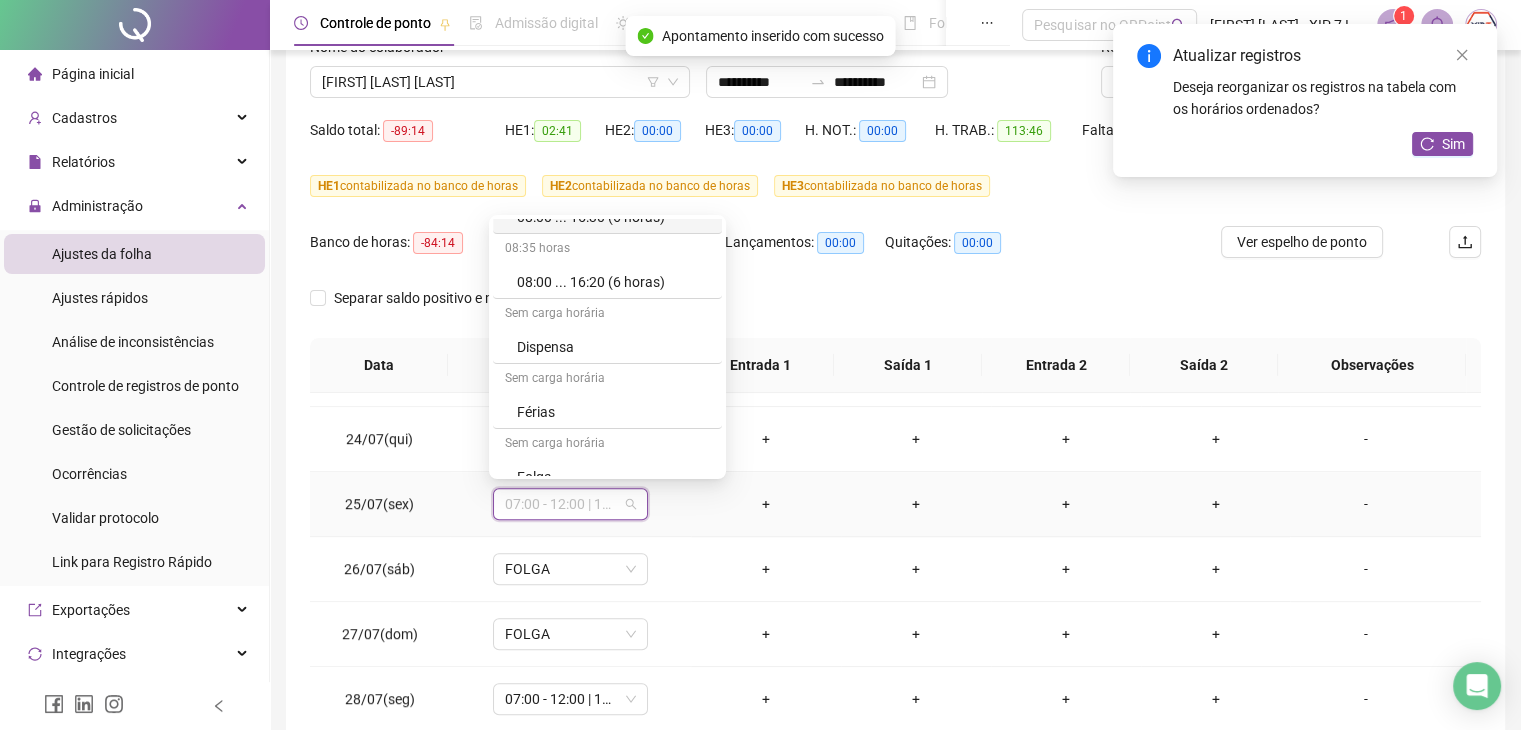 scroll, scrollTop: 800, scrollLeft: 0, axis: vertical 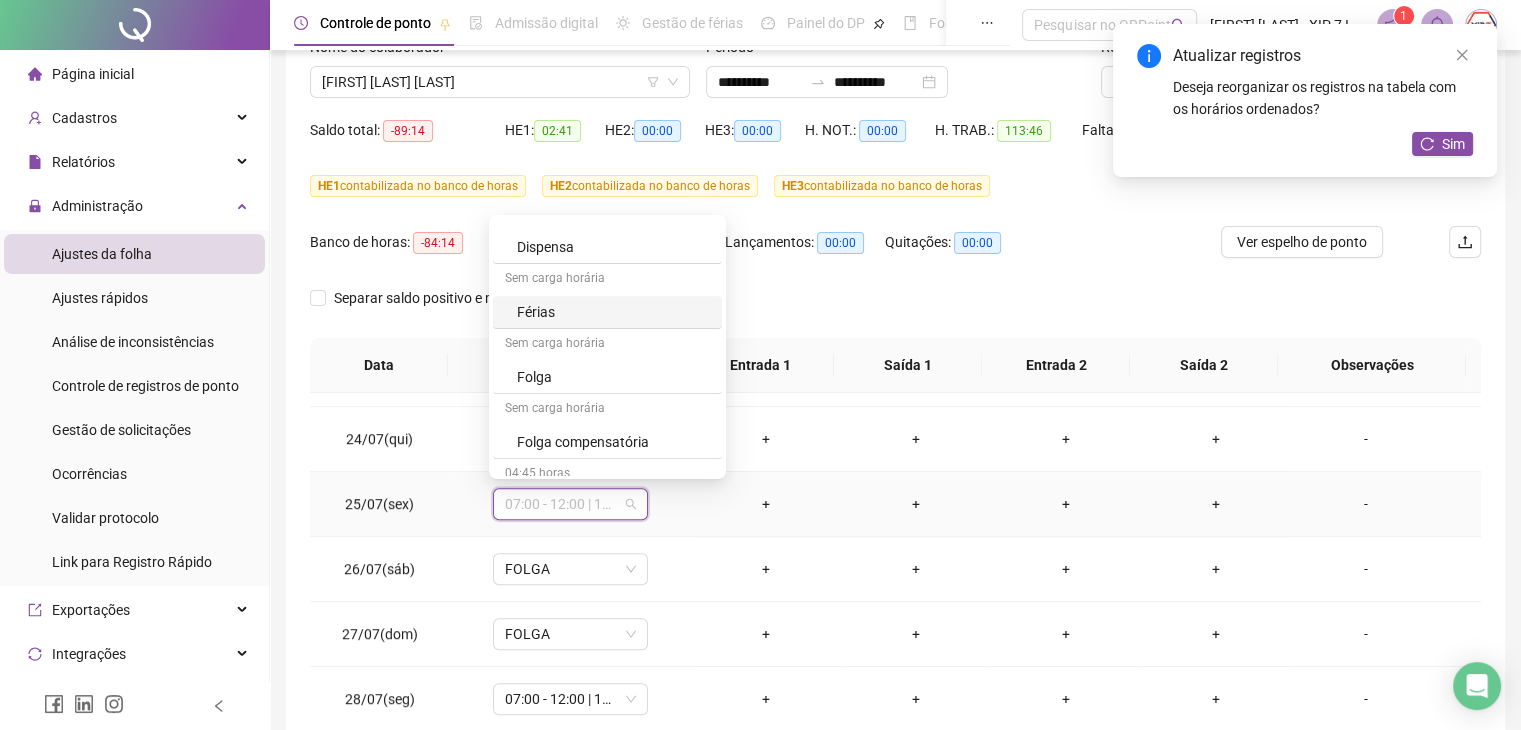 click on "Férias" at bounding box center (613, 312) 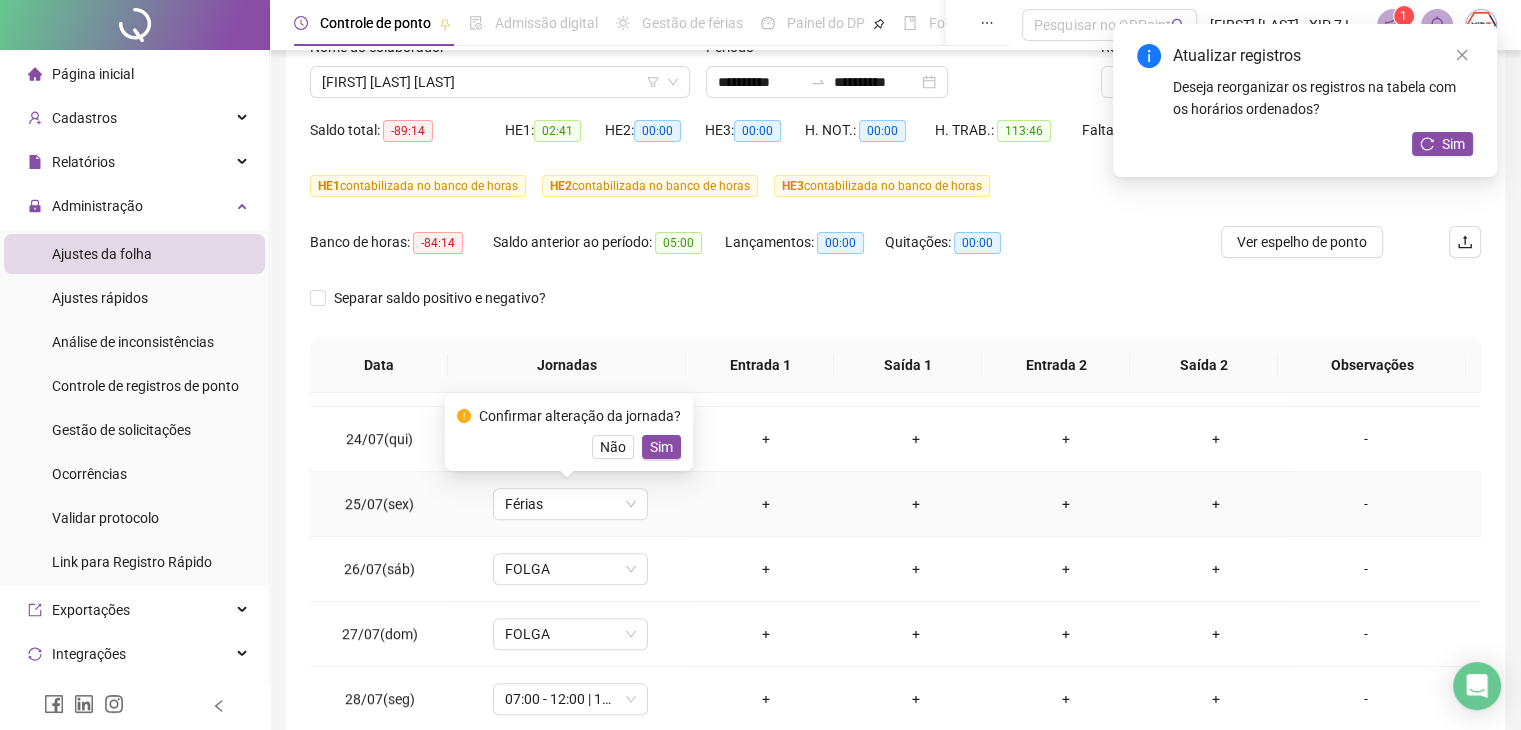 click on "Confirmar alteração da jornada? Não Sim" at bounding box center (569, 432) 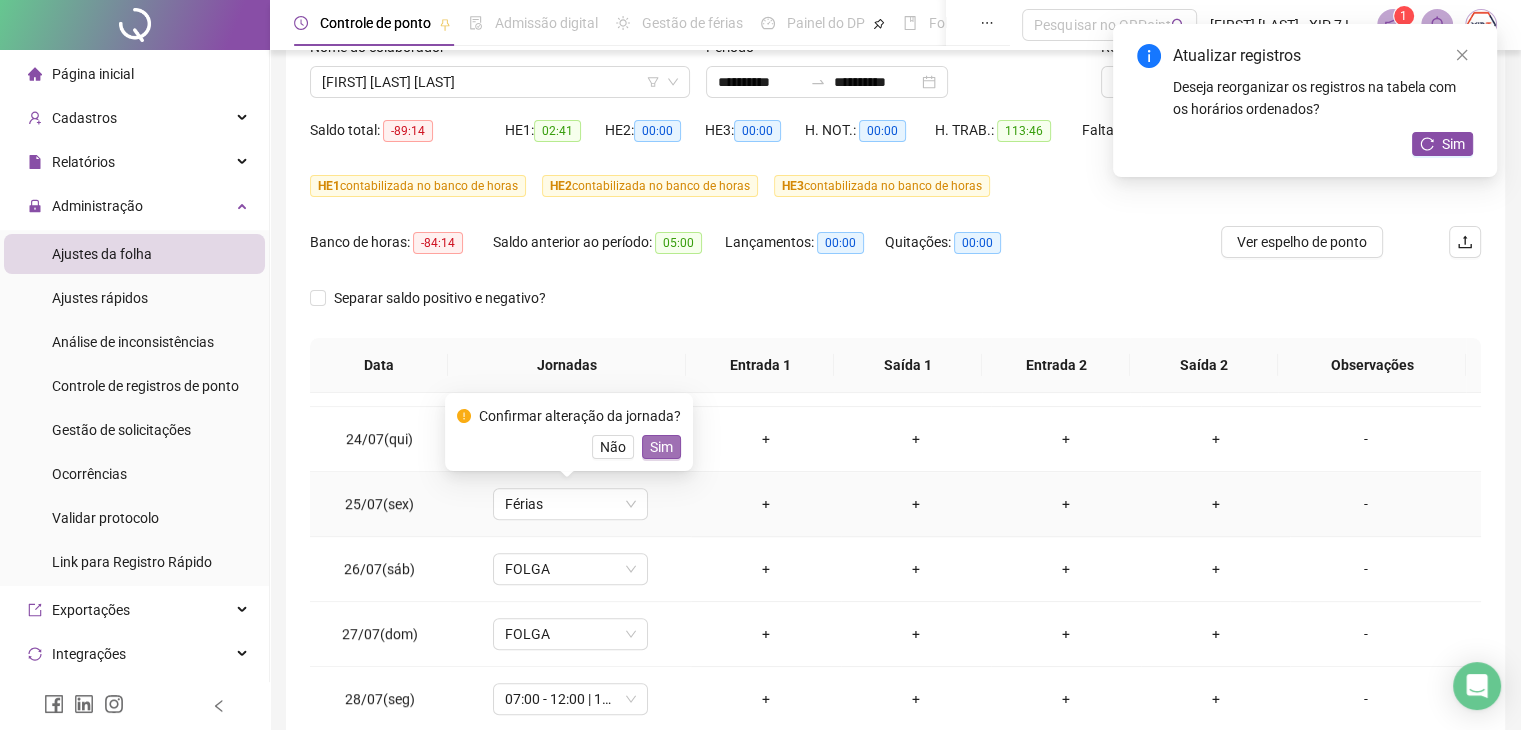 click on "Sim" at bounding box center [661, 447] 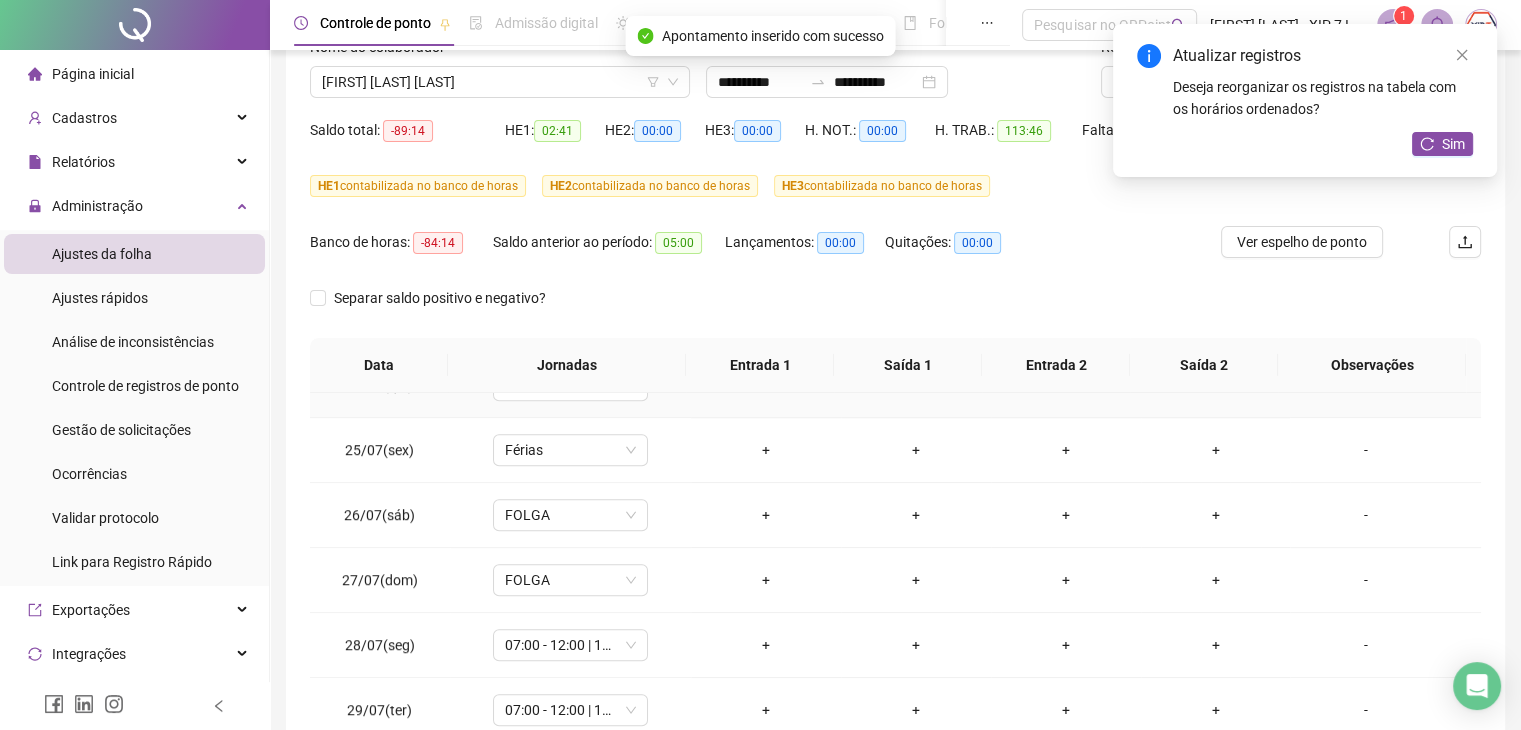 scroll, scrollTop: 1581, scrollLeft: 0, axis: vertical 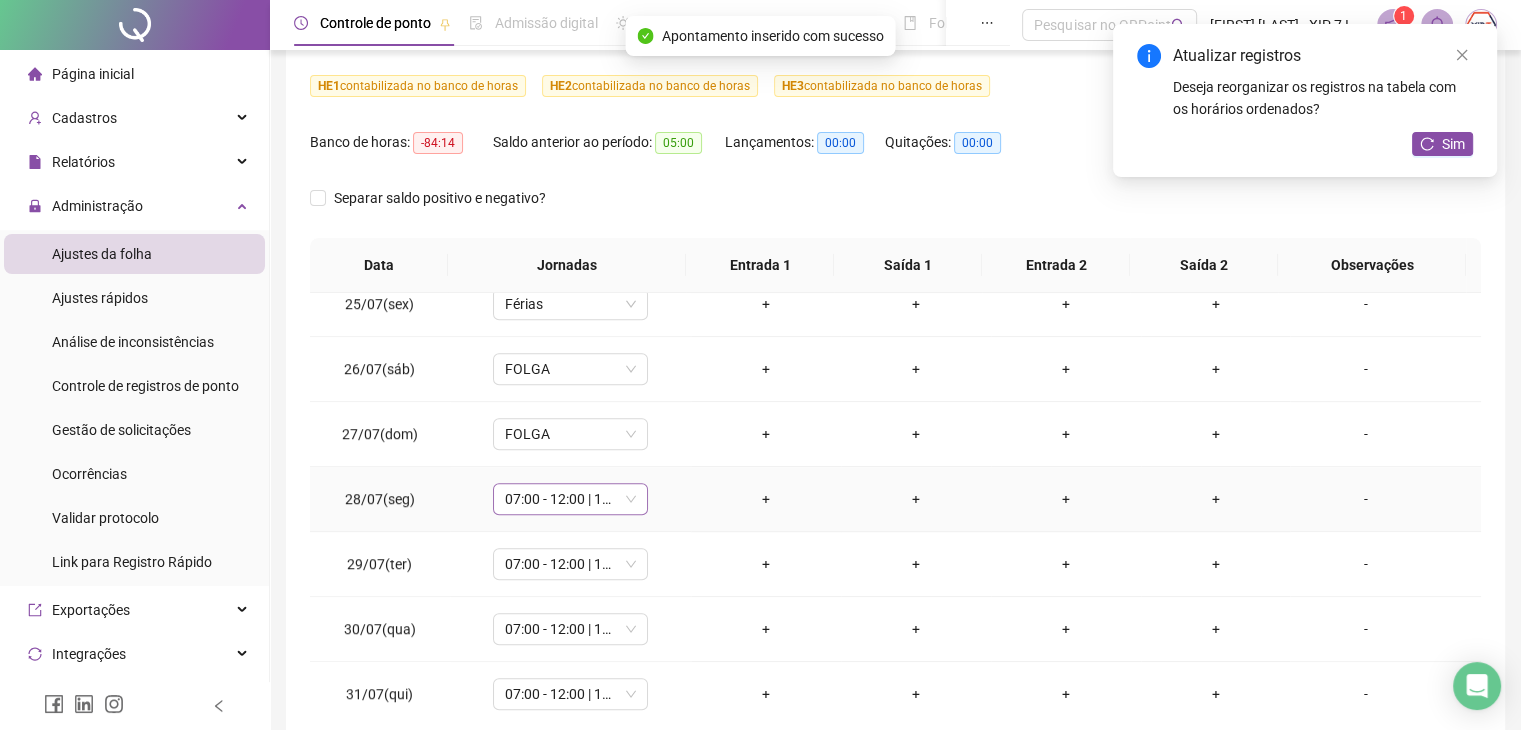 click on "07:00 - 12:00 | 13:00 - 17:00" at bounding box center (570, 499) 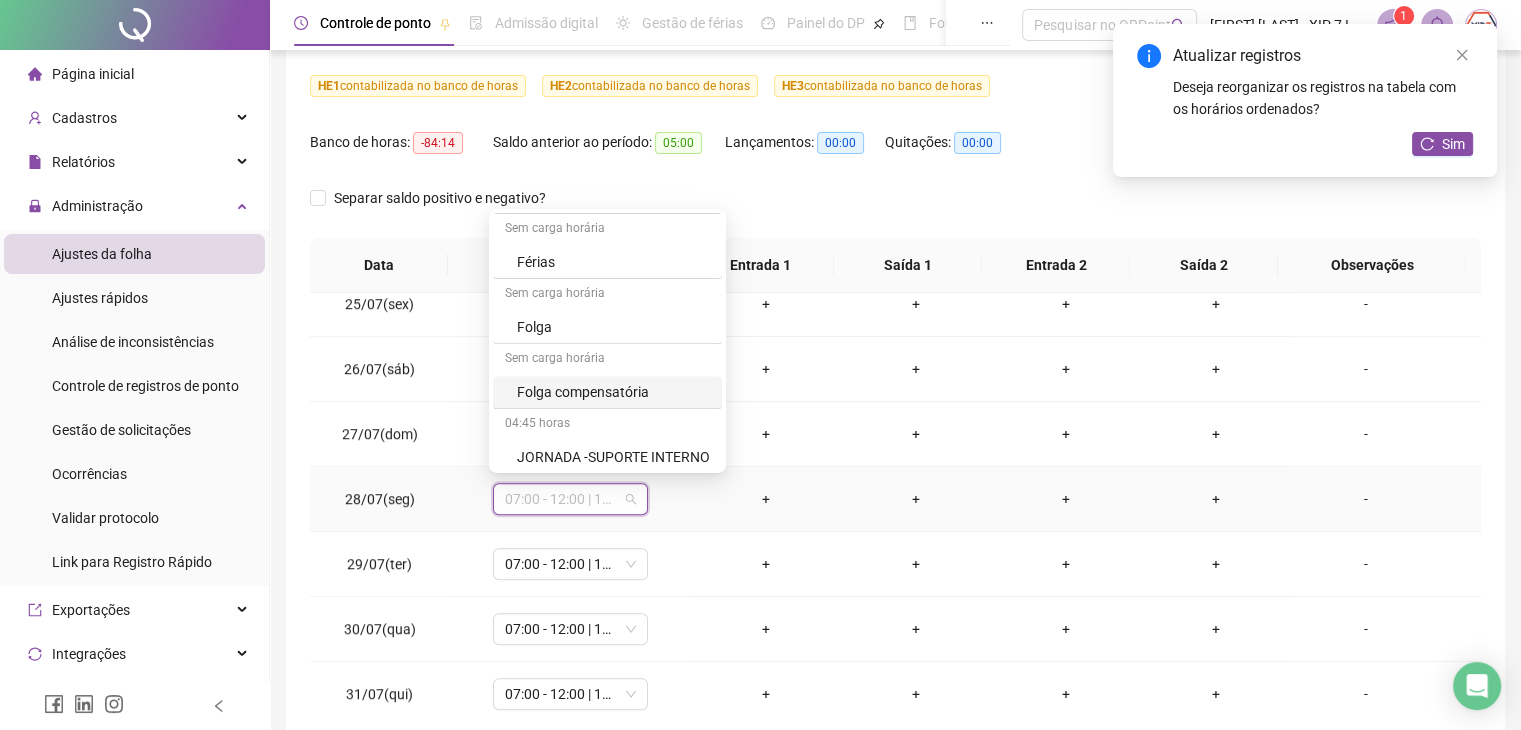 scroll, scrollTop: 810, scrollLeft: 0, axis: vertical 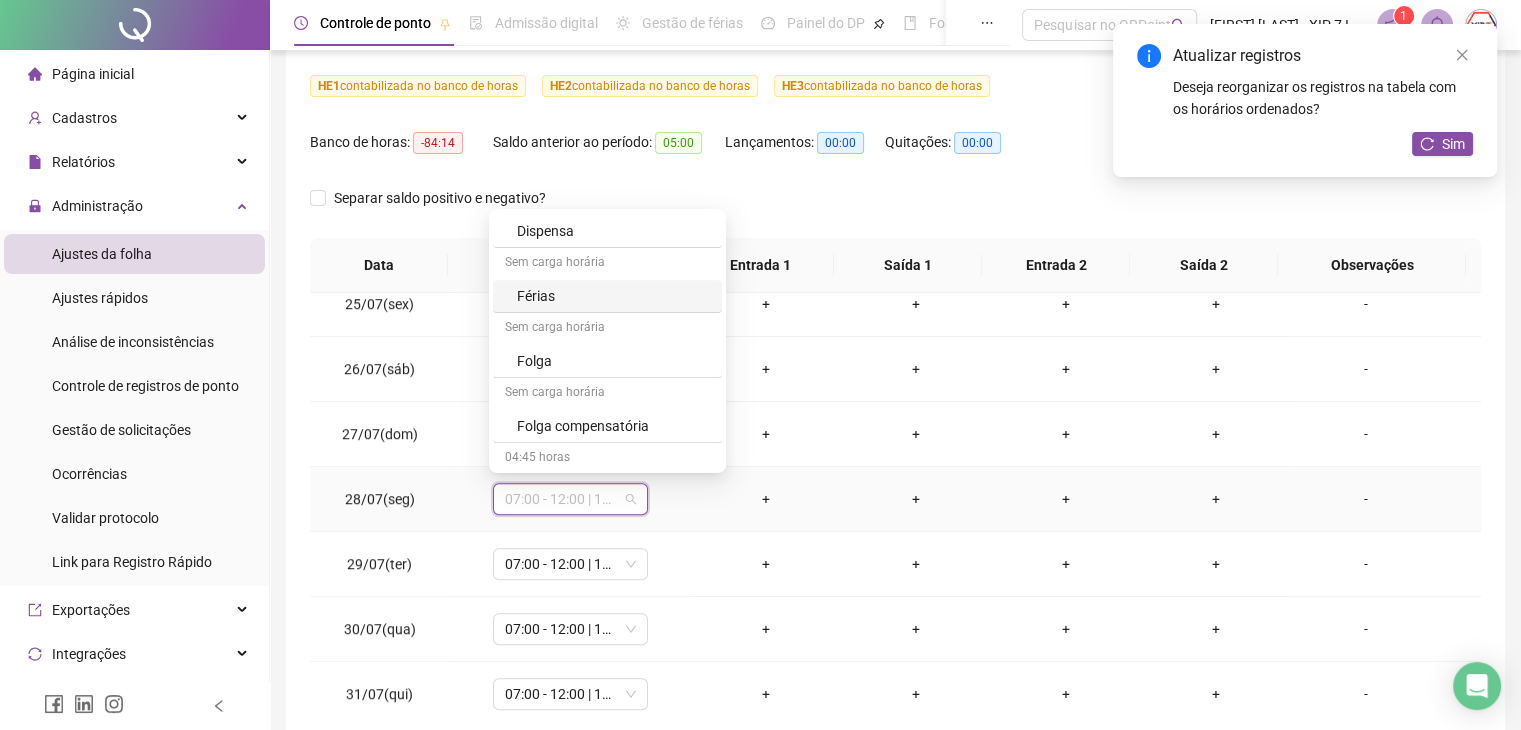 click on "Férias" at bounding box center (613, 296) 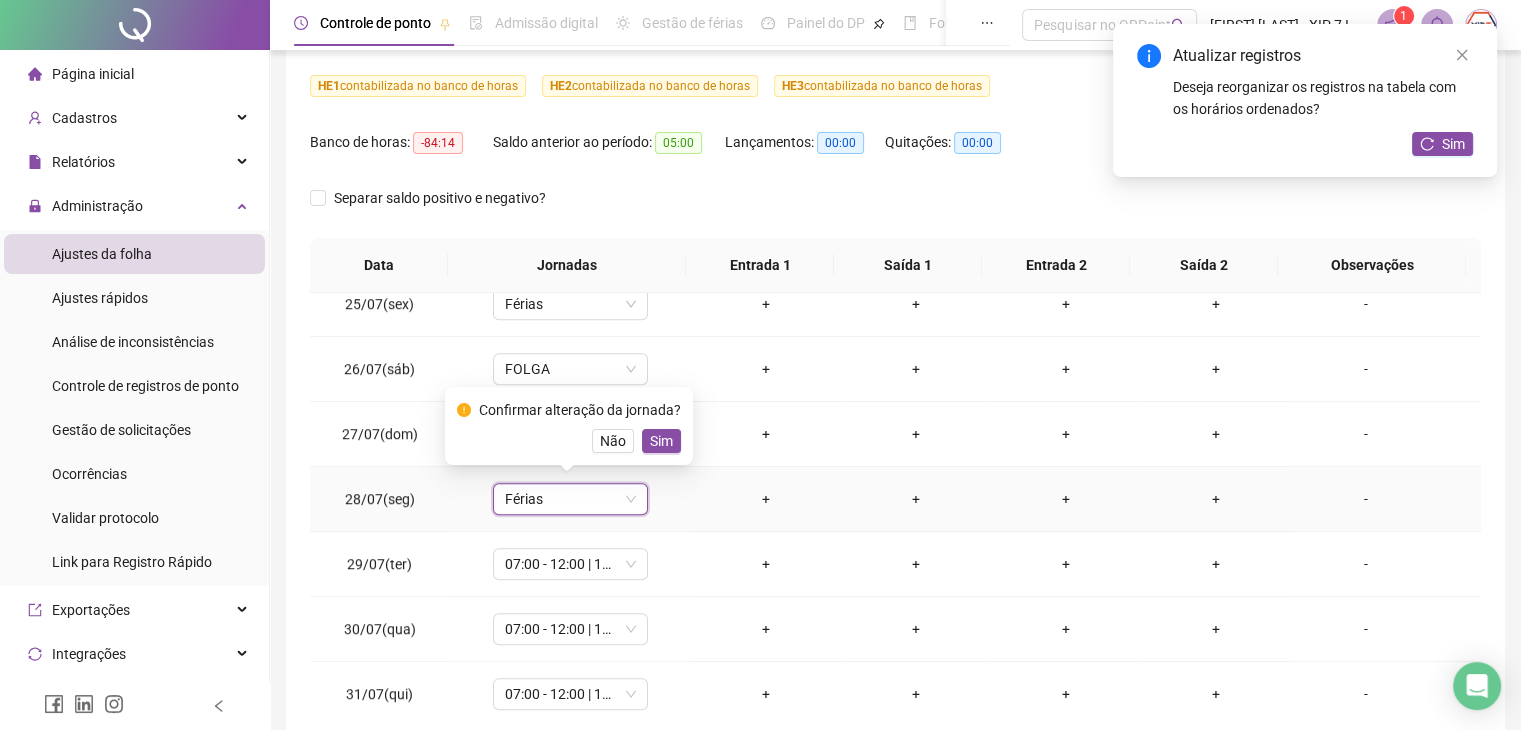 drag, startPoint x: 660, startPoint y: 445, endPoint x: 632, endPoint y: 530, distance: 89.49302 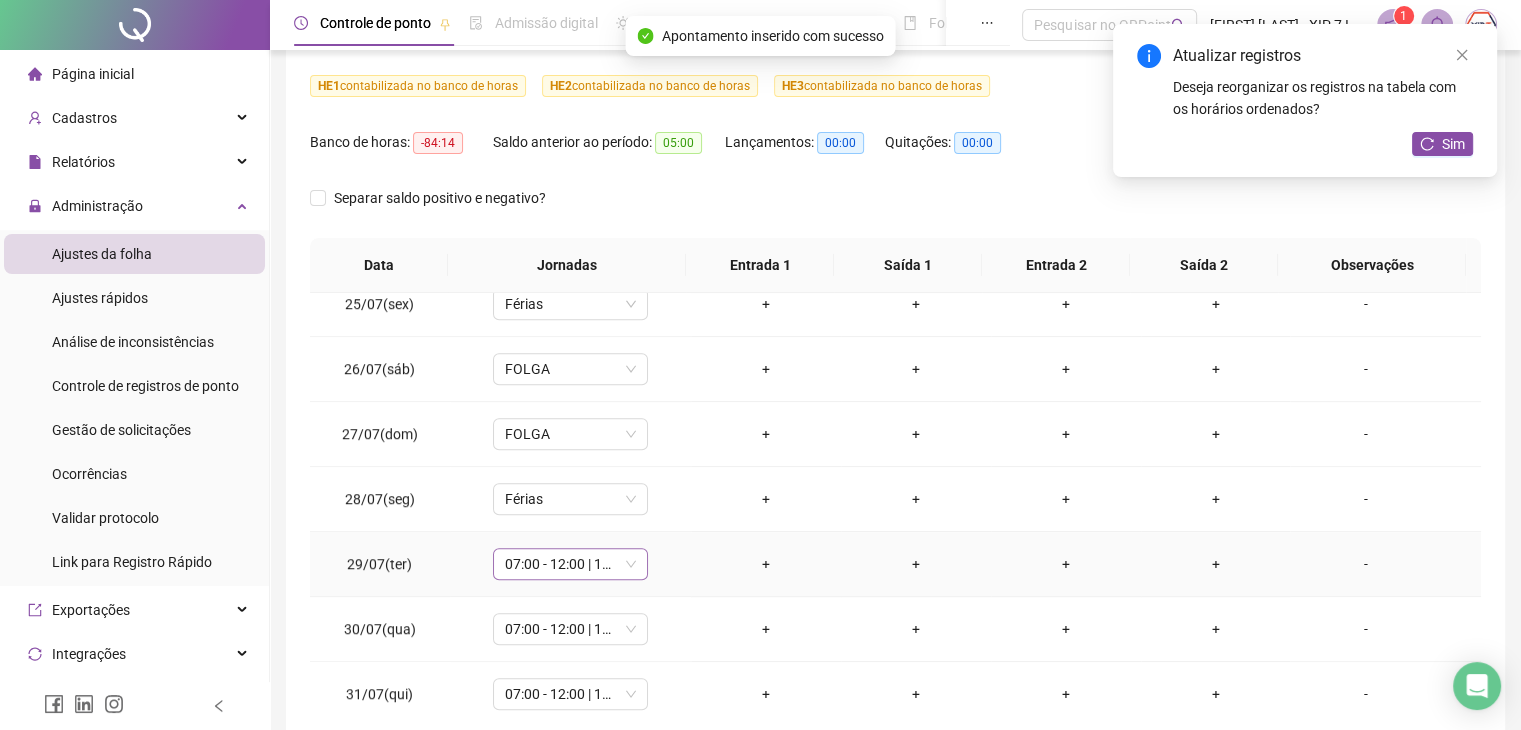 click on "07:00 - 12:00 | 13:00 - 17:00" at bounding box center [570, 564] 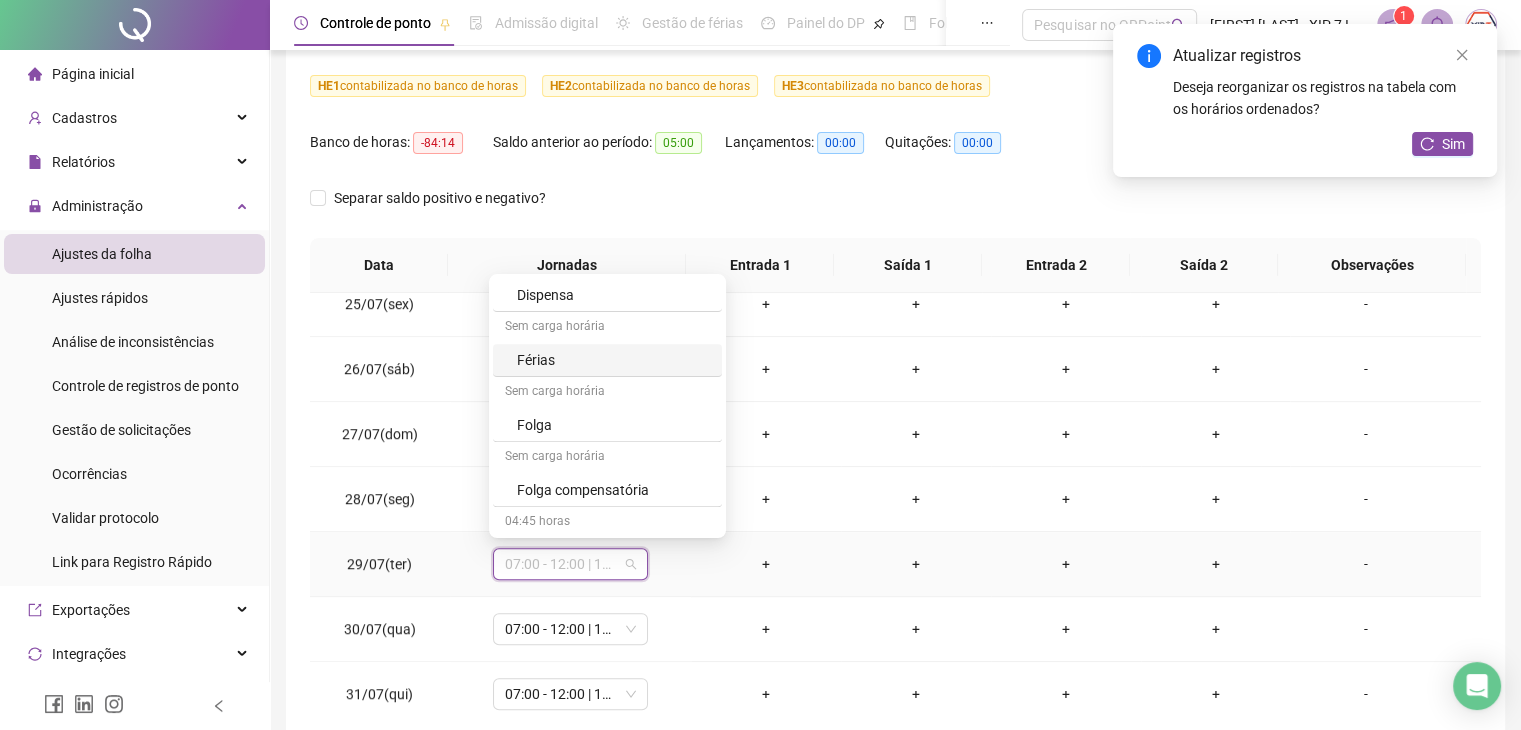 scroll, scrollTop: 710, scrollLeft: 0, axis: vertical 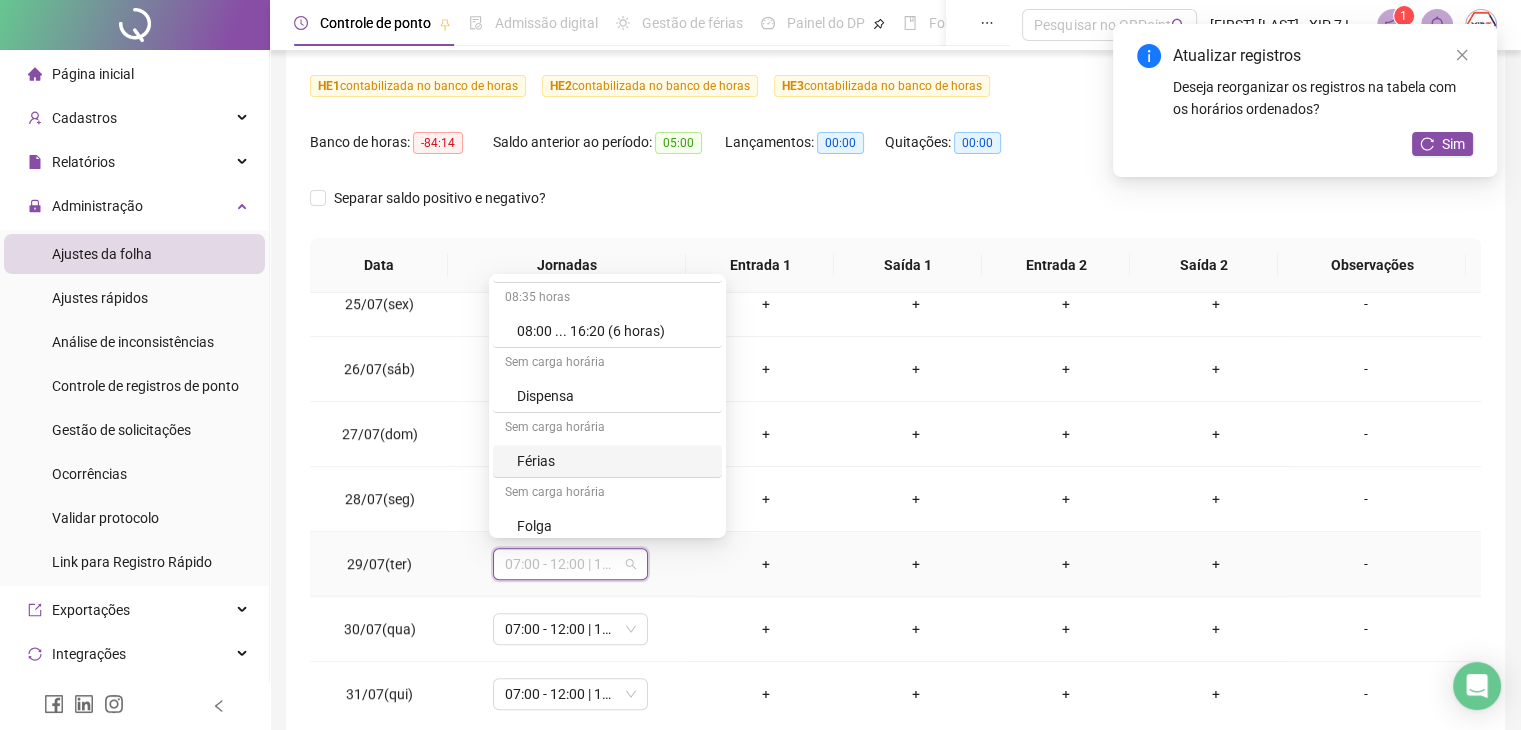 click on "Férias" at bounding box center [613, 461] 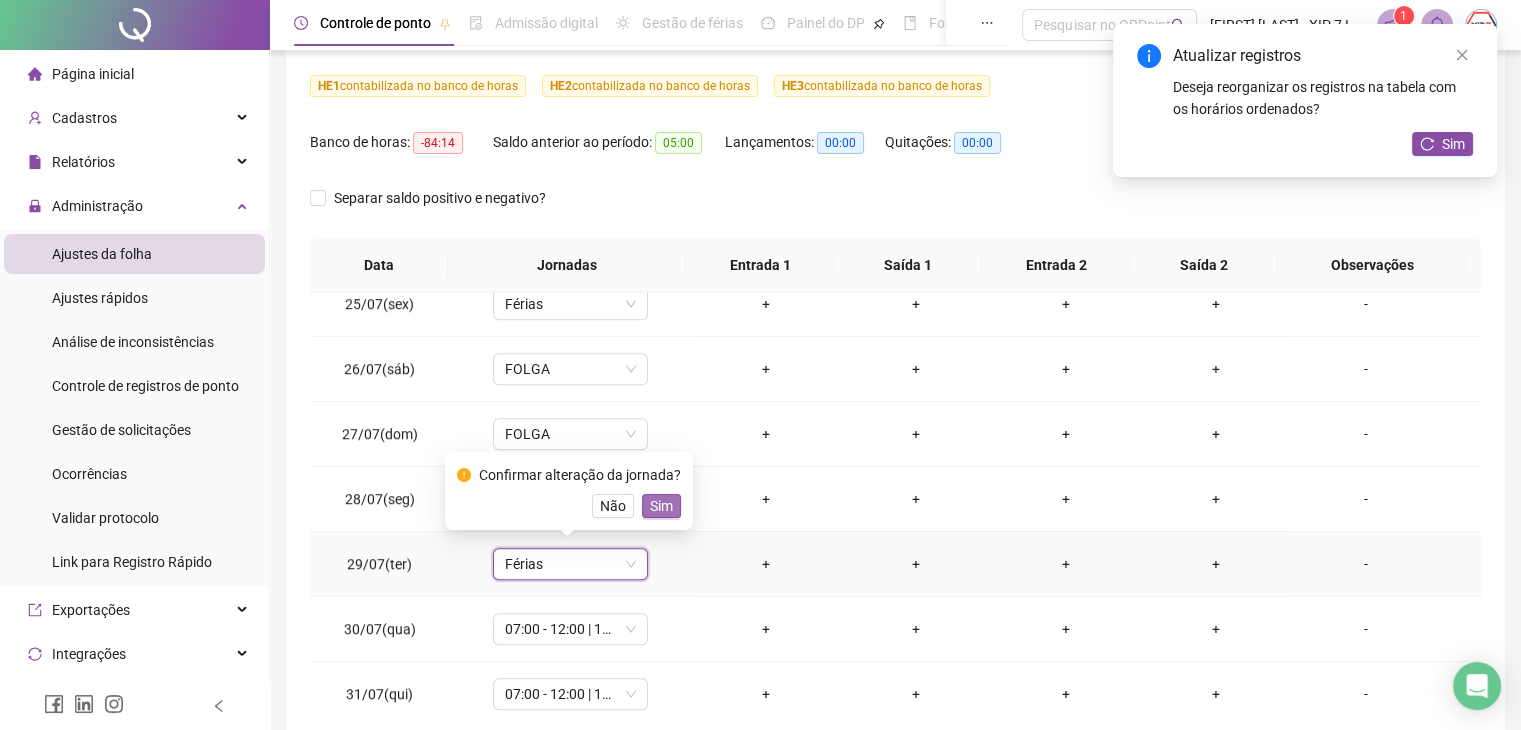 click on "Sim" at bounding box center [661, 506] 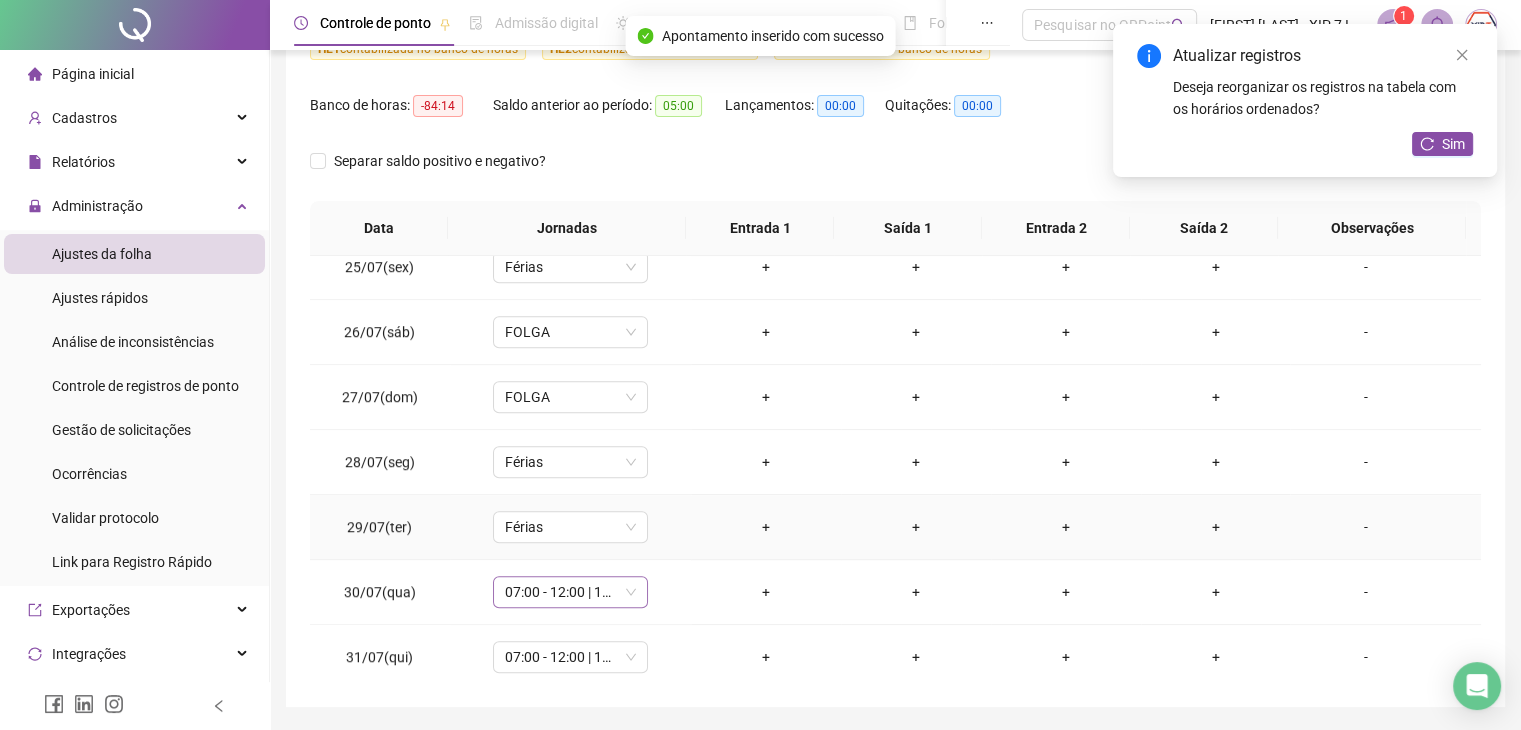 scroll, scrollTop: 348, scrollLeft: 0, axis: vertical 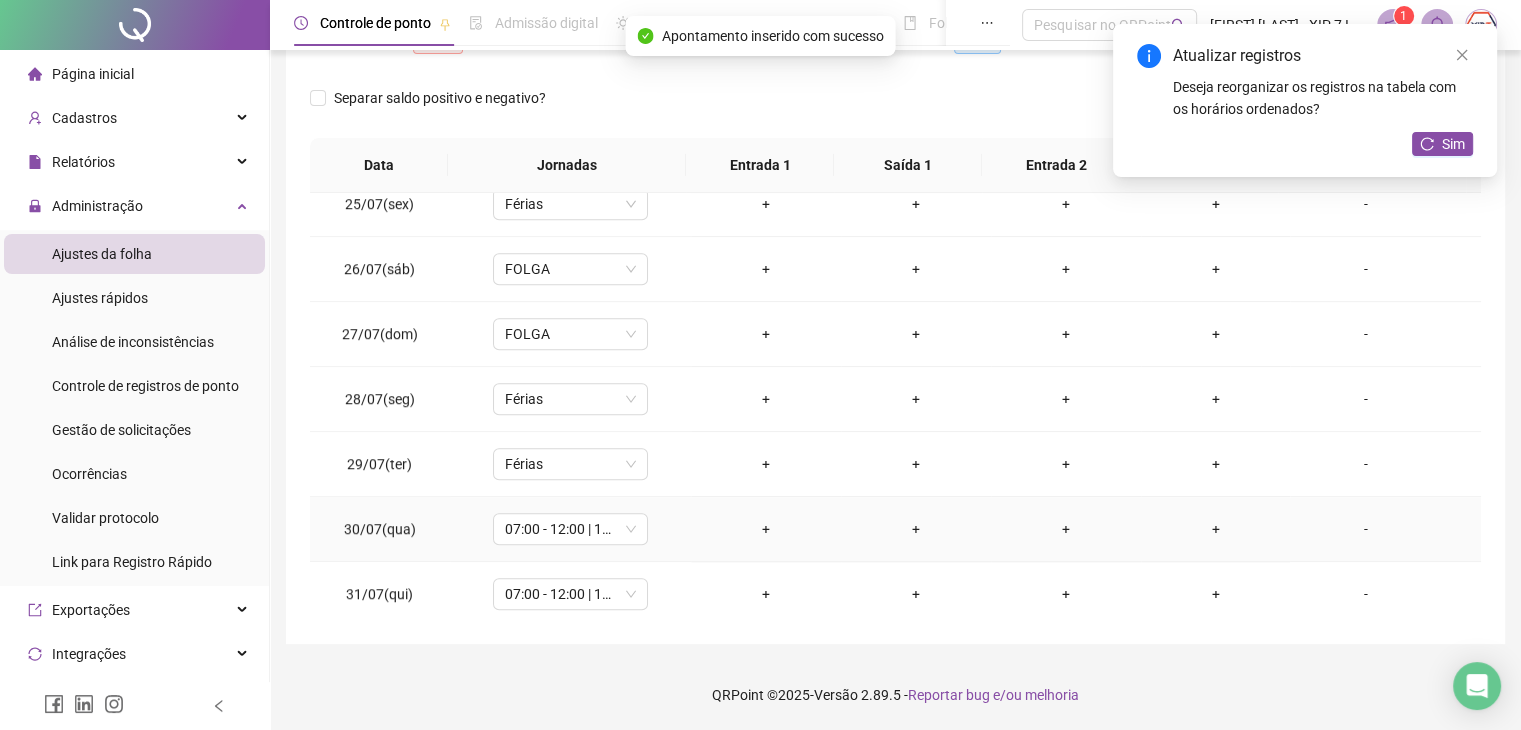 click on "07:00 - 12:00 | 13:00 - 17:00" at bounding box center [570, 529] 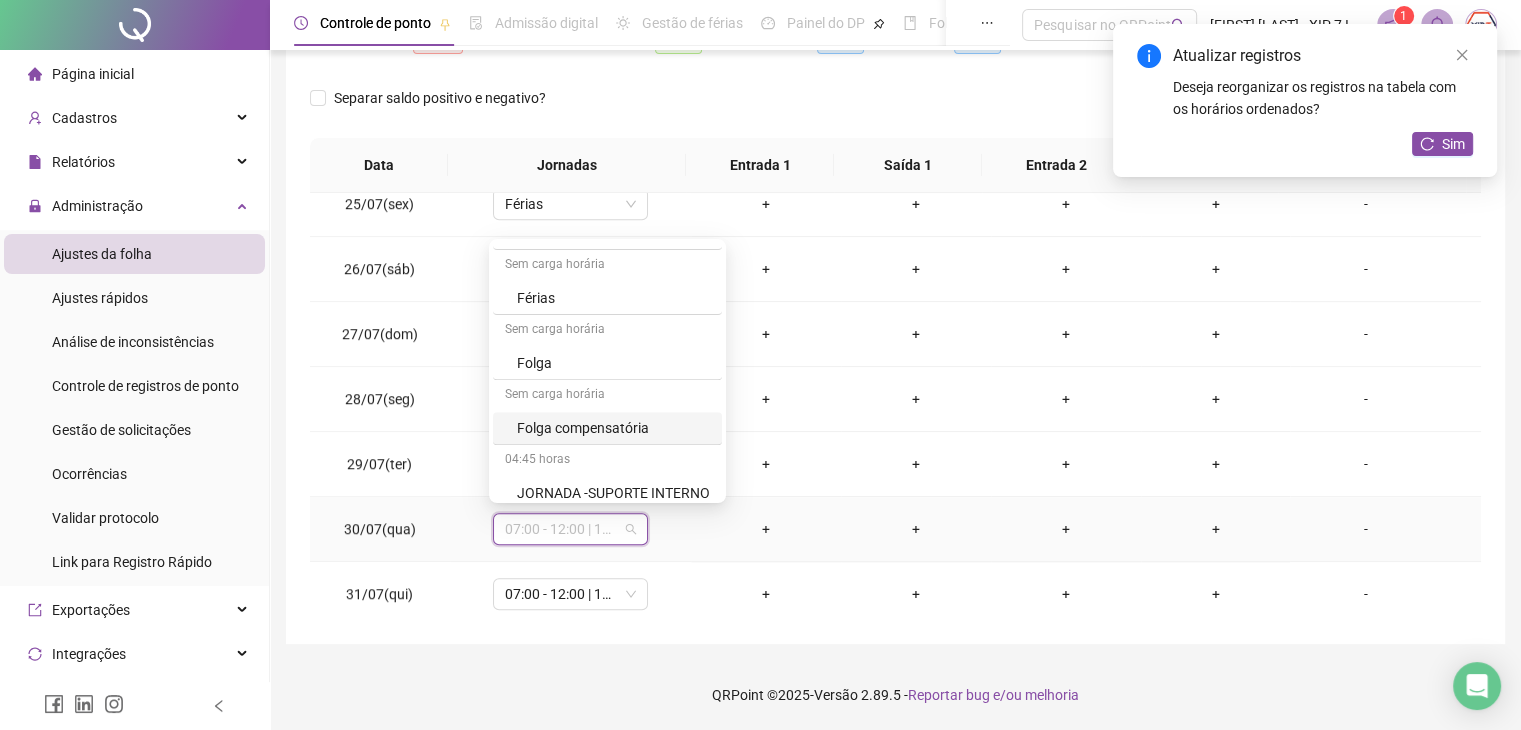 scroll, scrollTop: 810, scrollLeft: 0, axis: vertical 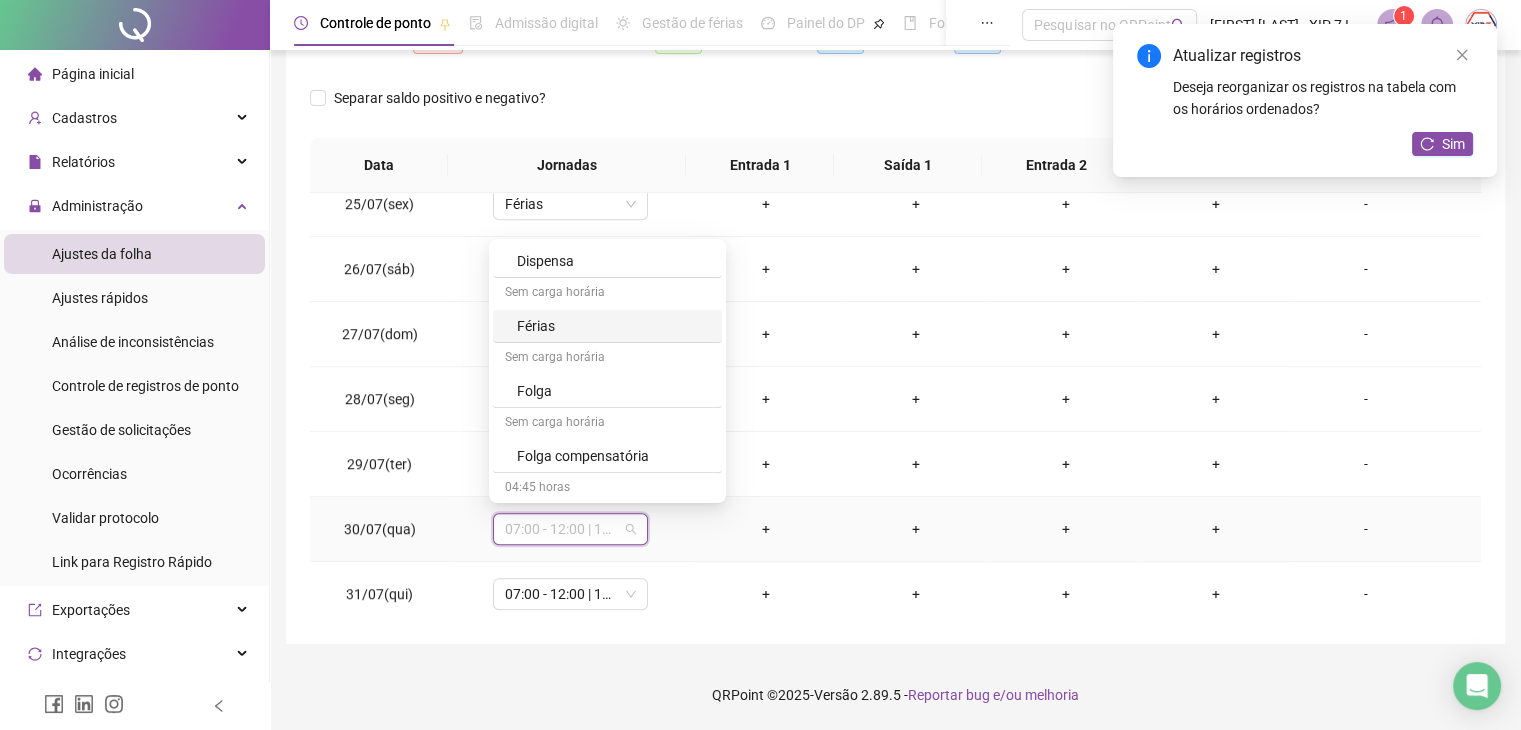 click on "Férias" at bounding box center (613, 326) 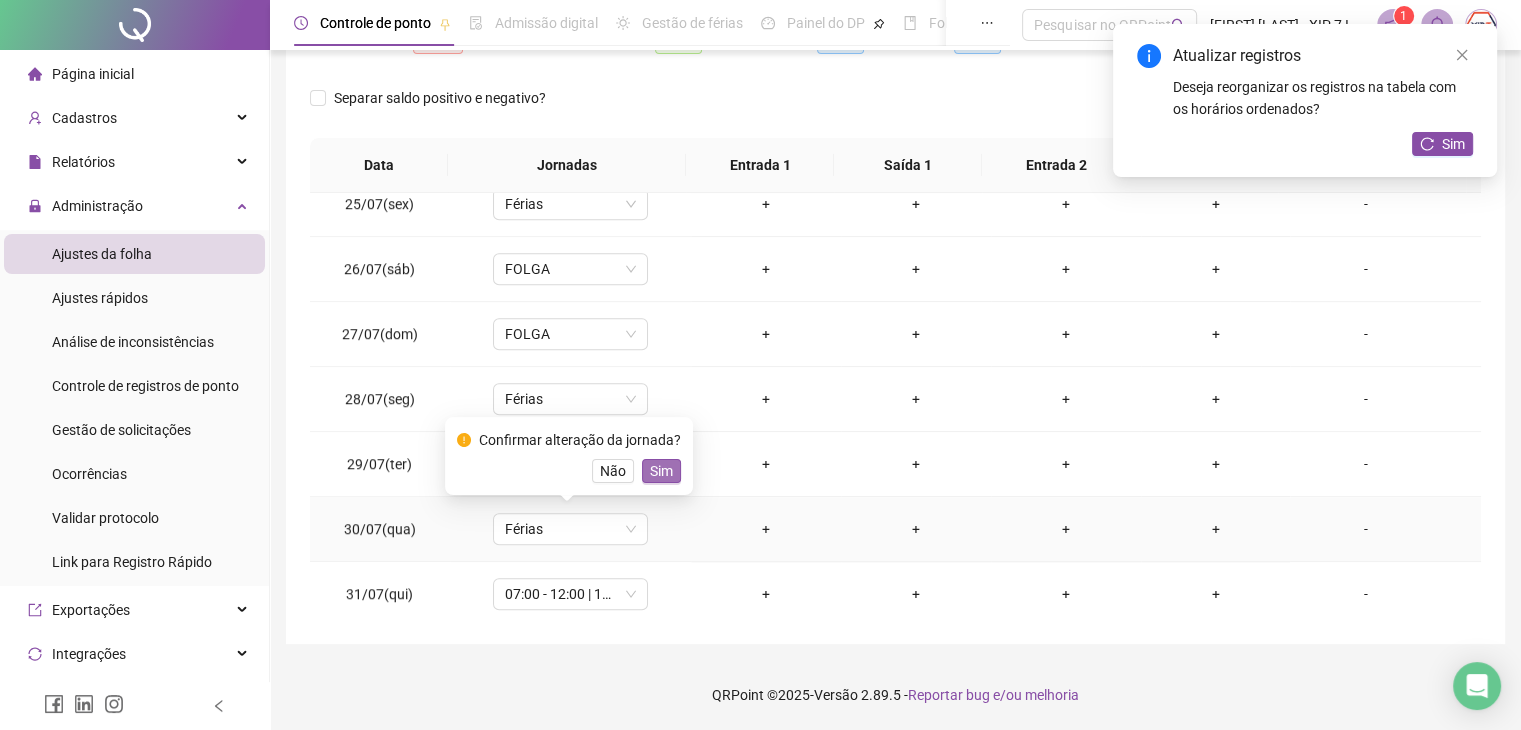 click on "Sim" at bounding box center [661, 471] 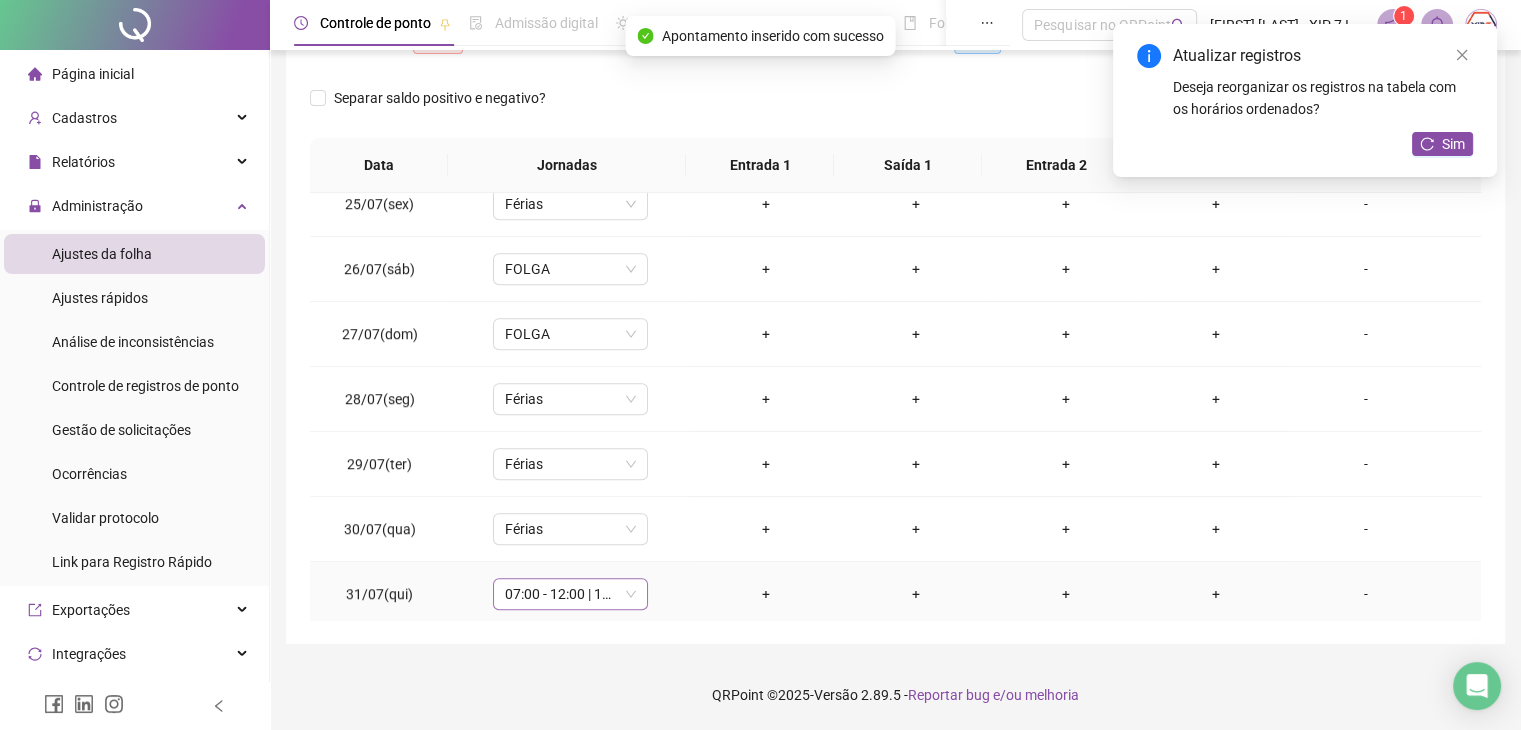 click on "07:00 - 12:00 | 13:00 - 17:00" at bounding box center (570, 594) 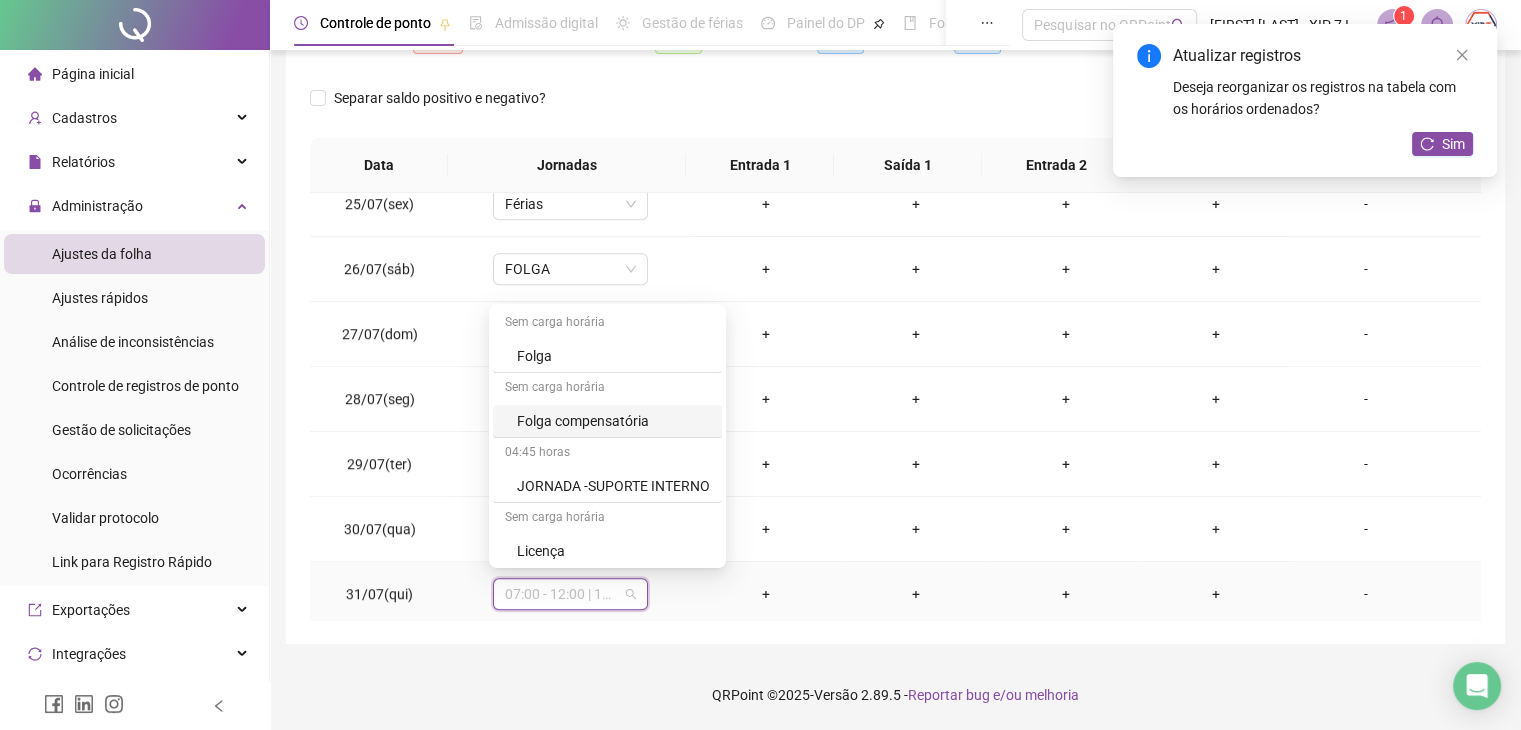 scroll, scrollTop: 710, scrollLeft: 0, axis: vertical 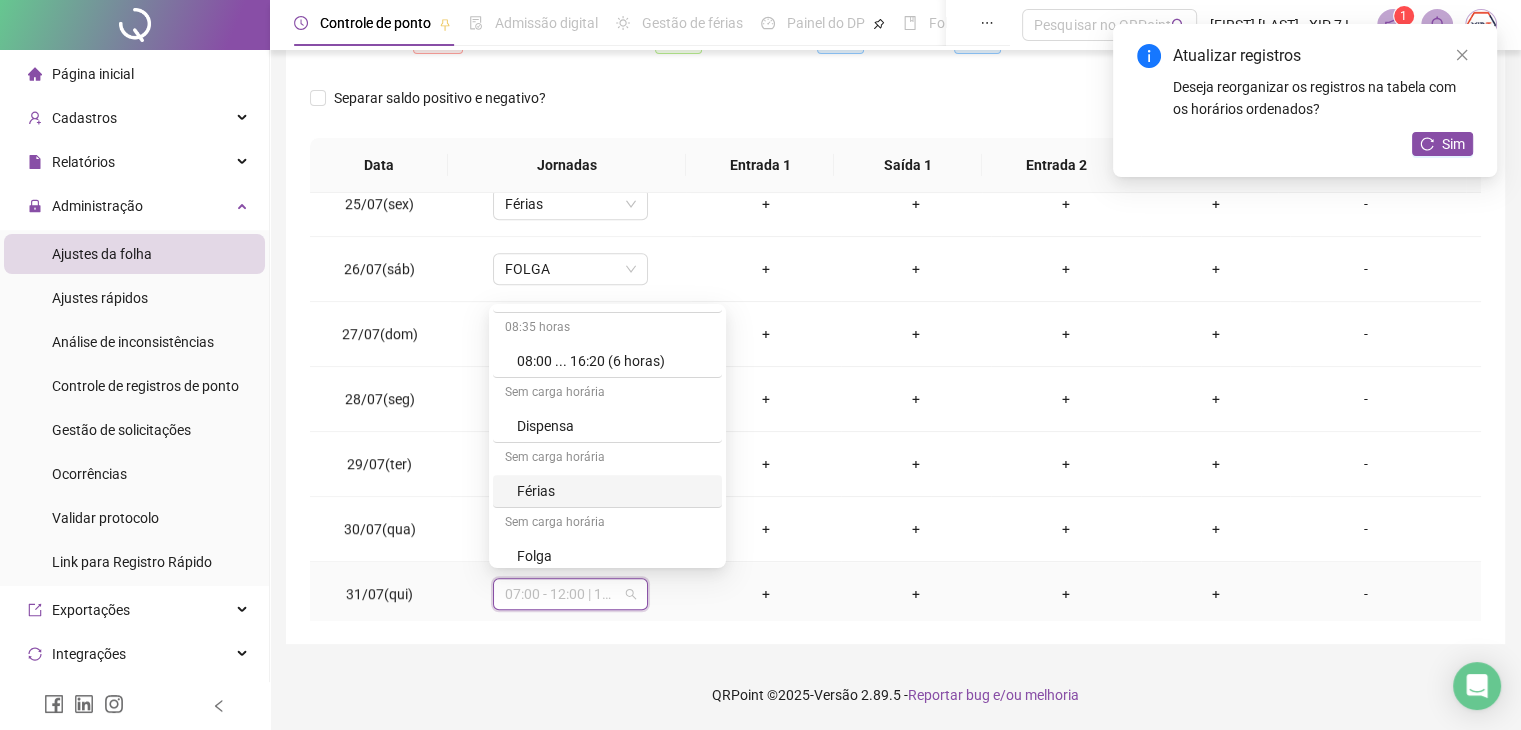 click on "Férias" at bounding box center [613, 491] 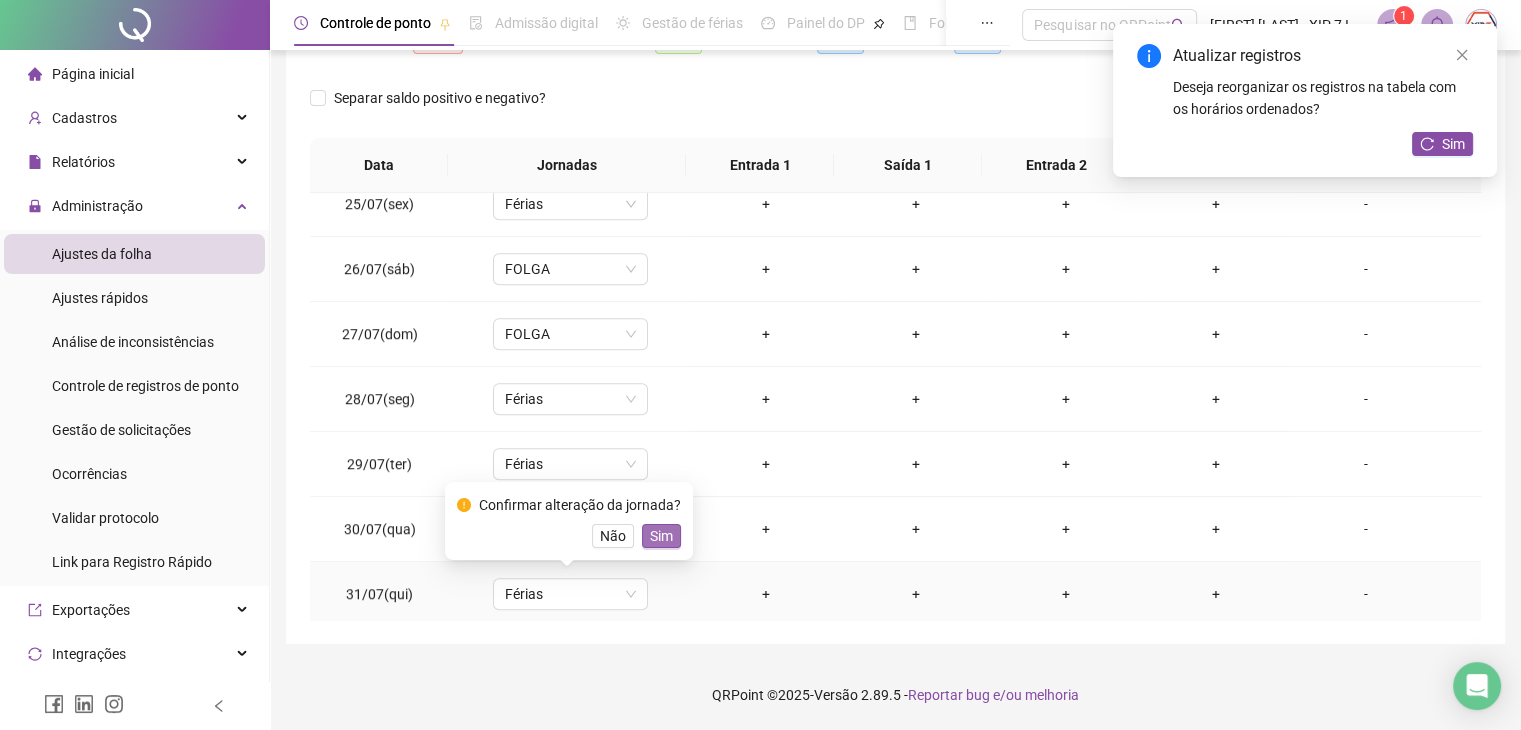 click on "Sim" at bounding box center (661, 536) 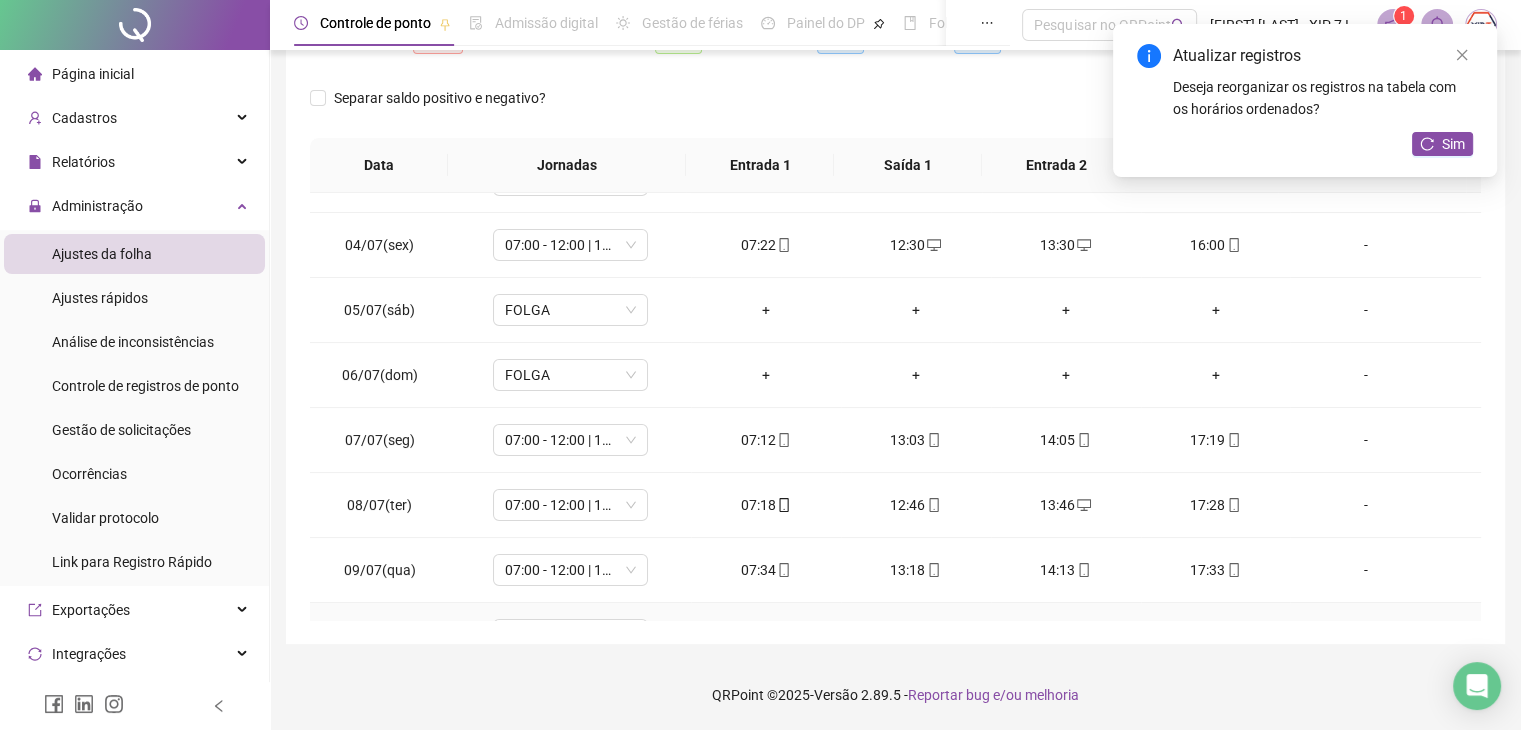 scroll, scrollTop: 0, scrollLeft: 0, axis: both 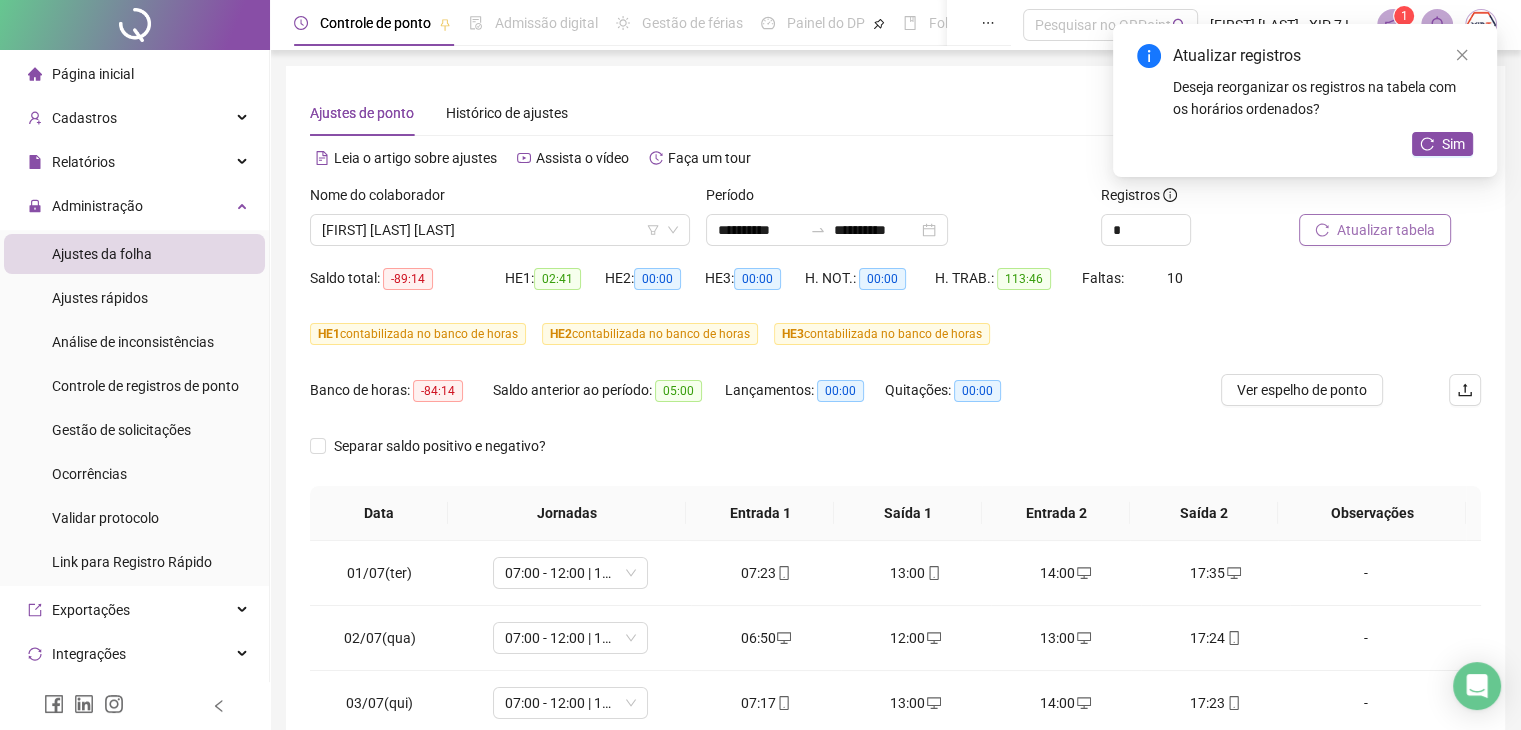 click on "Atualizar tabela" at bounding box center (1386, 230) 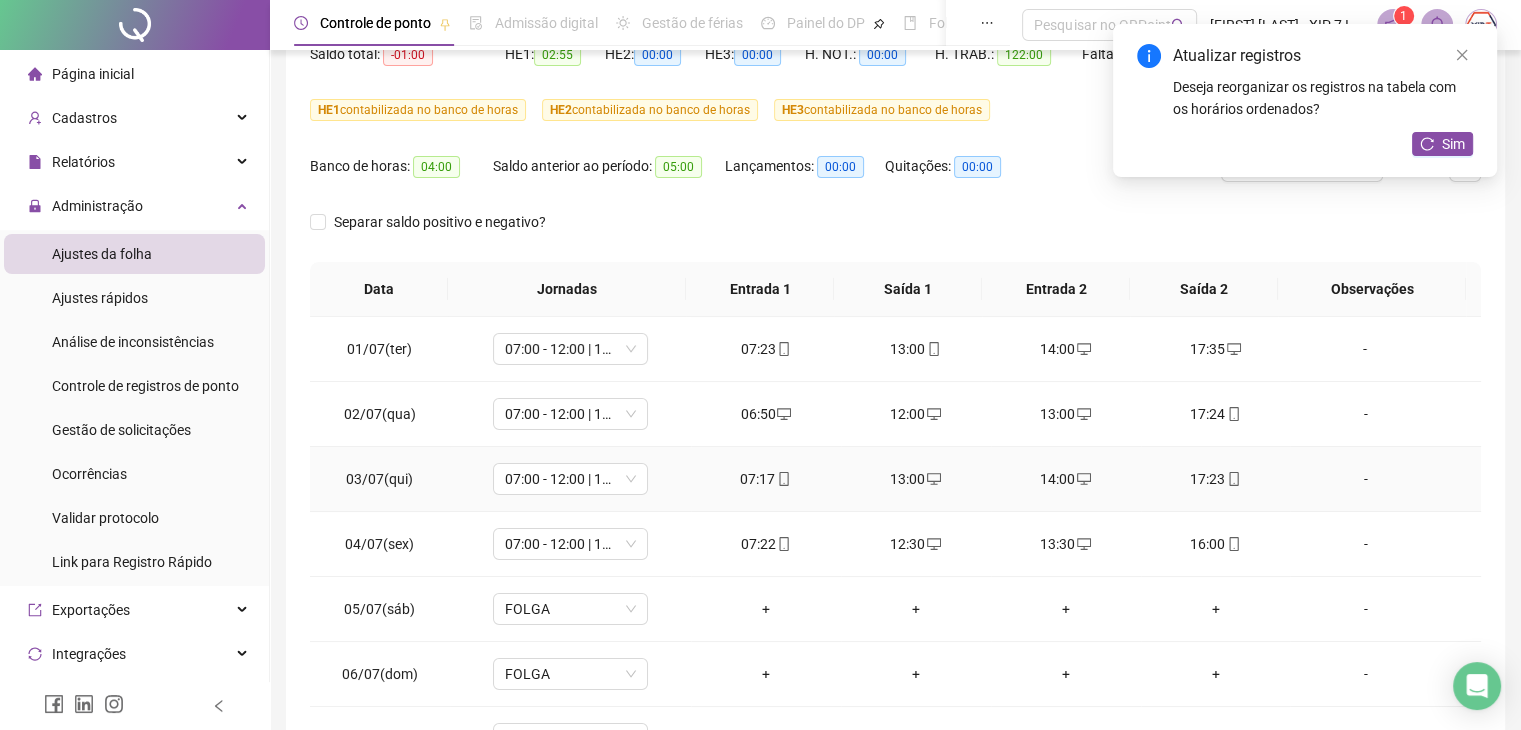 scroll, scrollTop: 348, scrollLeft: 0, axis: vertical 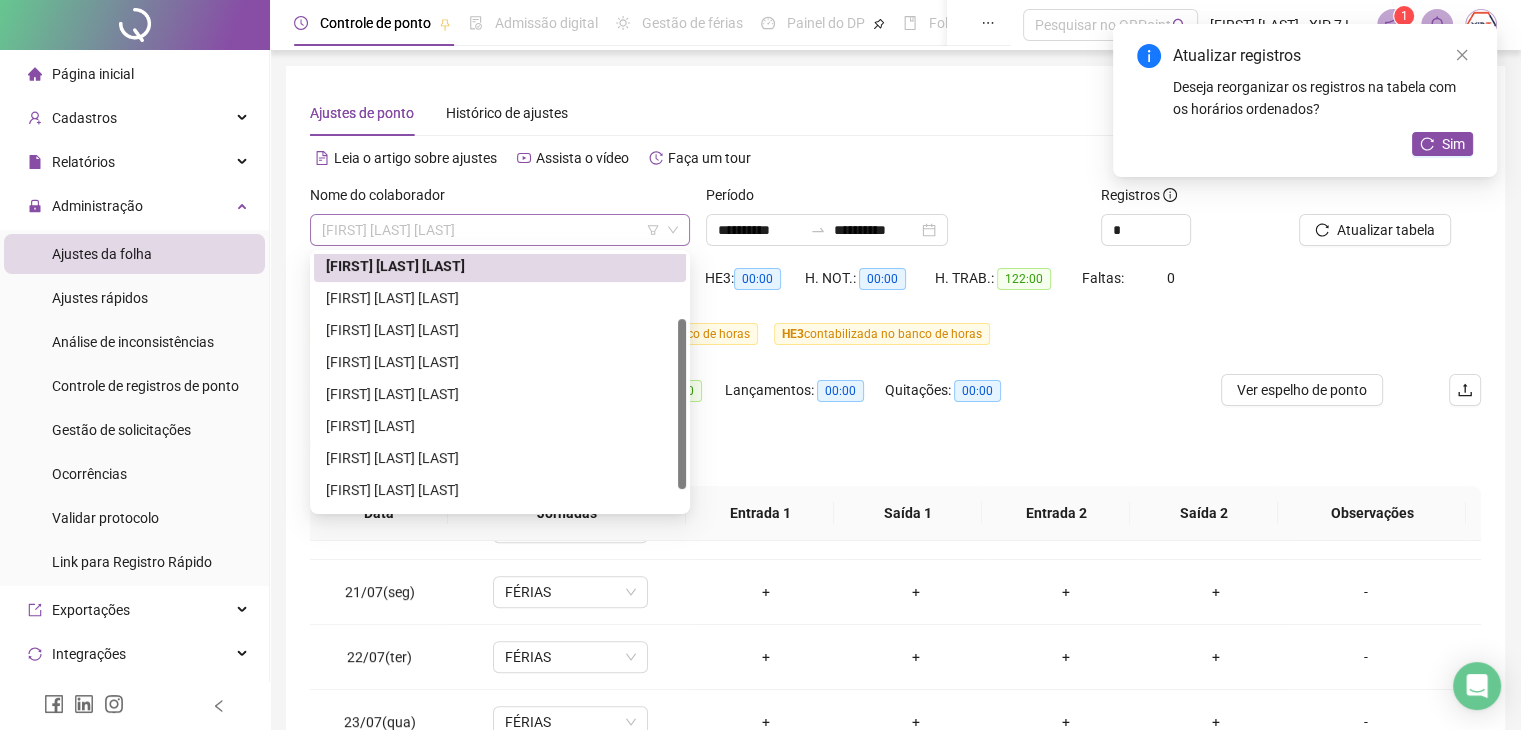 click on "[FIRST] [LAST] [LAST]" at bounding box center (500, 230) 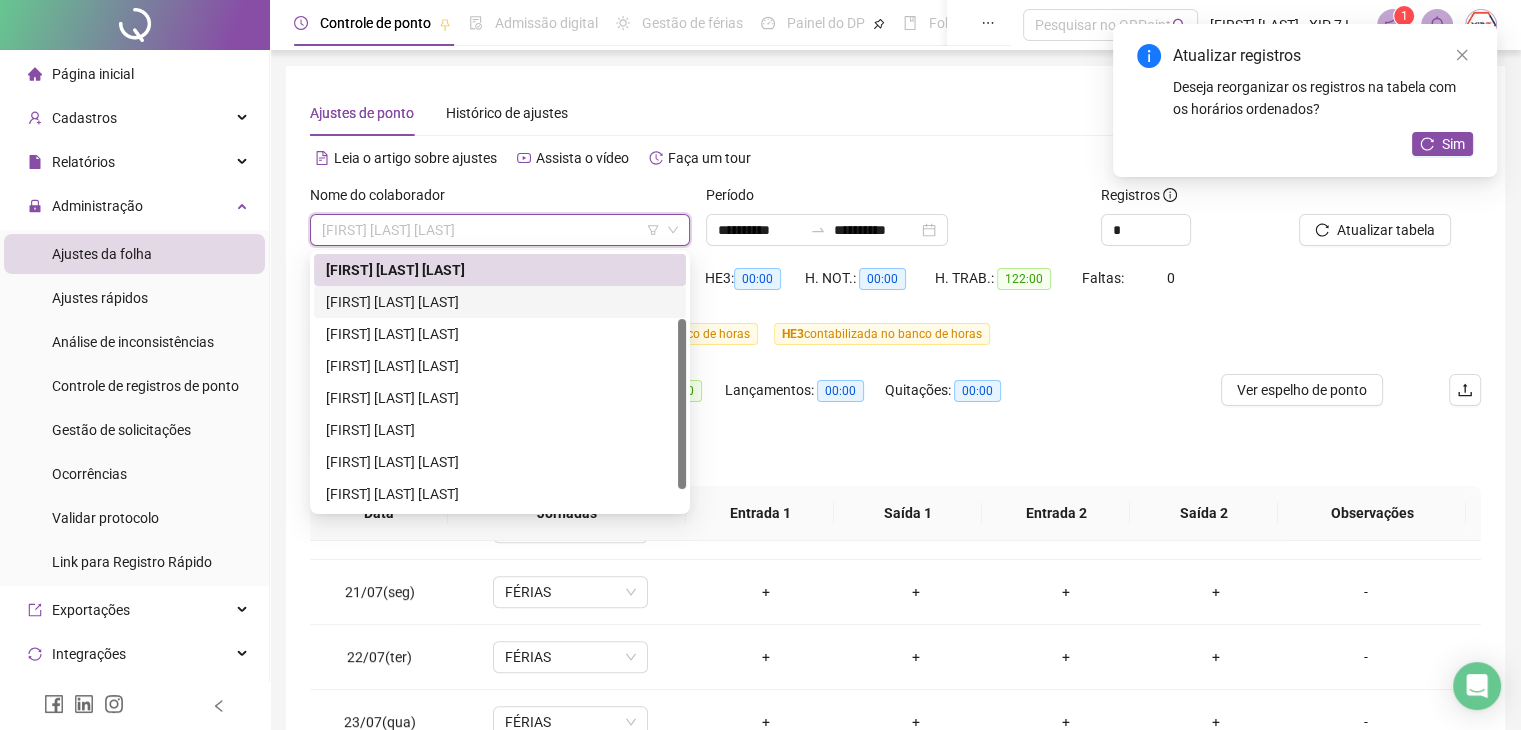 click on "[FIRST] [LAST] [LAST]" at bounding box center [500, 302] 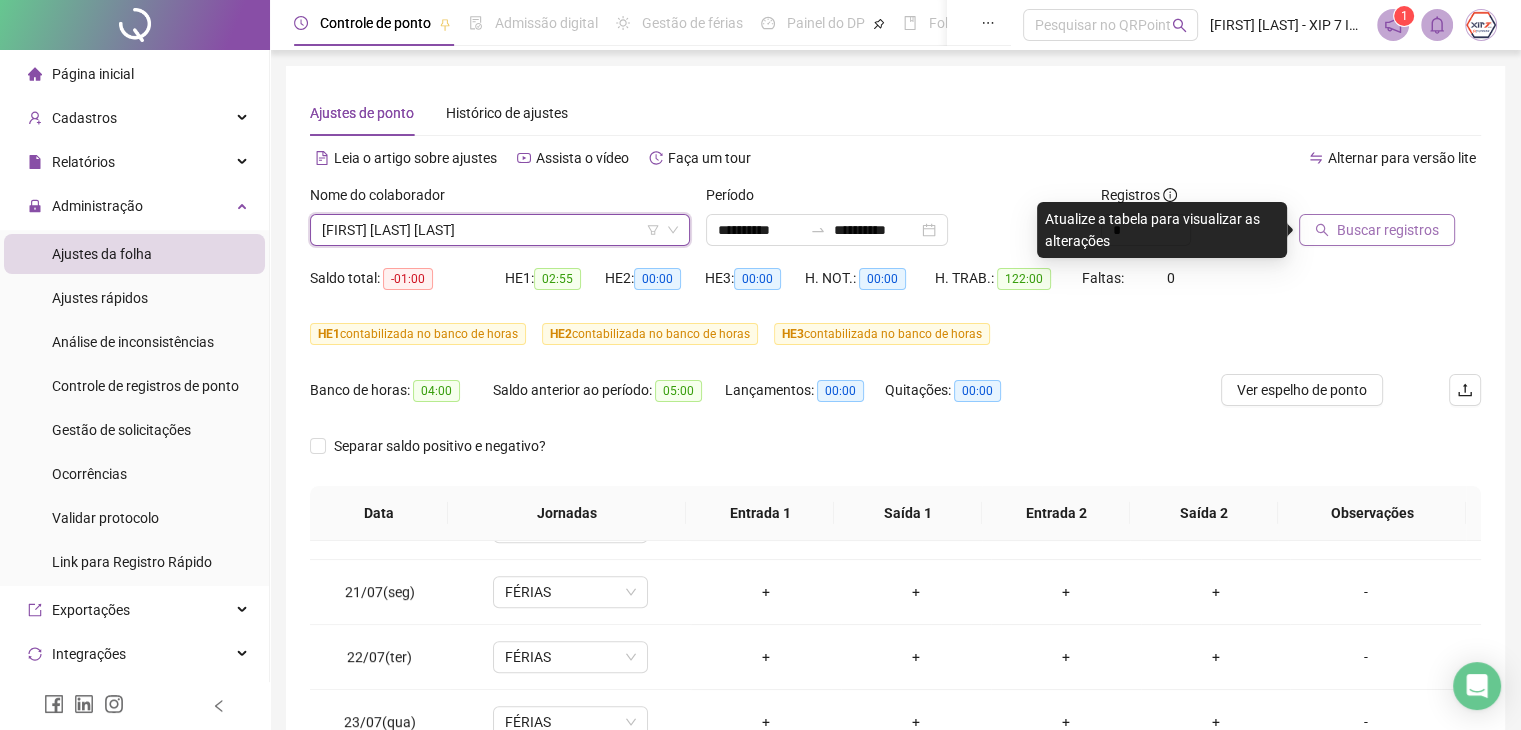 click on "Buscar registros" at bounding box center [1388, 230] 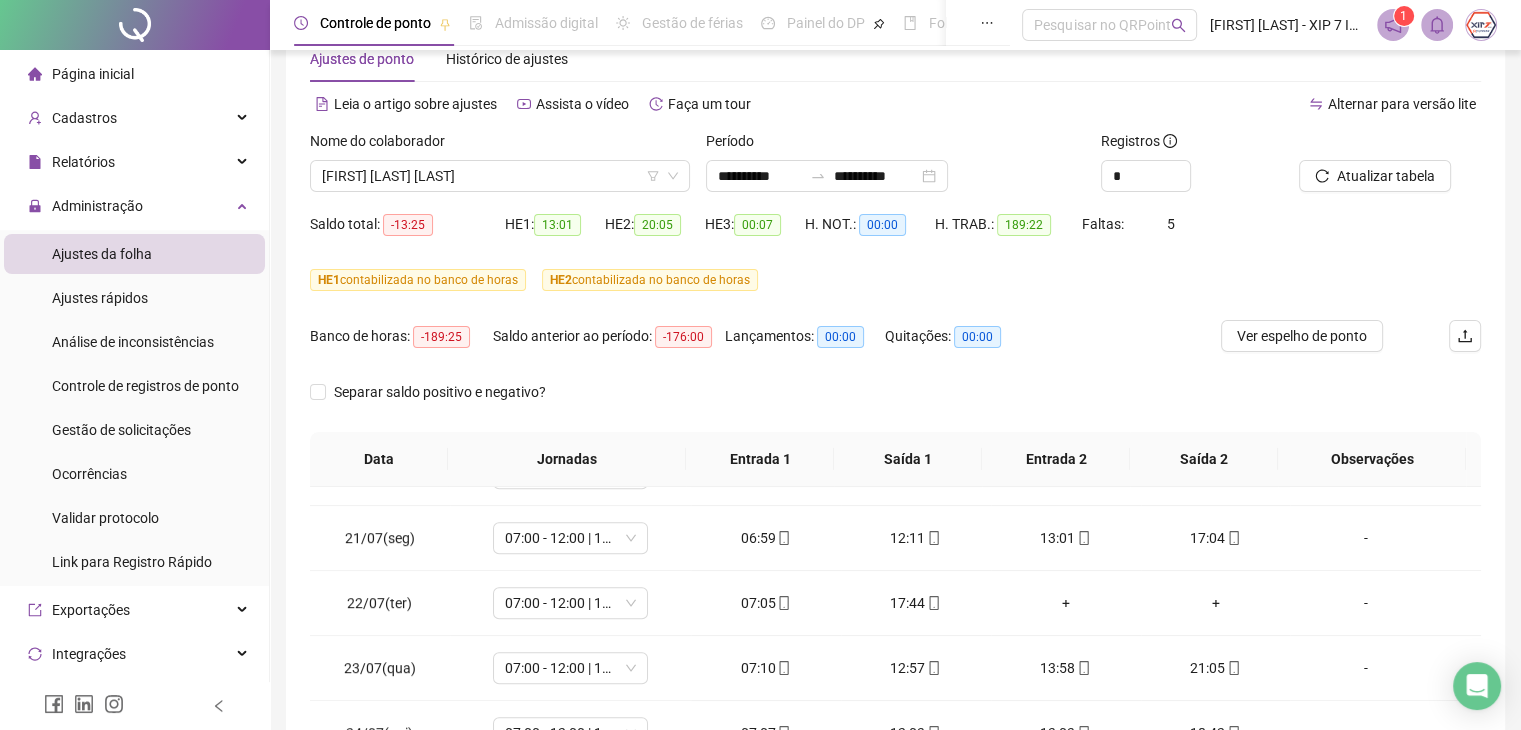 scroll, scrollTop: 200, scrollLeft: 0, axis: vertical 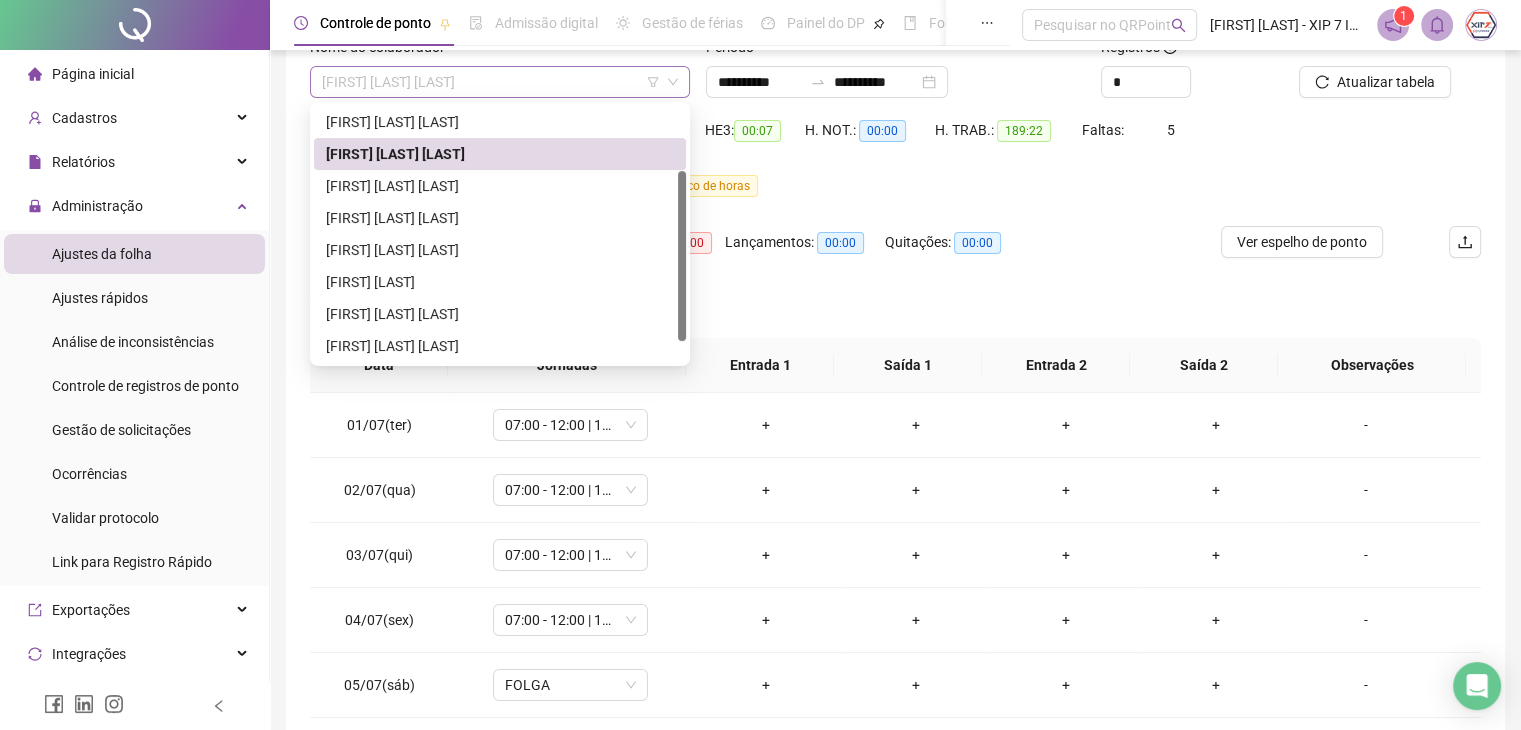 click on "[FIRST] [LAST] [LAST]" at bounding box center [500, 82] 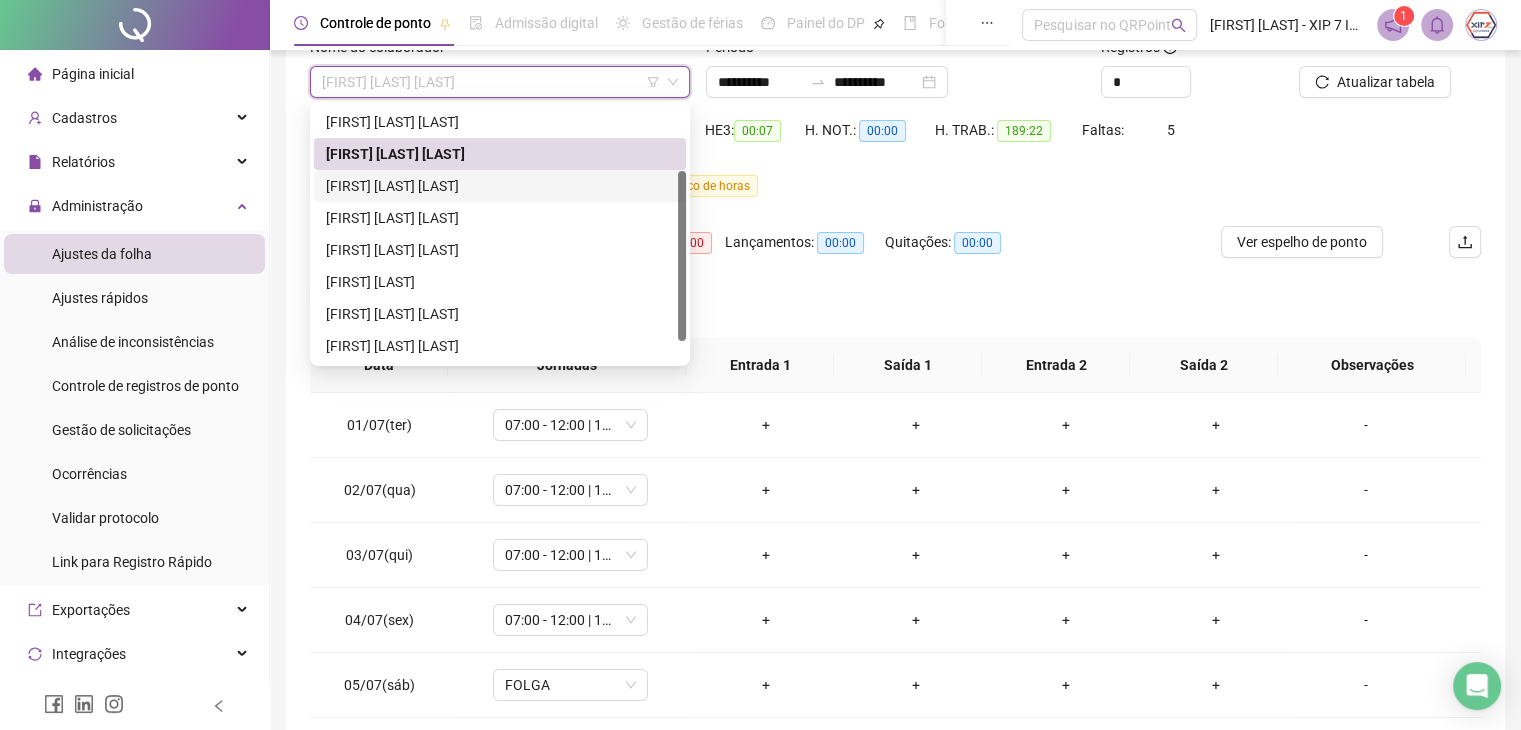 click on "[FIRST] [LAST] [LAST]" at bounding box center (500, 186) 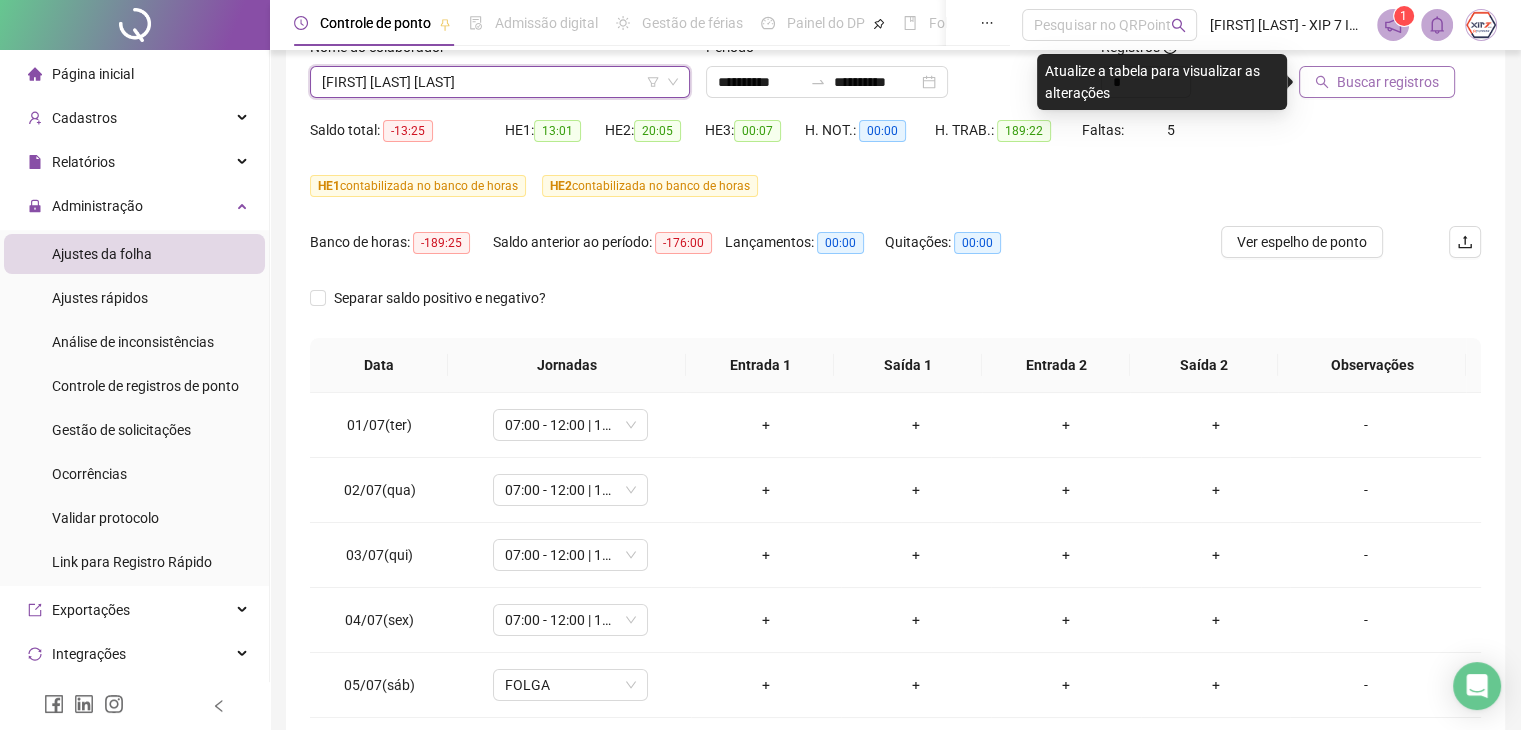 click on "Buscar registros" at bounding box center [1388, 82] 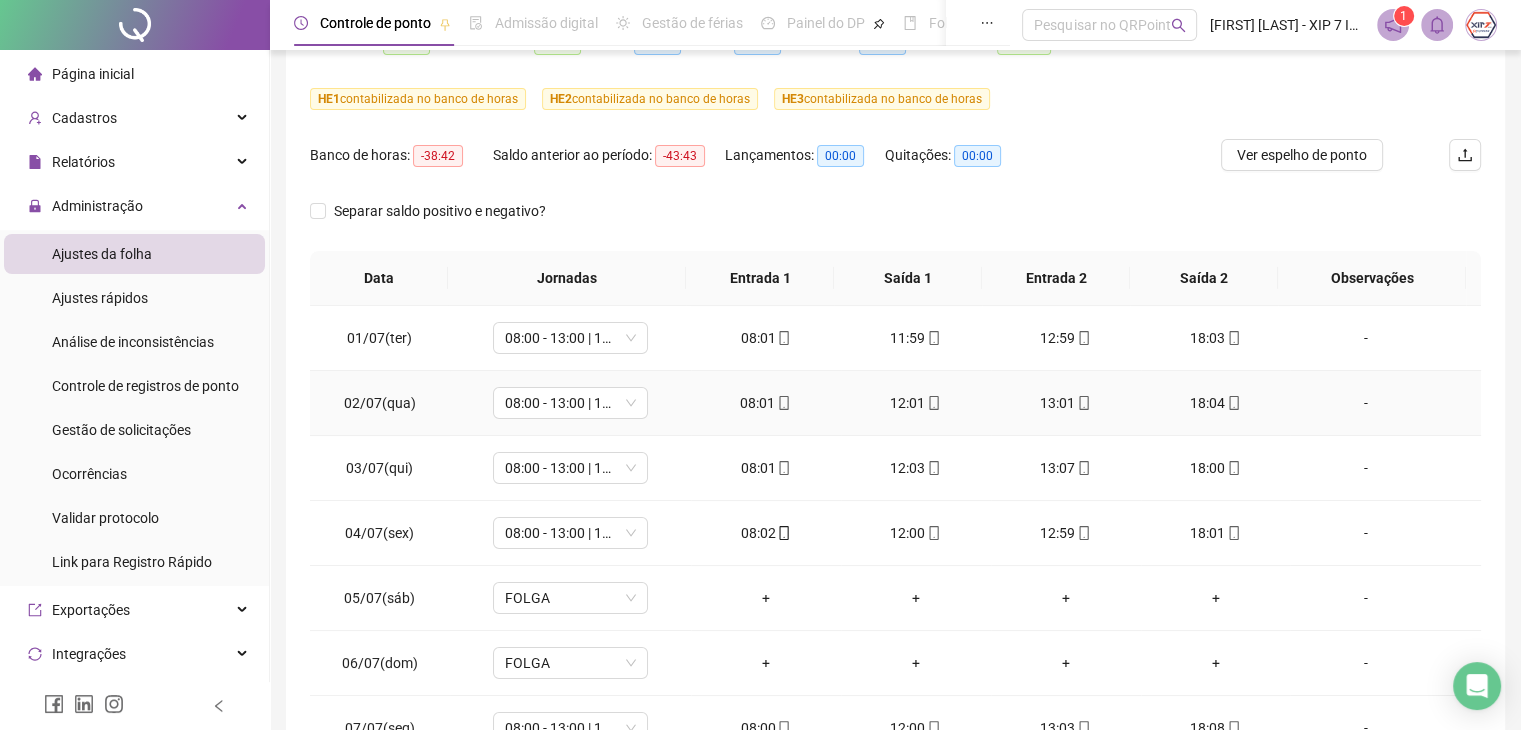 scroll, scrollTop: 248, scrollLeft: 0, axis: vertical 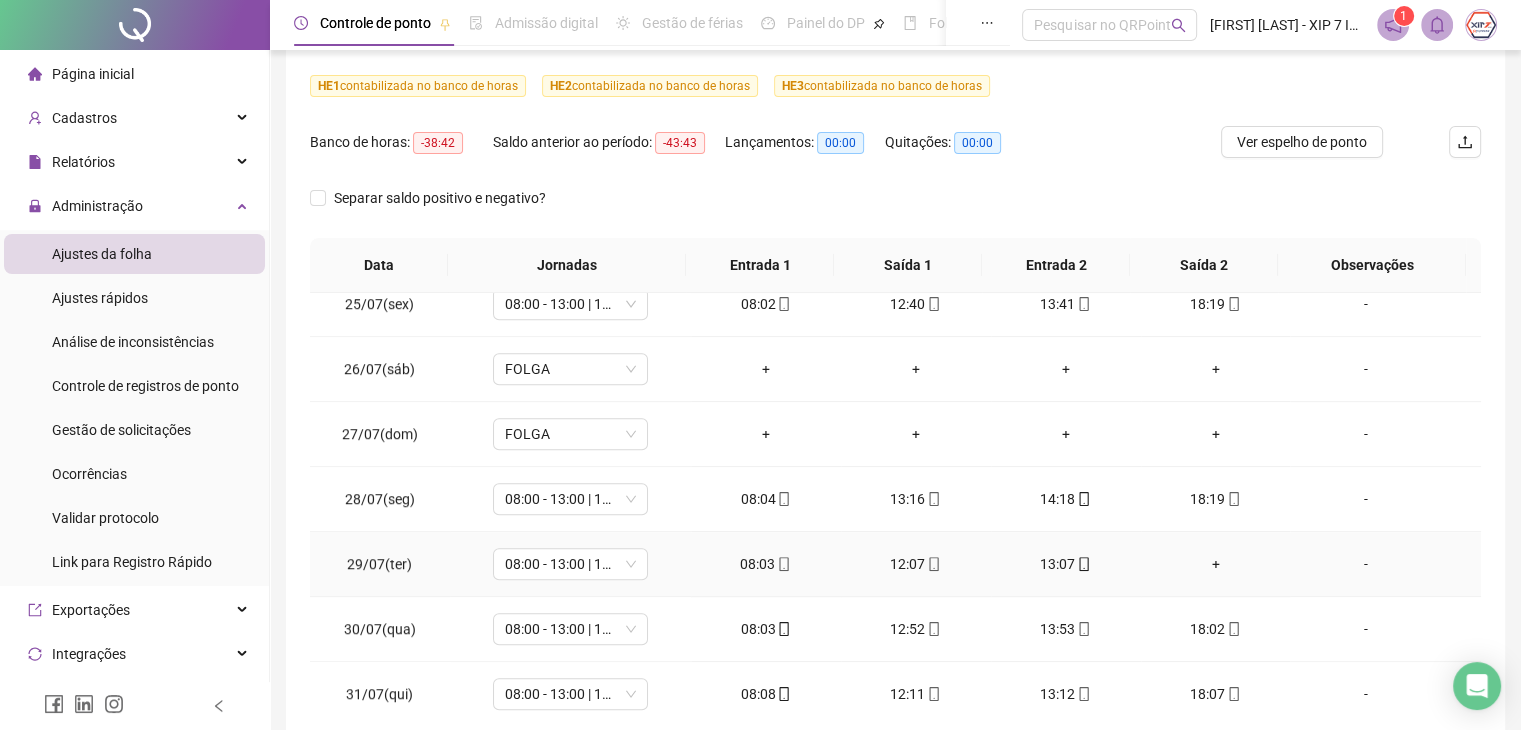click on "+" at bounding box center [1216, 564] 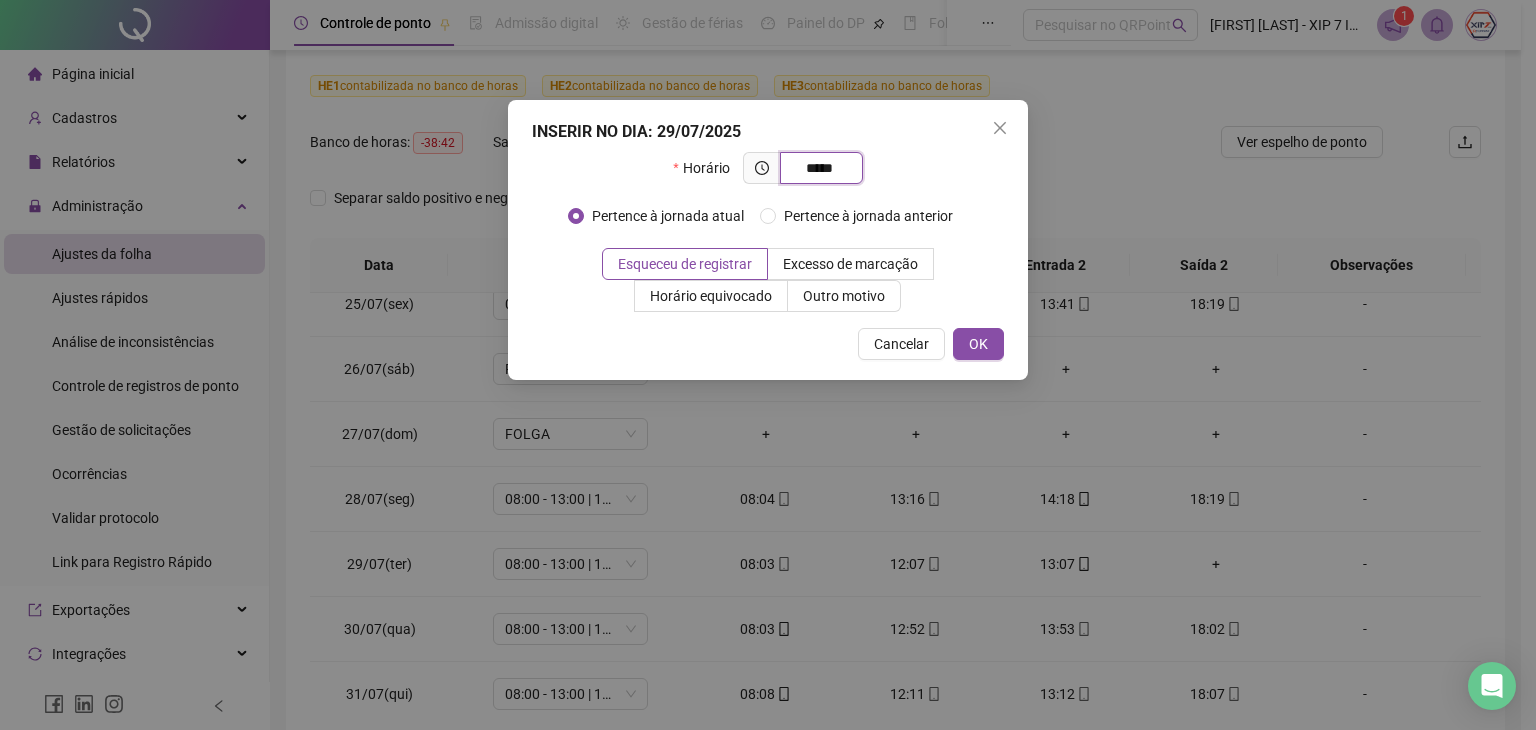 type on "*****" 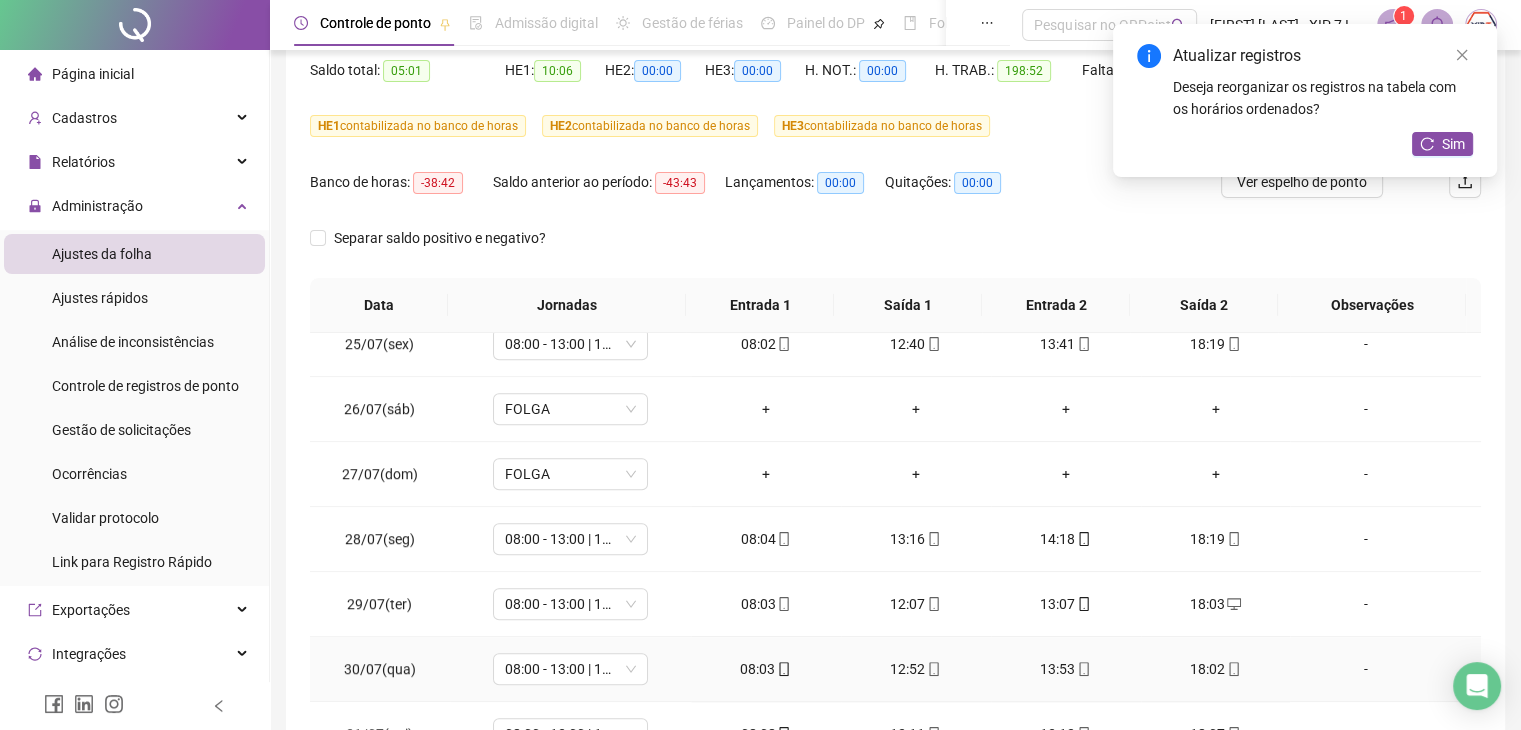 scroll, scrollTop: 48, scrollLeft: 0, axis: vertical 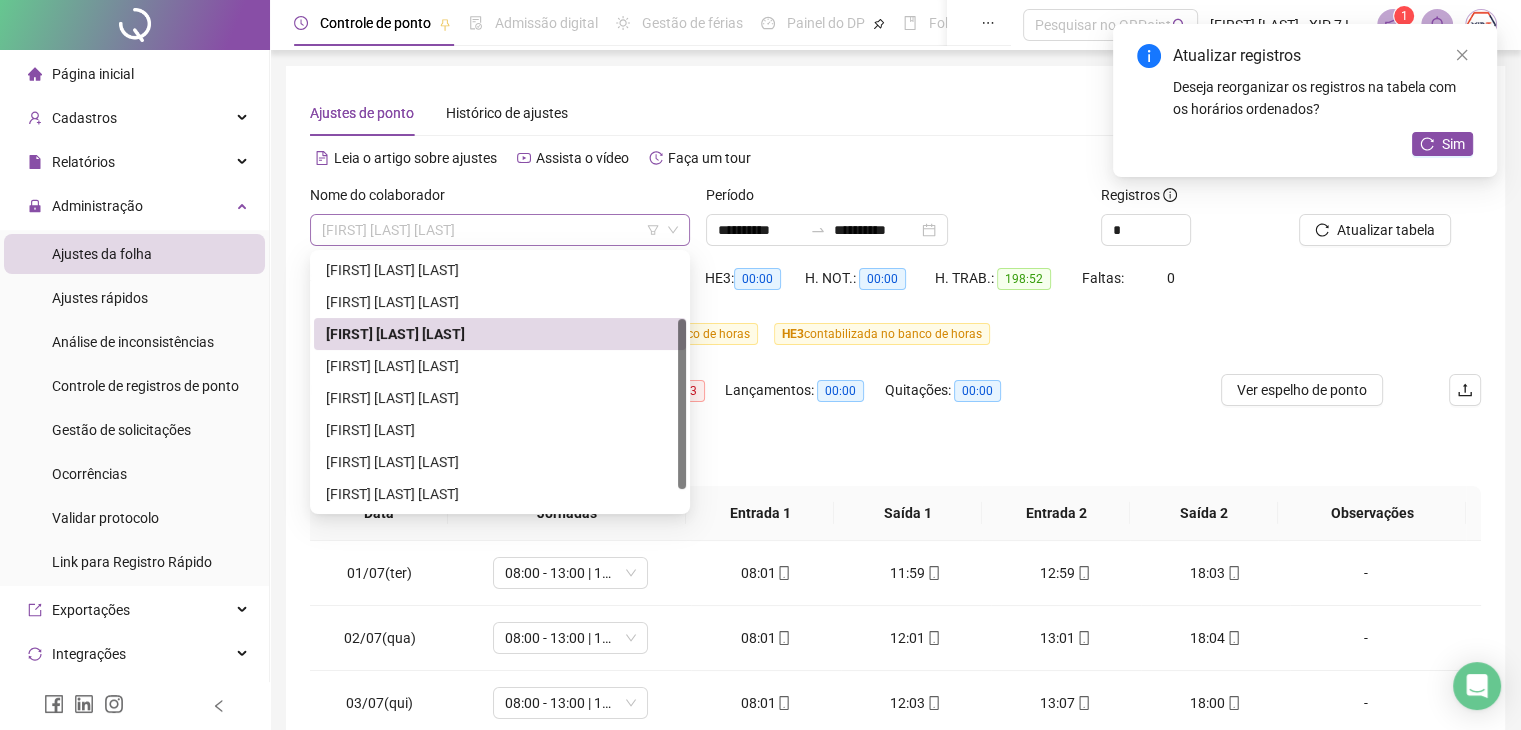 click on "[FIRST] [LAST] [LAST]" at bounding box center [500, 230] 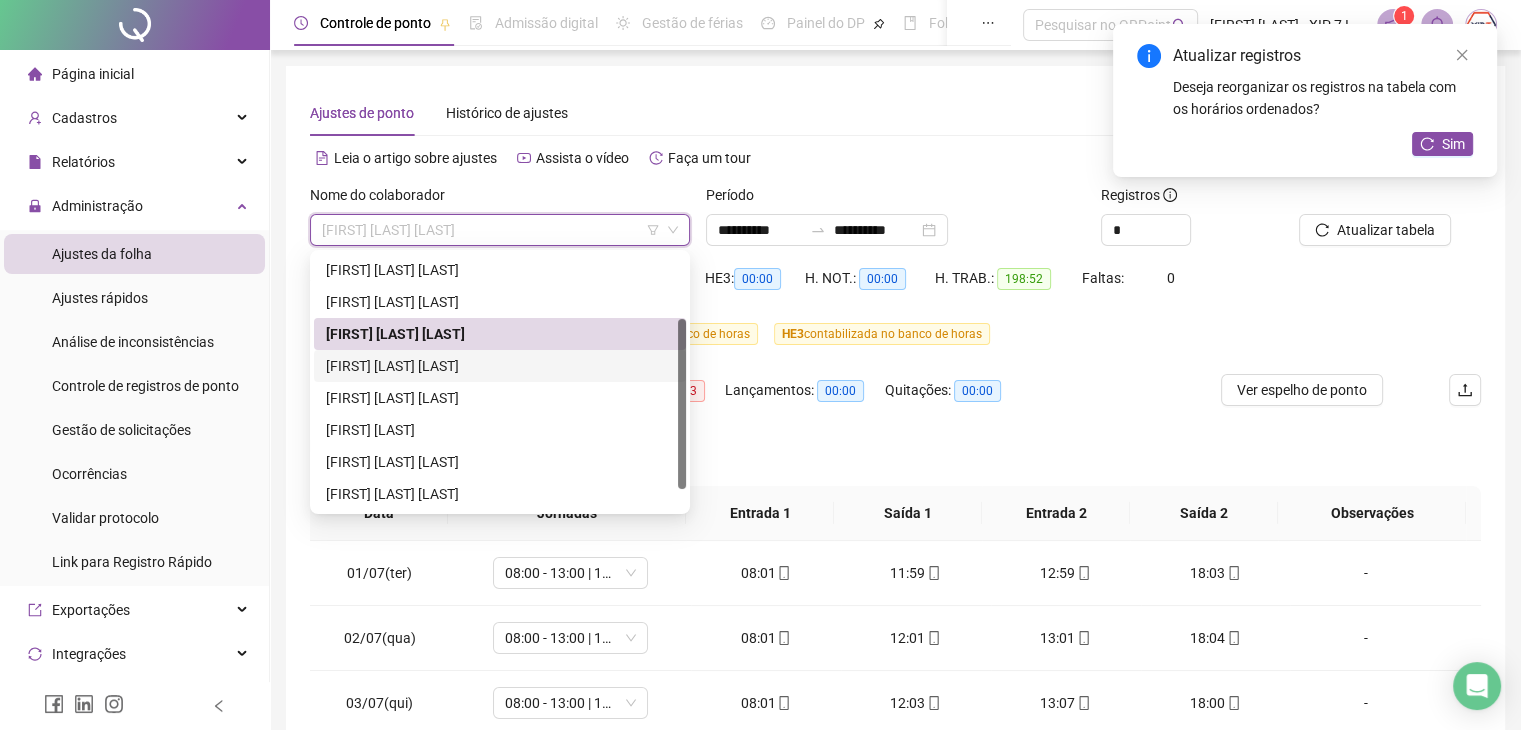 click on "[FIRST] [LAST] [LAST]" at bounding box center [500, 366] 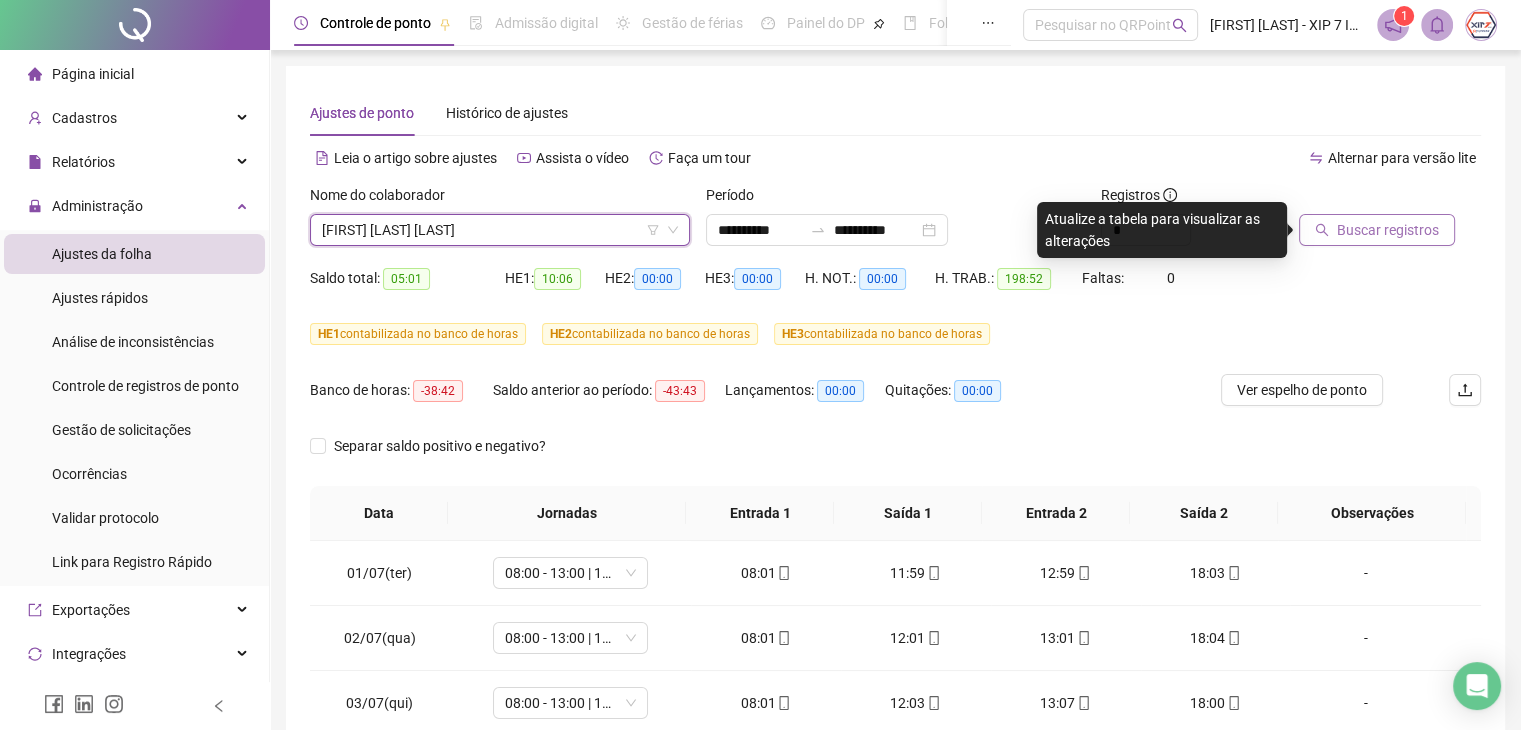 click on "Buscar registros" at bounding box center [1377, 230] 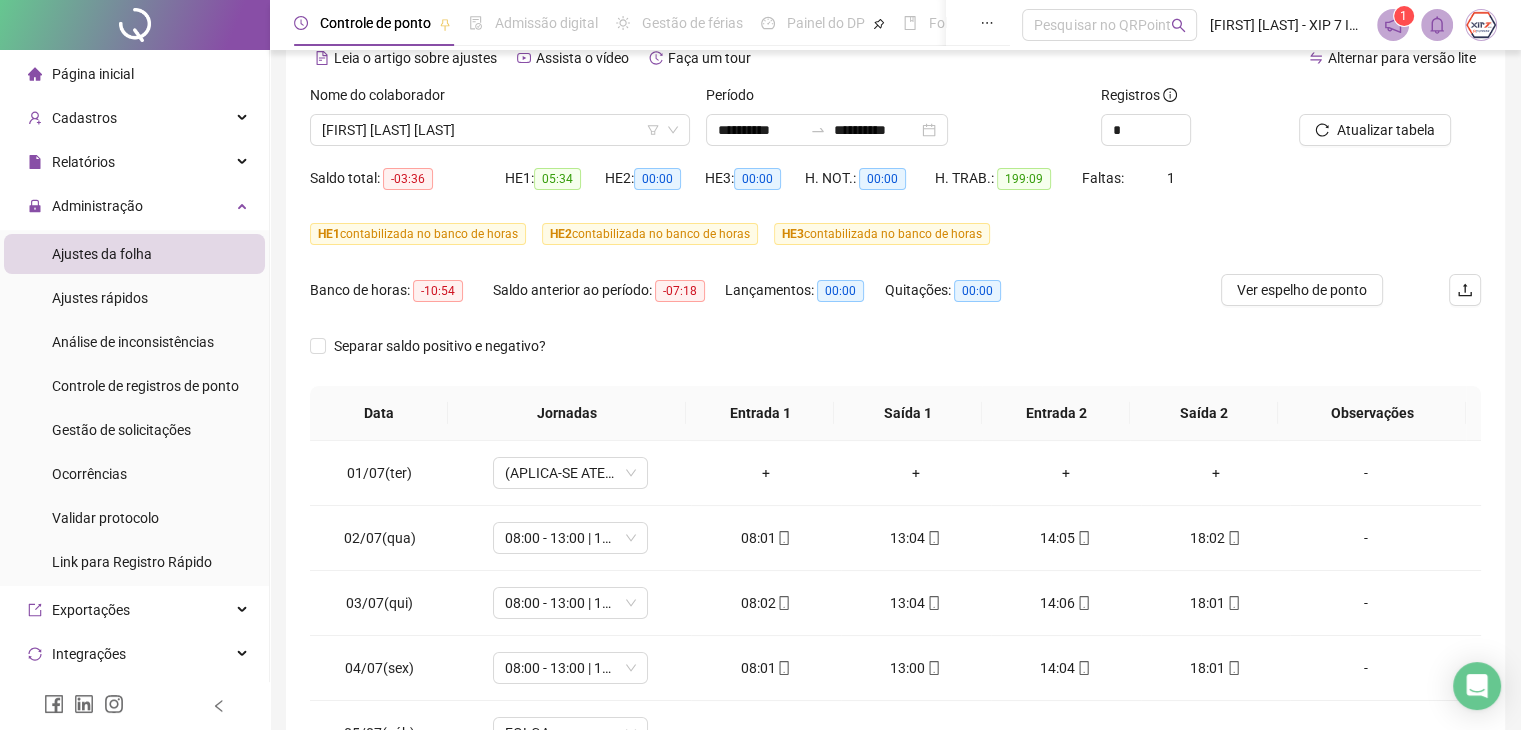 scroll, scrollTop: 100, scrollLeft: 0, axis: vertical 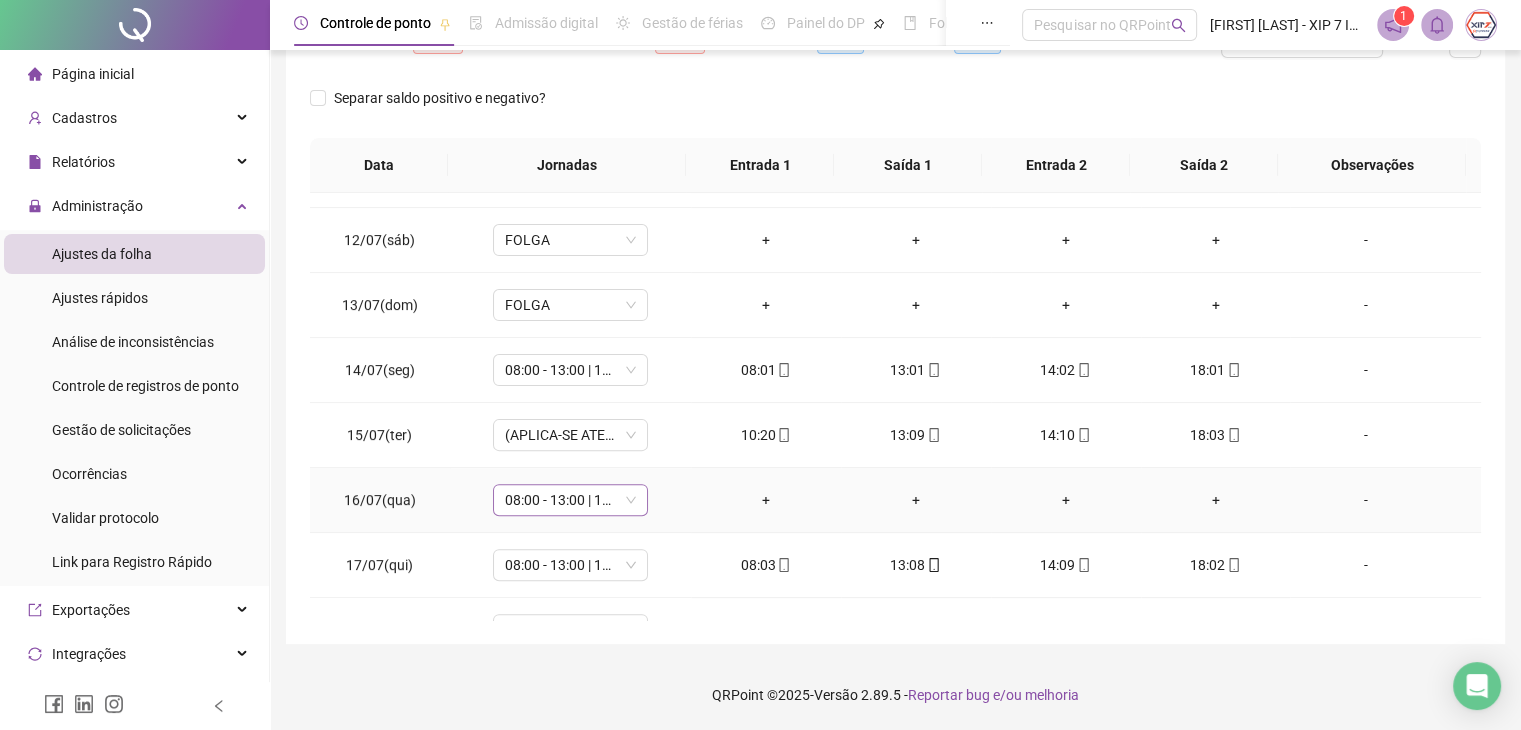 click on "08:00 - 13:00 | 14:00 - 18:00" at bounding box center [570, 500] 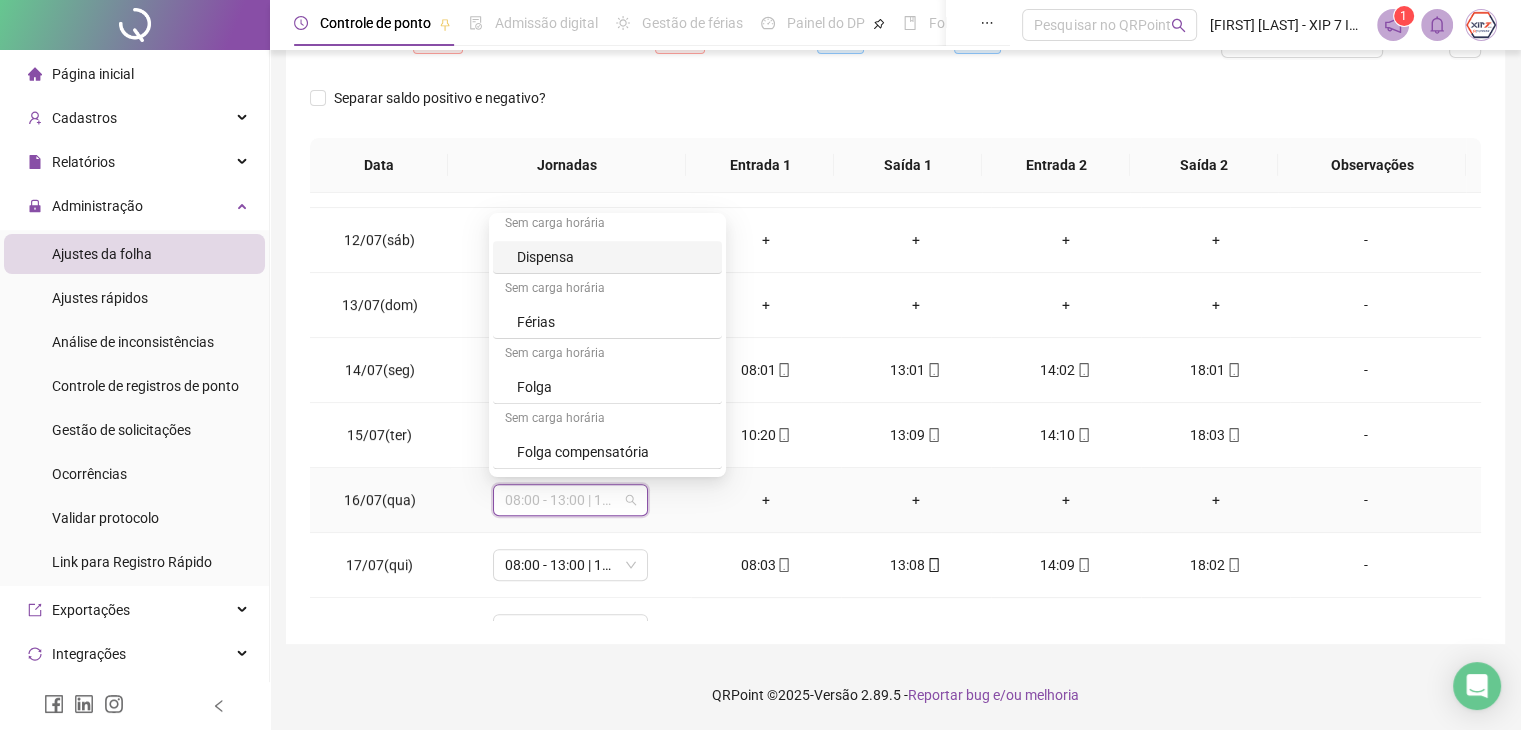 scroll, scrollTop: 910, scrollLeft: 0, axis: vertical 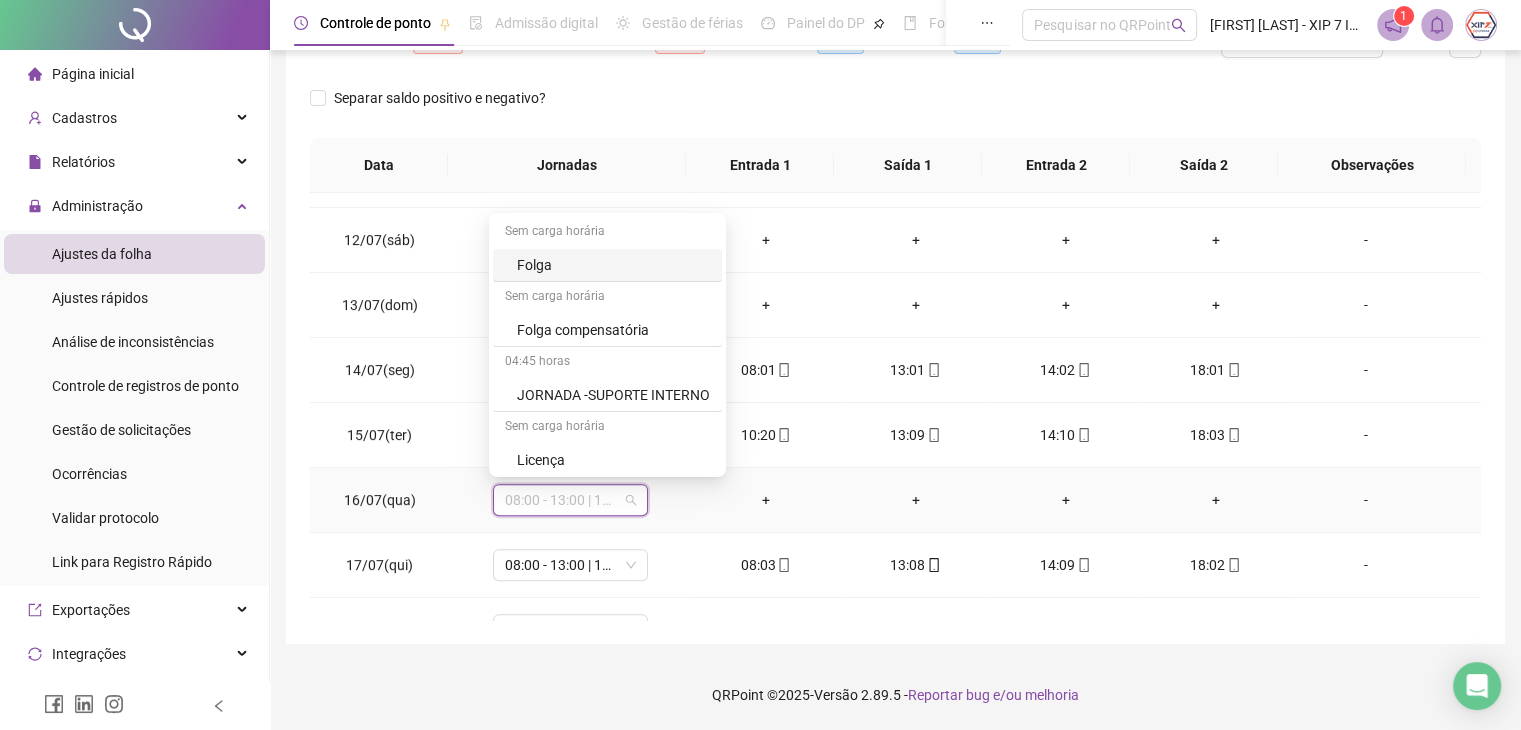click on "Folga" at bounding box center (613, 265) 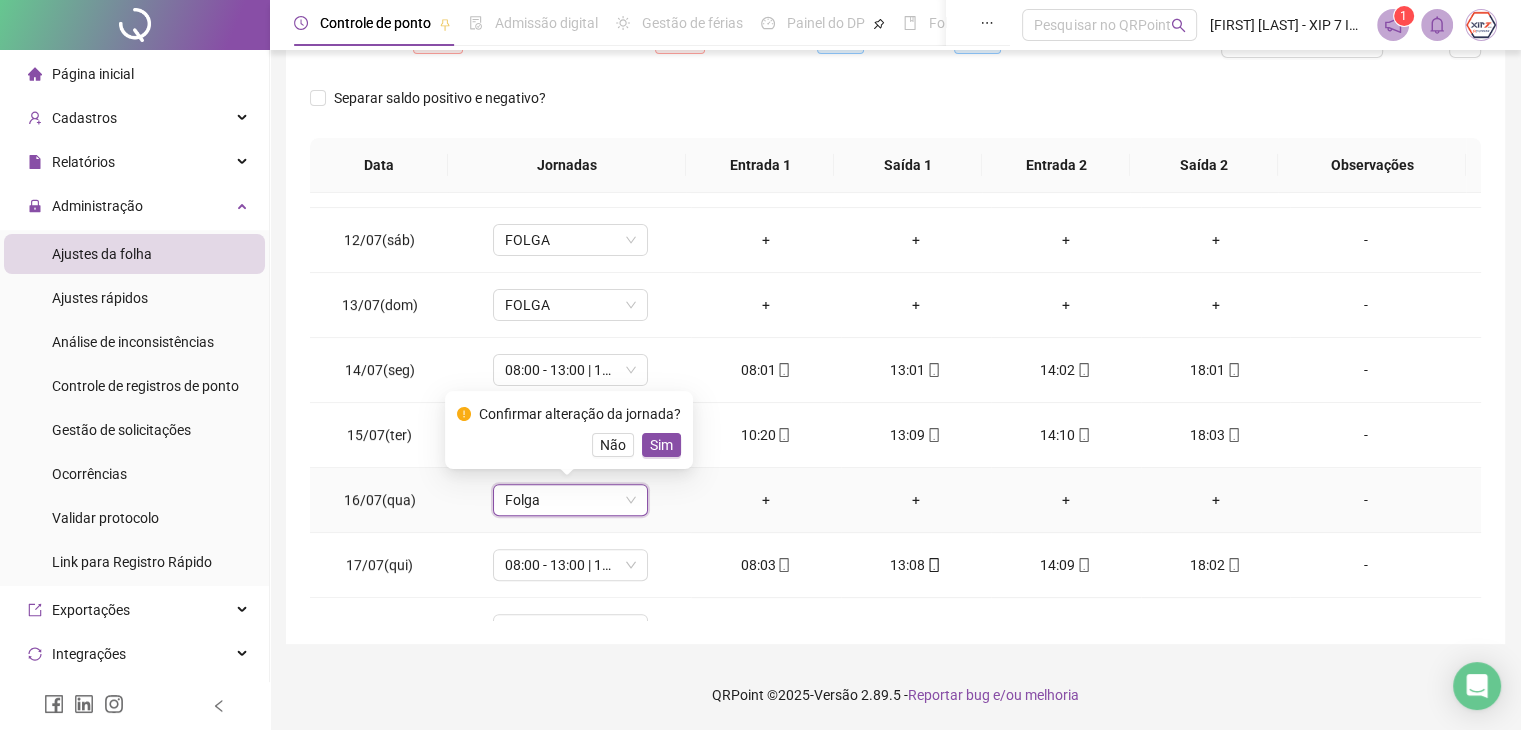 click on "Sim" at bounding box center (661, 445) 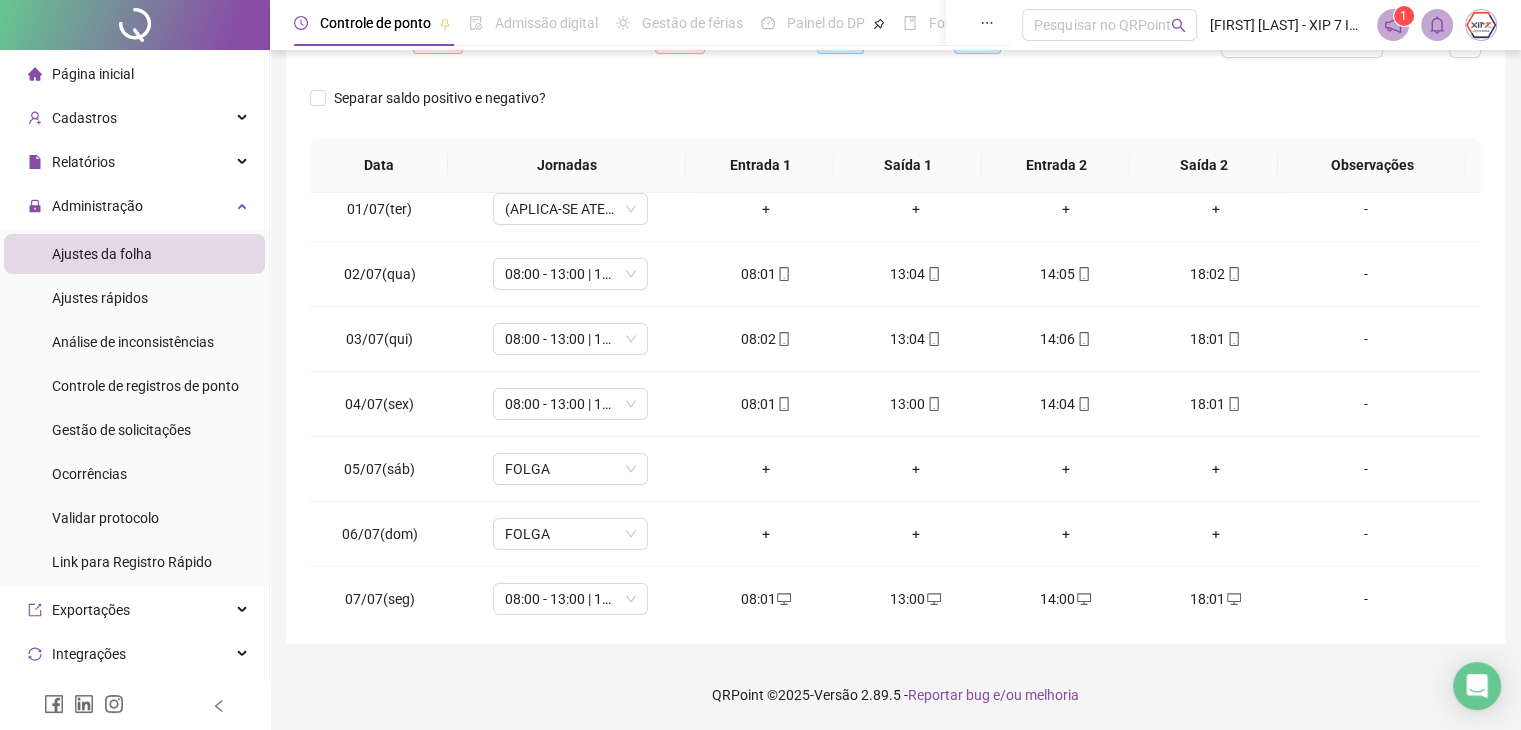 scroll, scrollTop: 0, scrollLeft: 0, axis: both 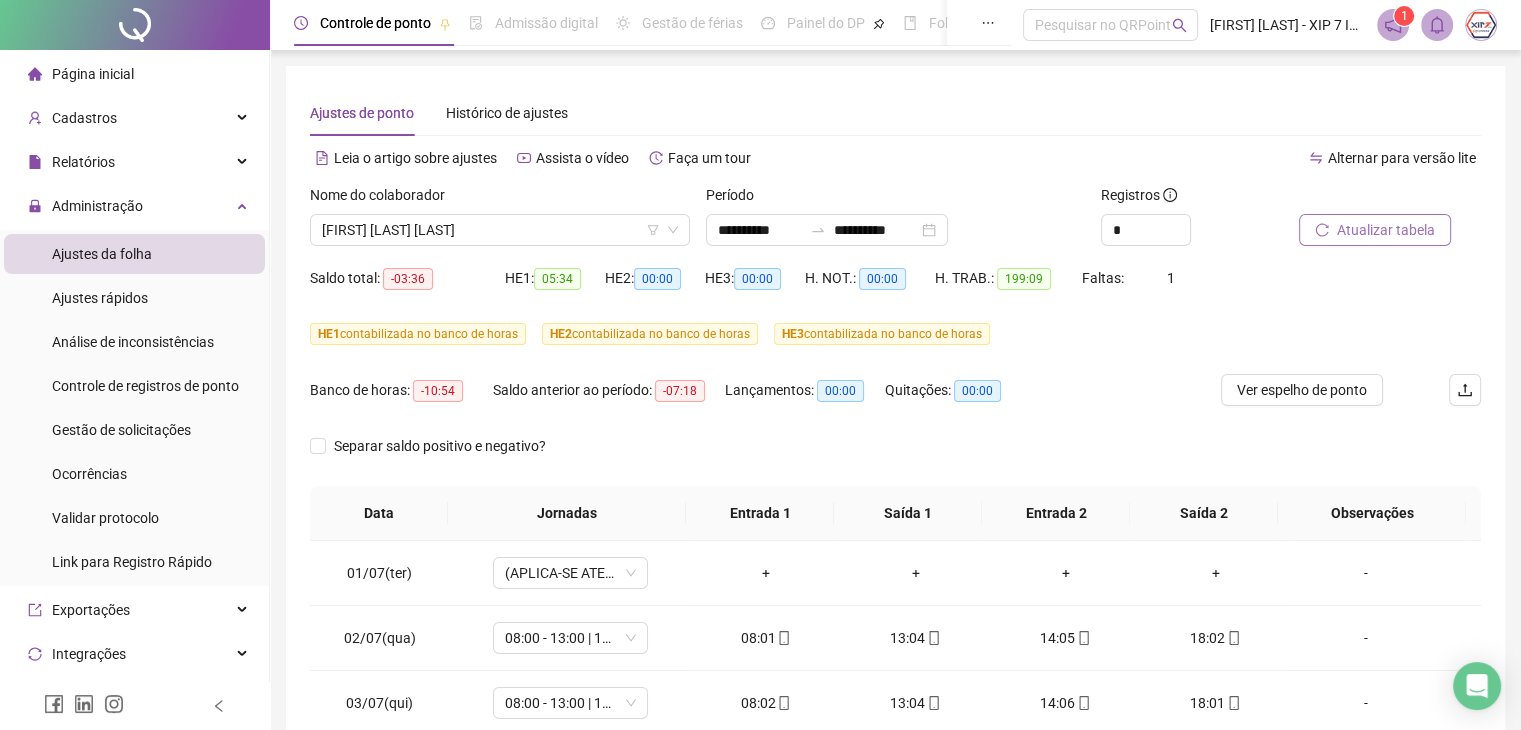 click on "Atualizar tabela" at bounding box center [1386, 230] 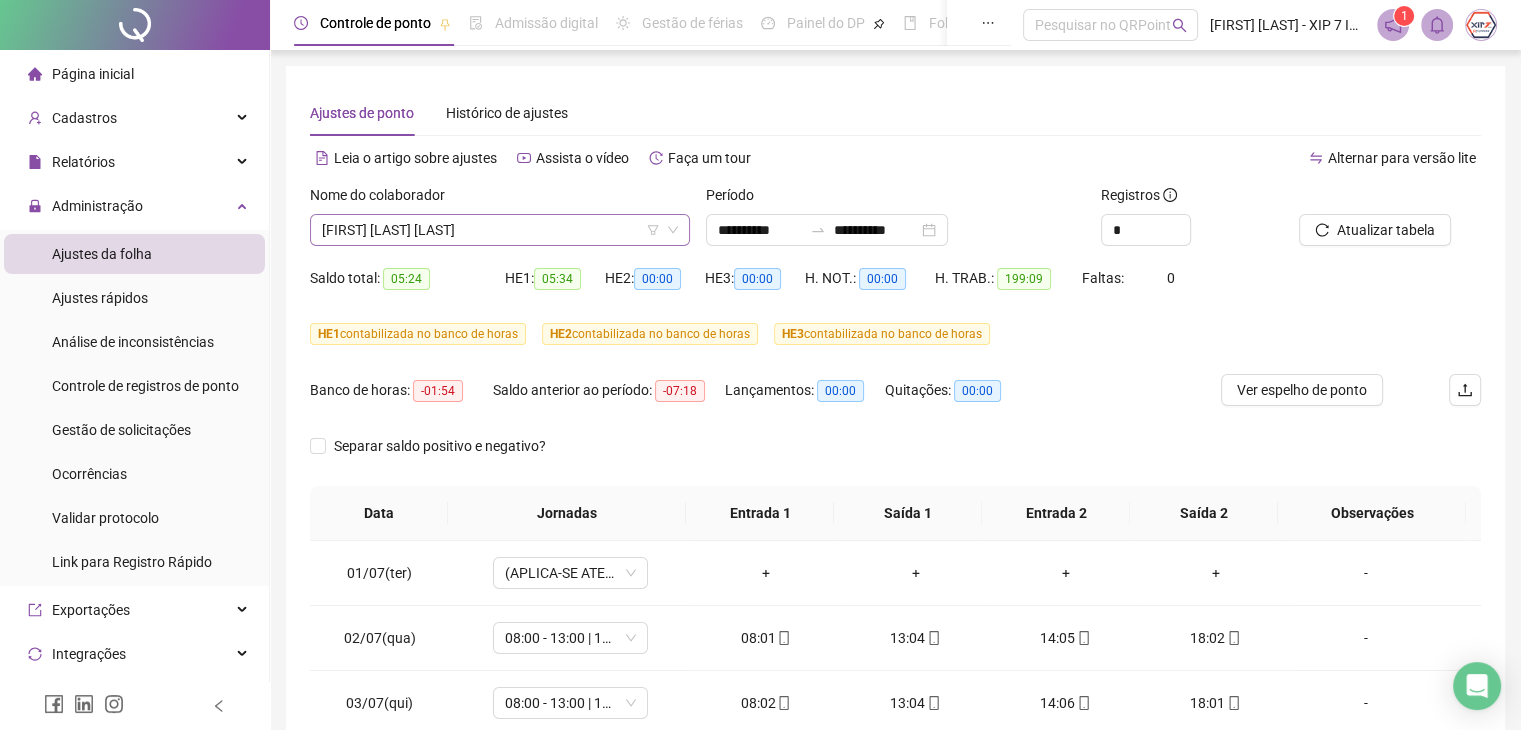 click on "[FIRST] [LAST] [LAST]" at bounding box center [500, 230] 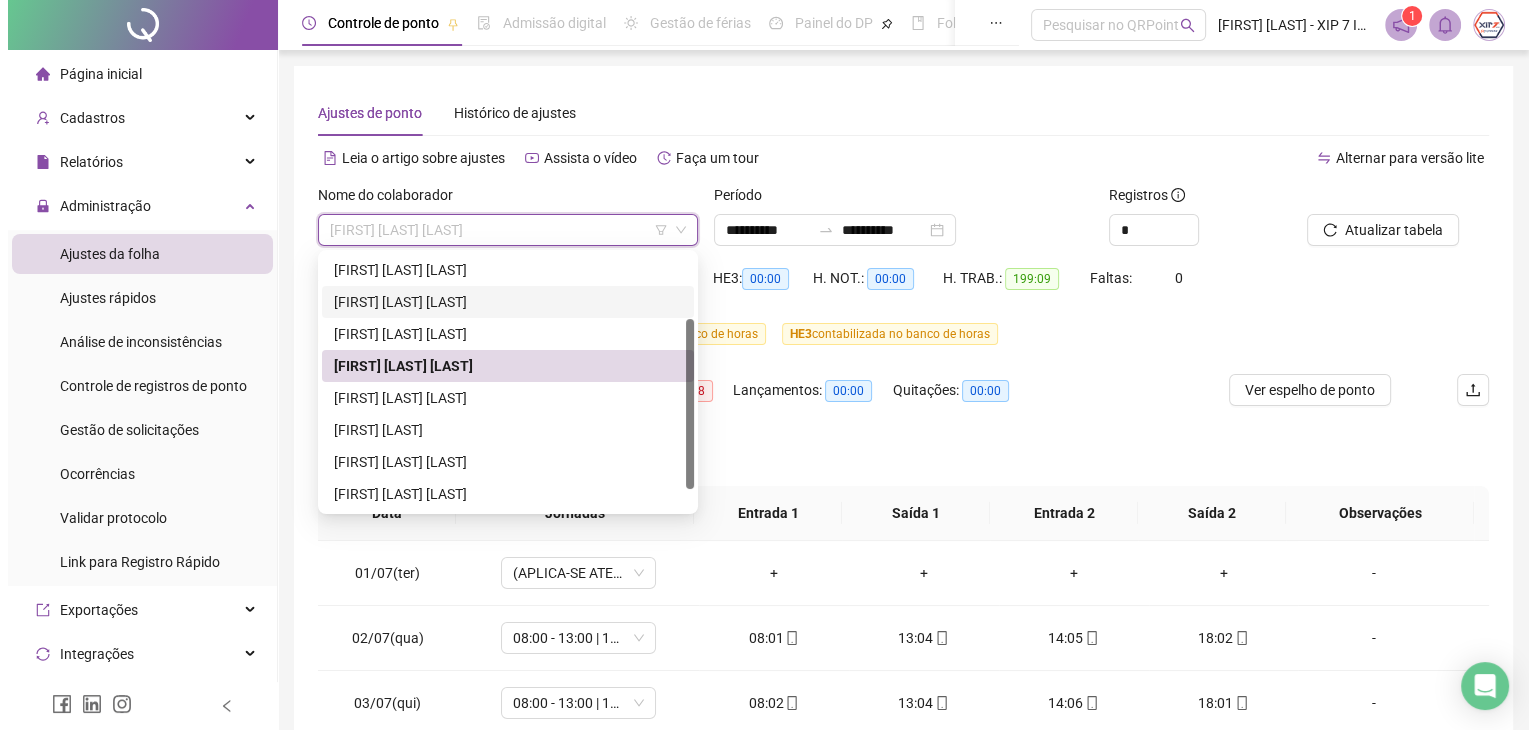 scroll, scrollTop: 128, scrollLeft: 0, axis: vertical 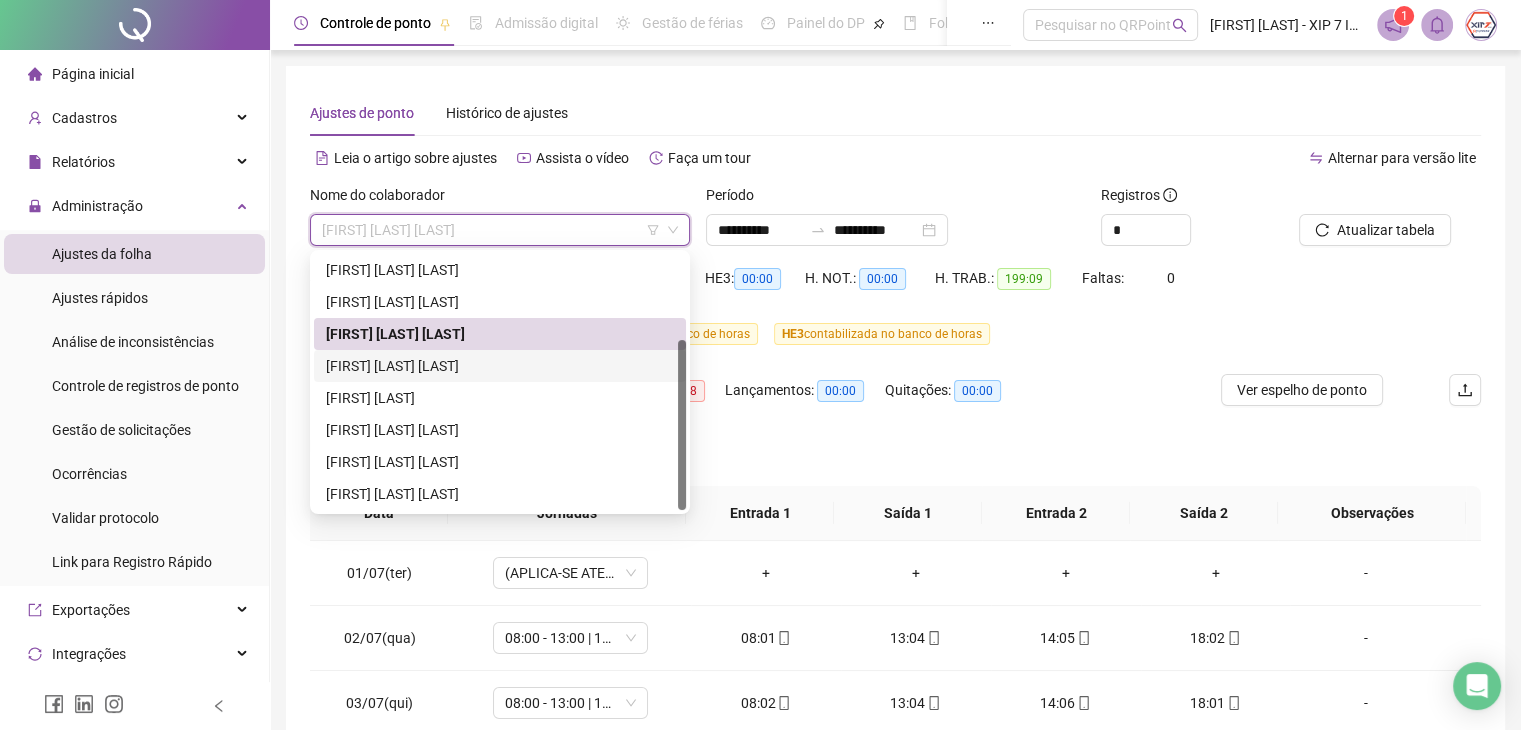 click on "[FIRST] [LAST] [LAST]" at bounding box center [500, 366] 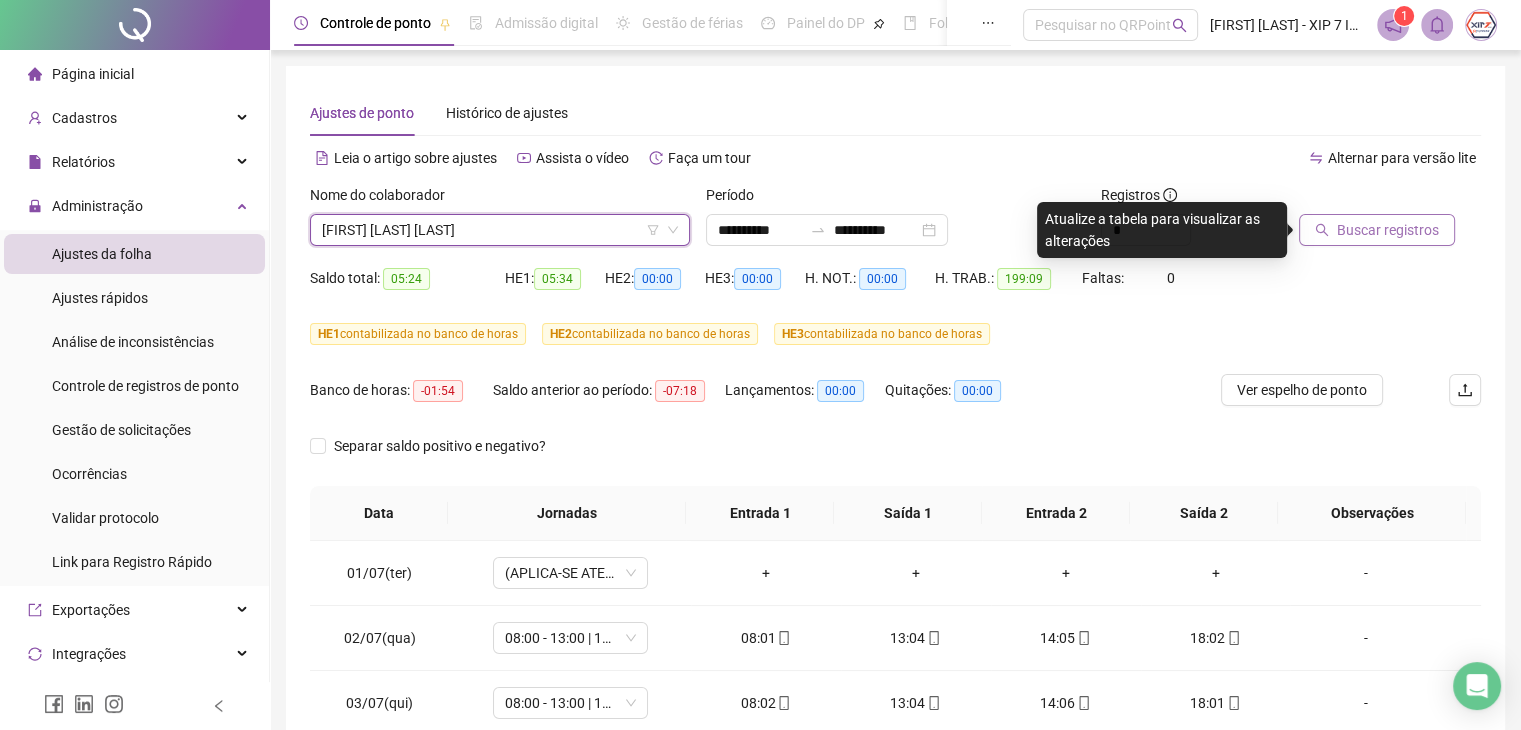 drag, startPoint x: 1384, startPoint y: 229, endPoint x: 1374, endPoint y: 227, distance: 10.198039 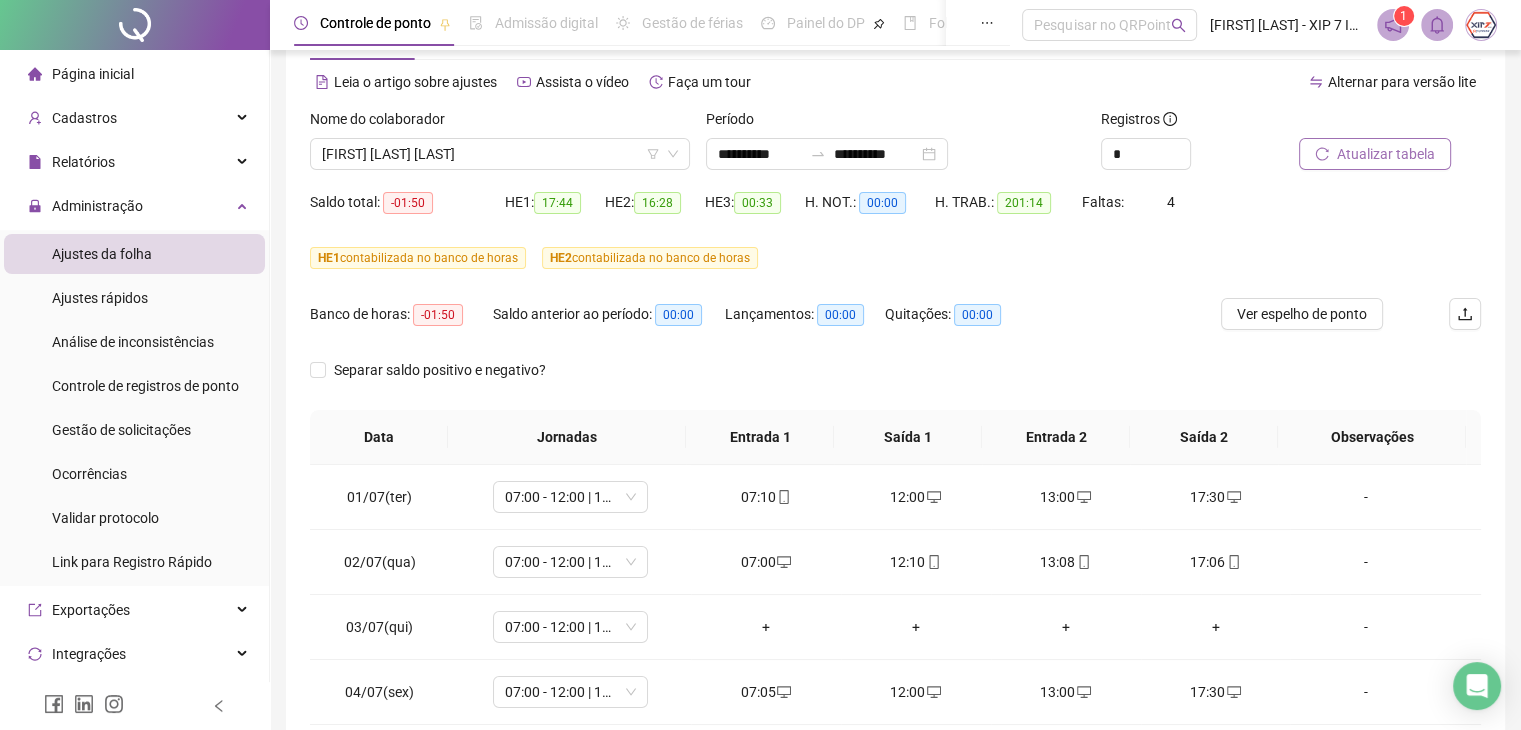 scroll, scrollTop: 348, scrollLeft: 0, axis: vertical 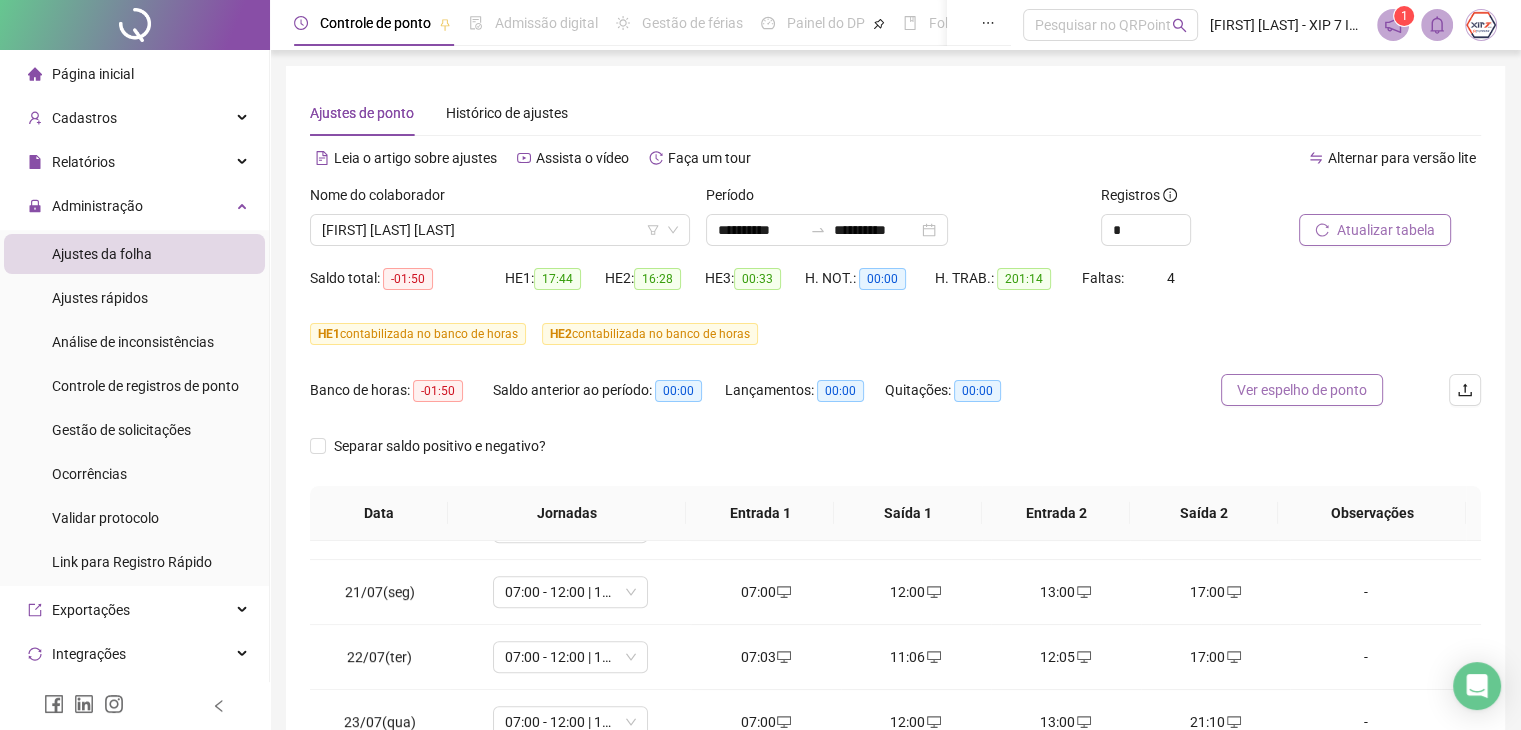 click on "Ver espelho de ponto" at bounding box center [1302, 390] 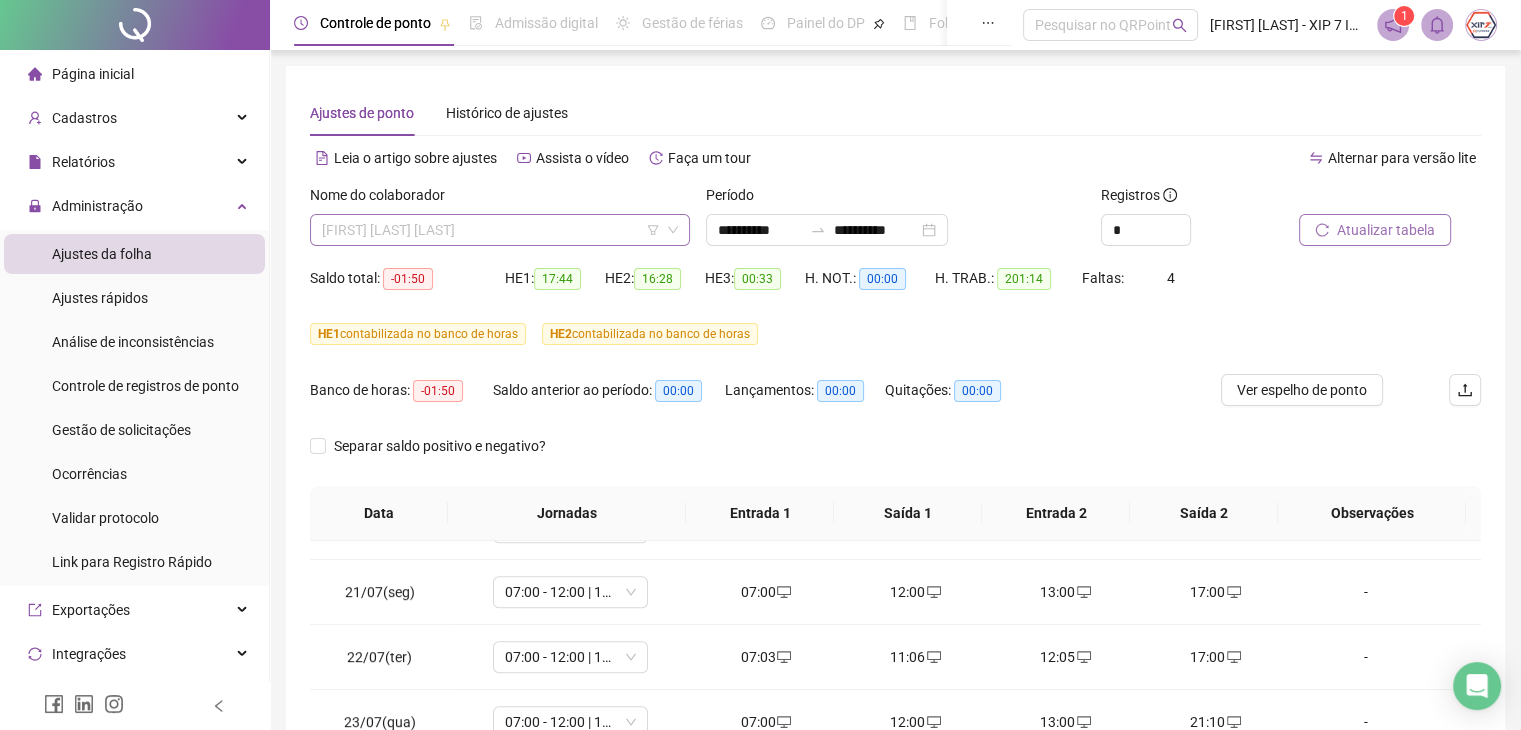 click on "[FIRST] [LAST] [LAST]" at bounding box center [500, 230] 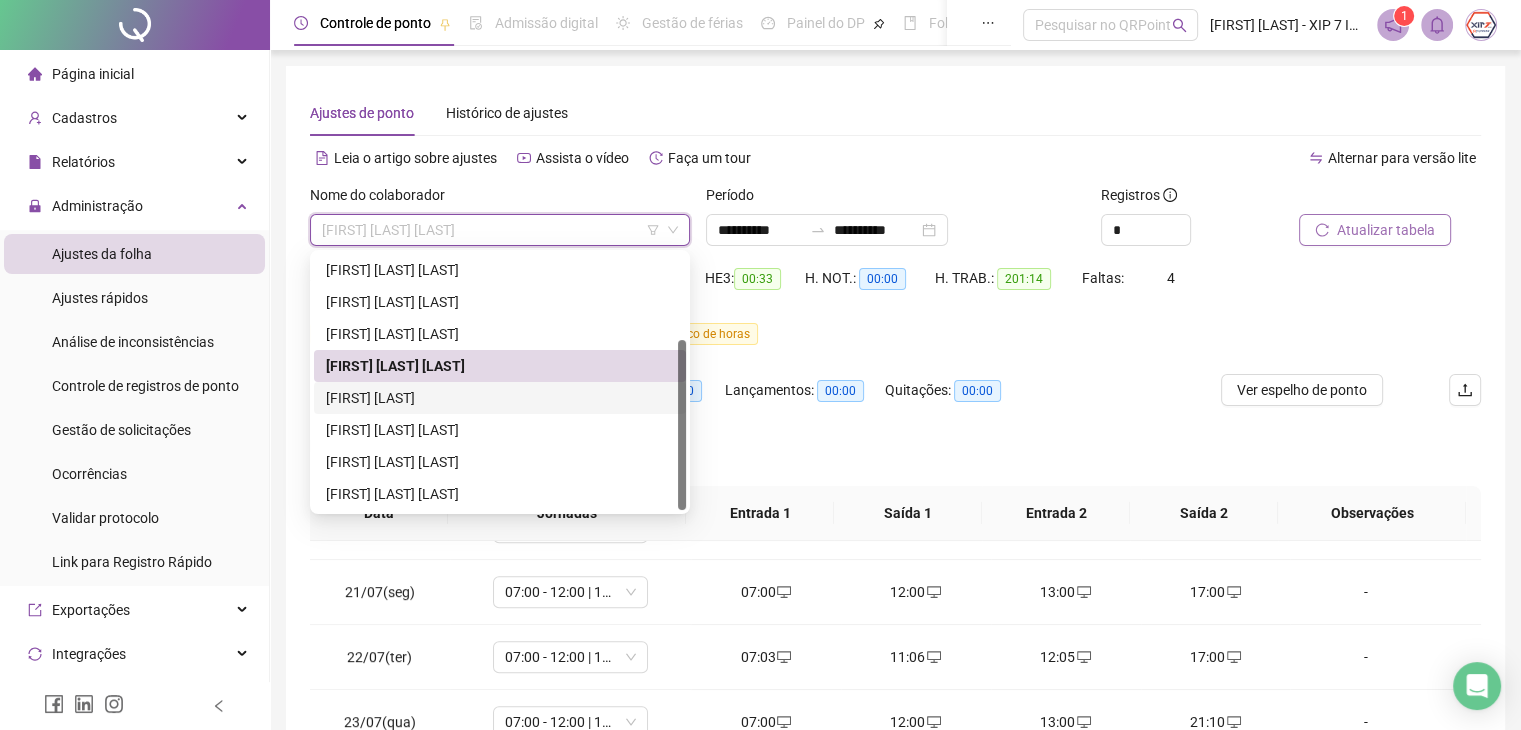 click on "[FIRST] [LAST]" at bounding box center (500, 398) 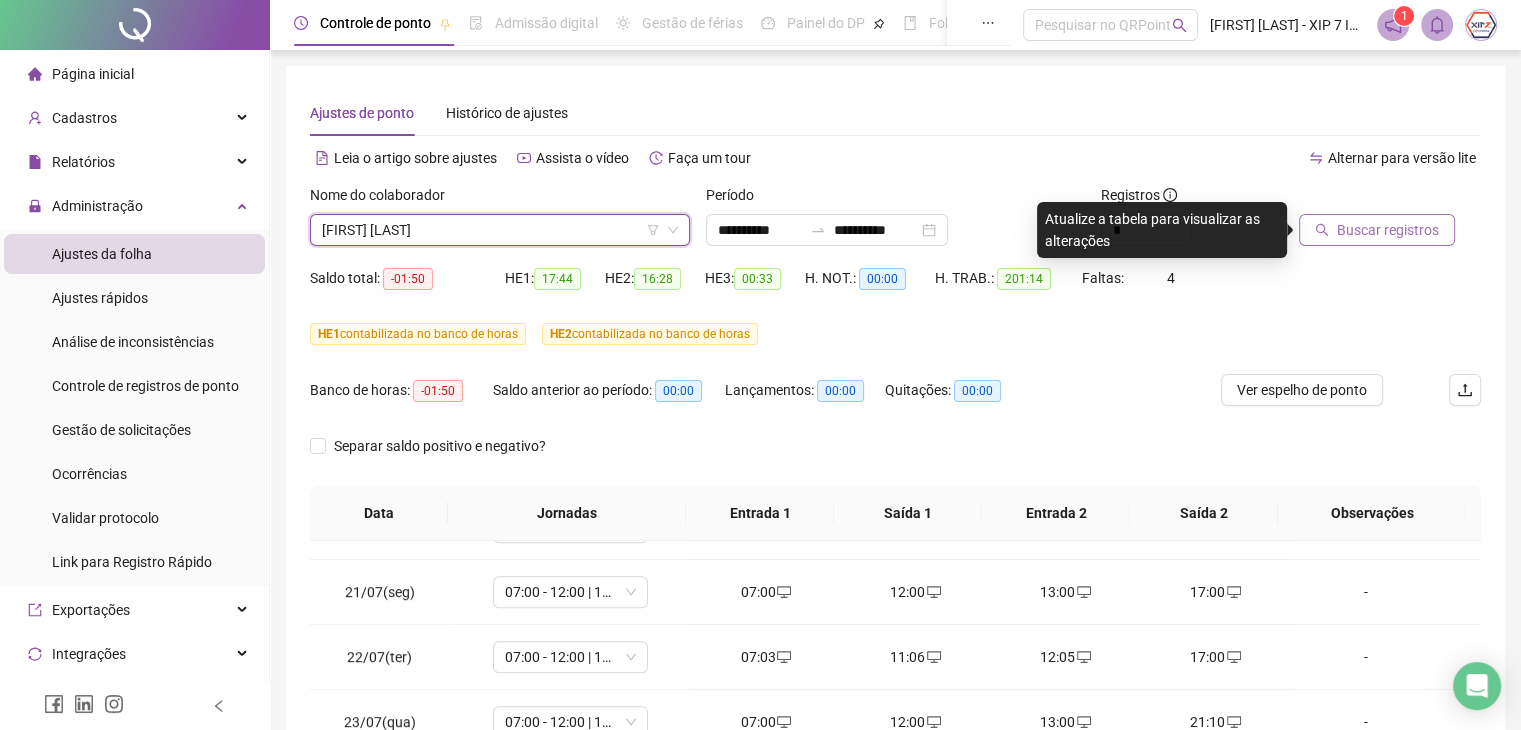 click 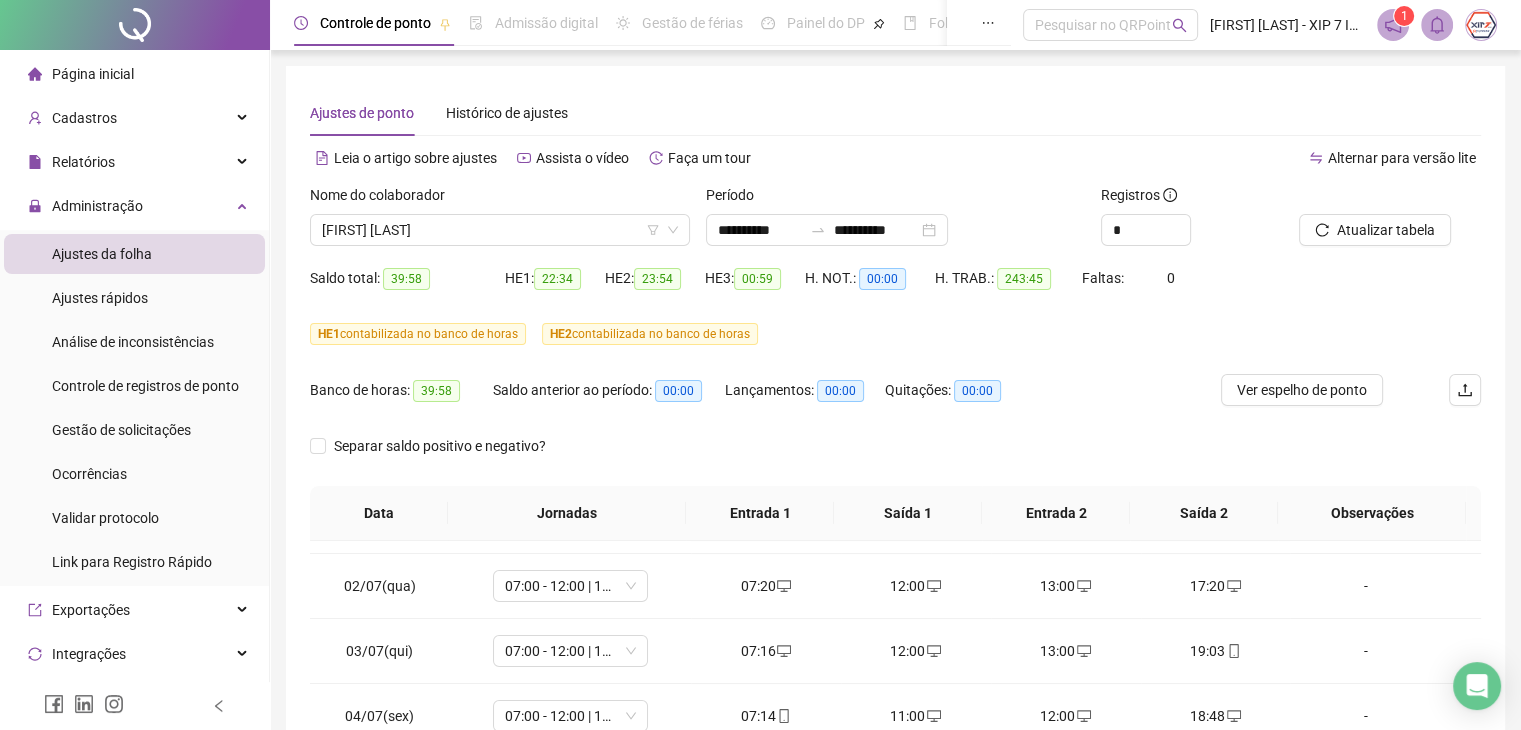 scroll, scrollTop: 0, scrollLeft: 0, axis: both 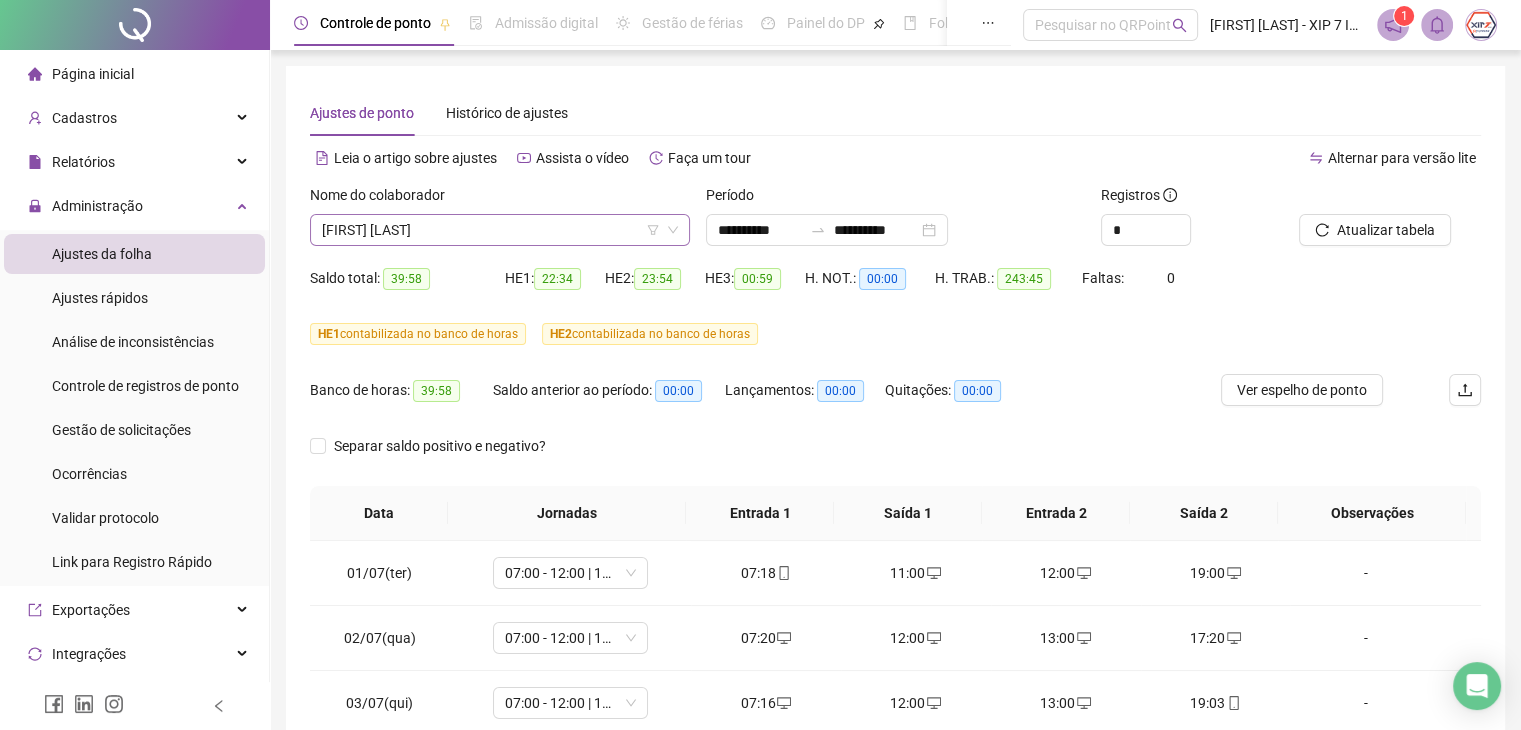 click on "[FIRST] [LAST]" at bounding box center [500, 230] 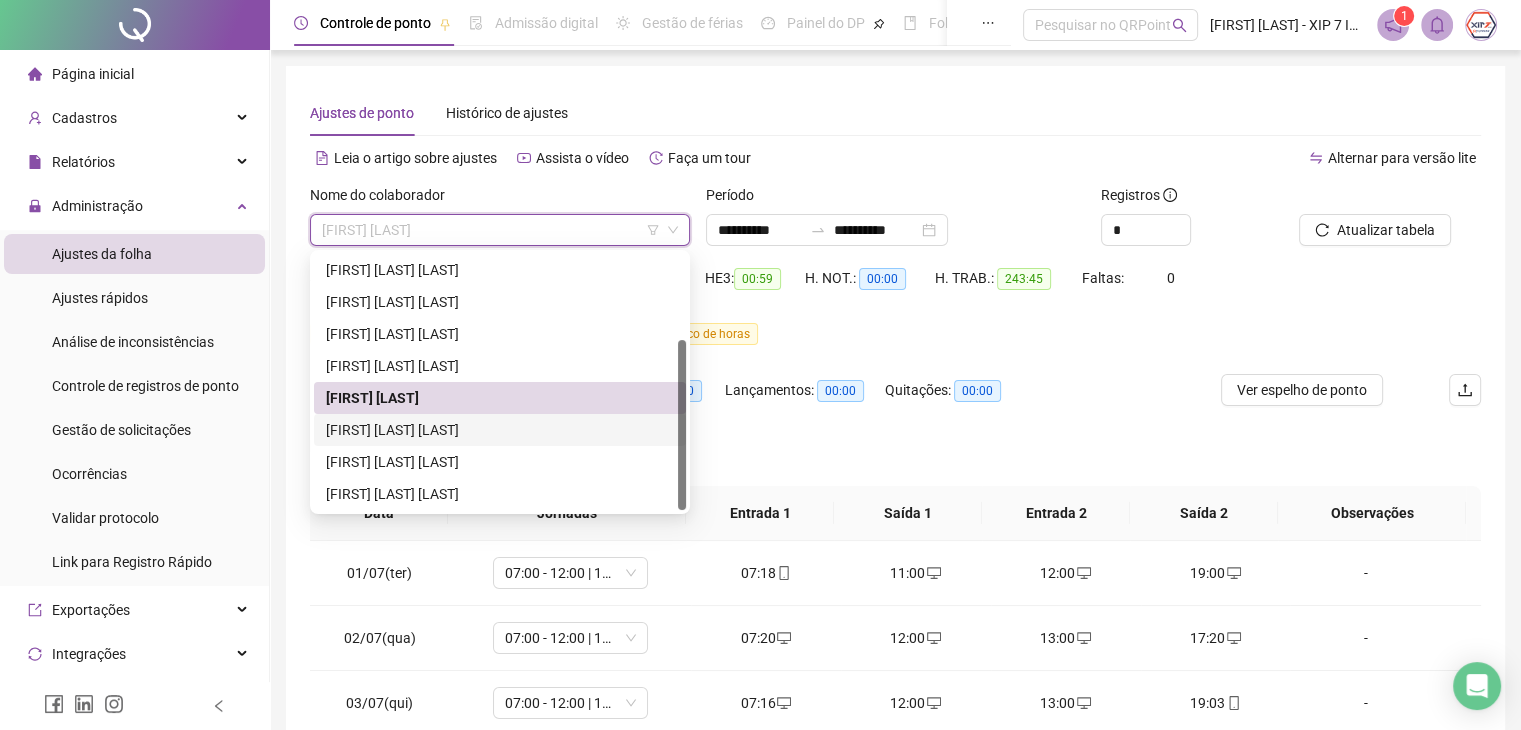click on "[FIRST] [LAST] [LAST]" at bounding box center (500, 430) 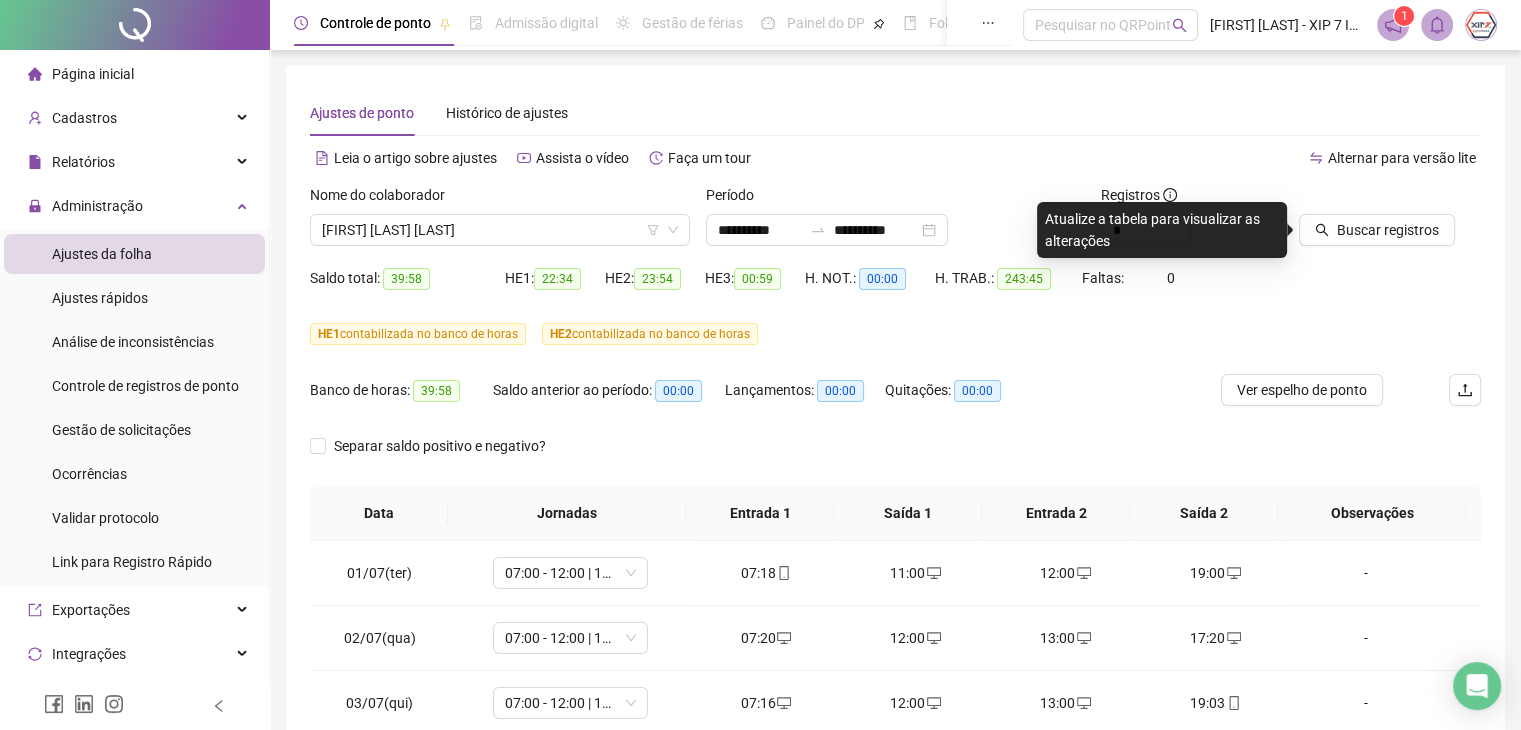 click at bounding box center [1365, 199] 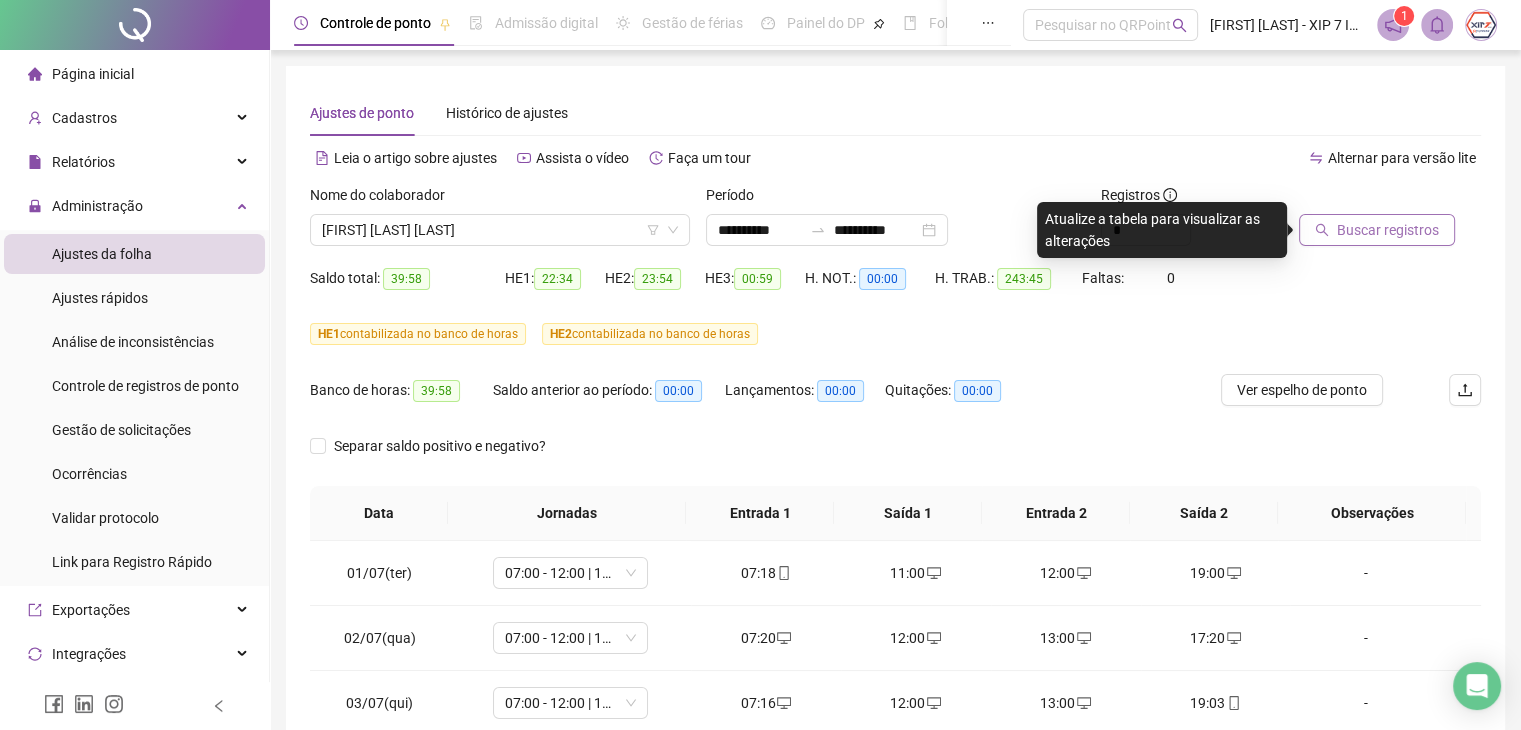 click on "Buscar registros" at bounding box center [1377, 230] 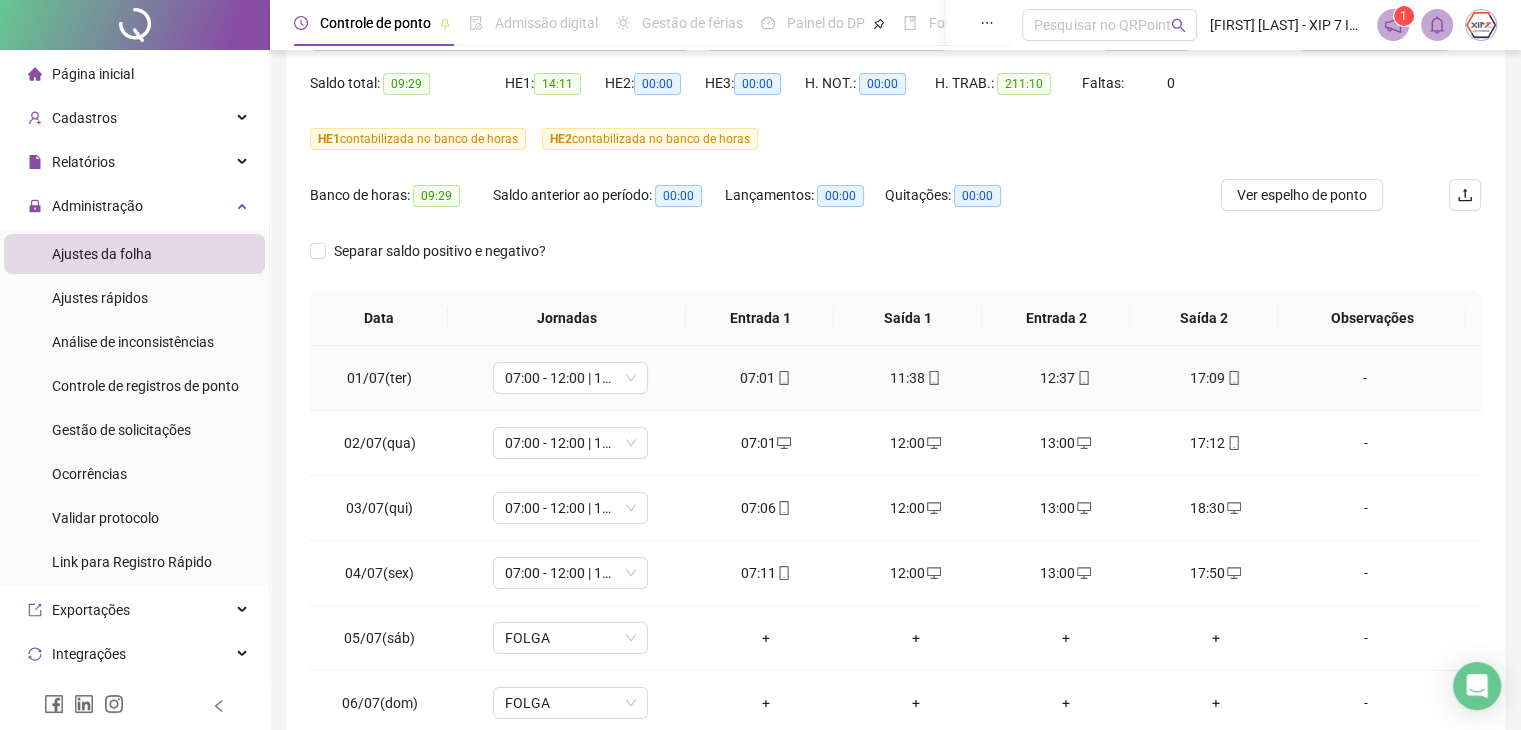 scroll, scrollTop: 200, scrollLeft: 0, axis: vertical 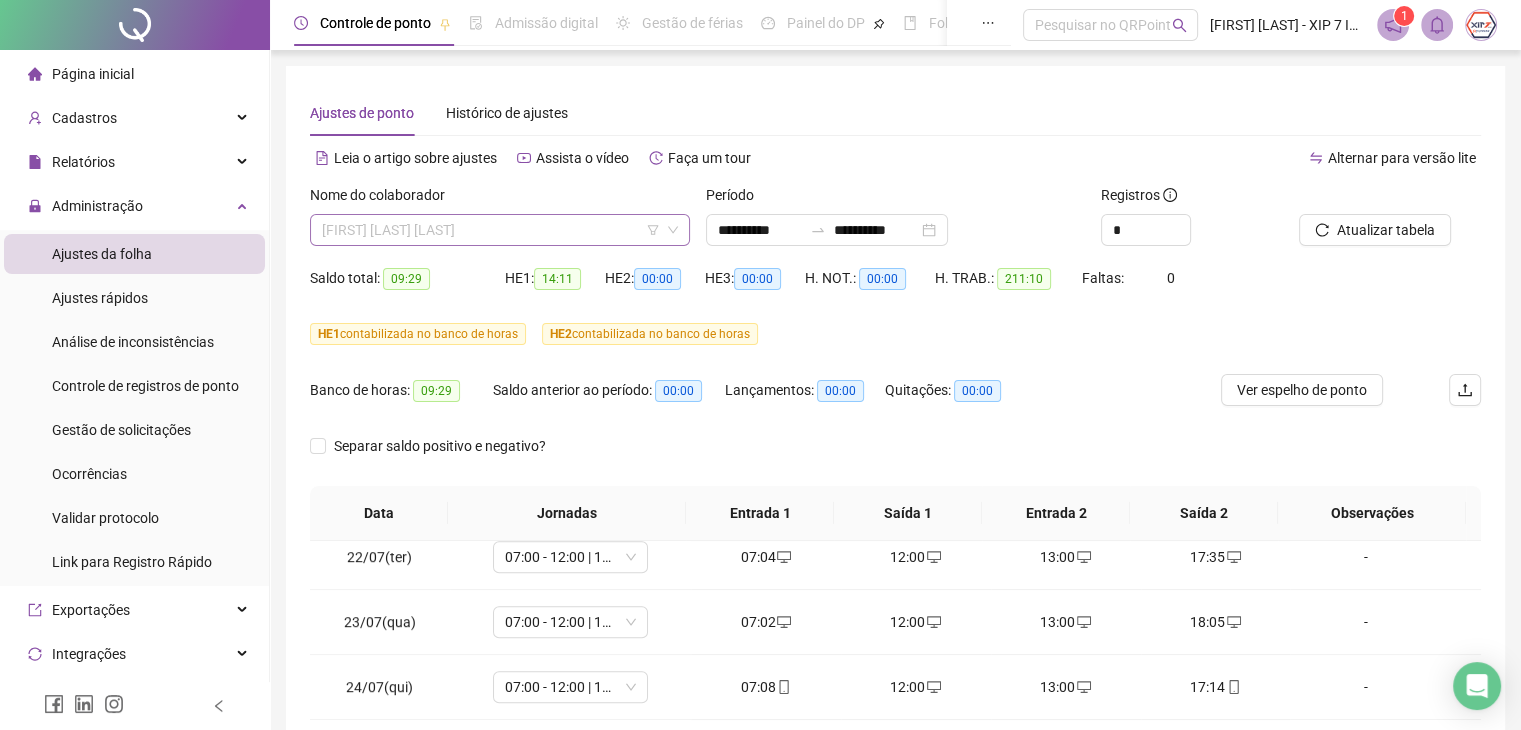 click on "[FIRST] [LAST] [LAST]" at bounding box center (500, 230) 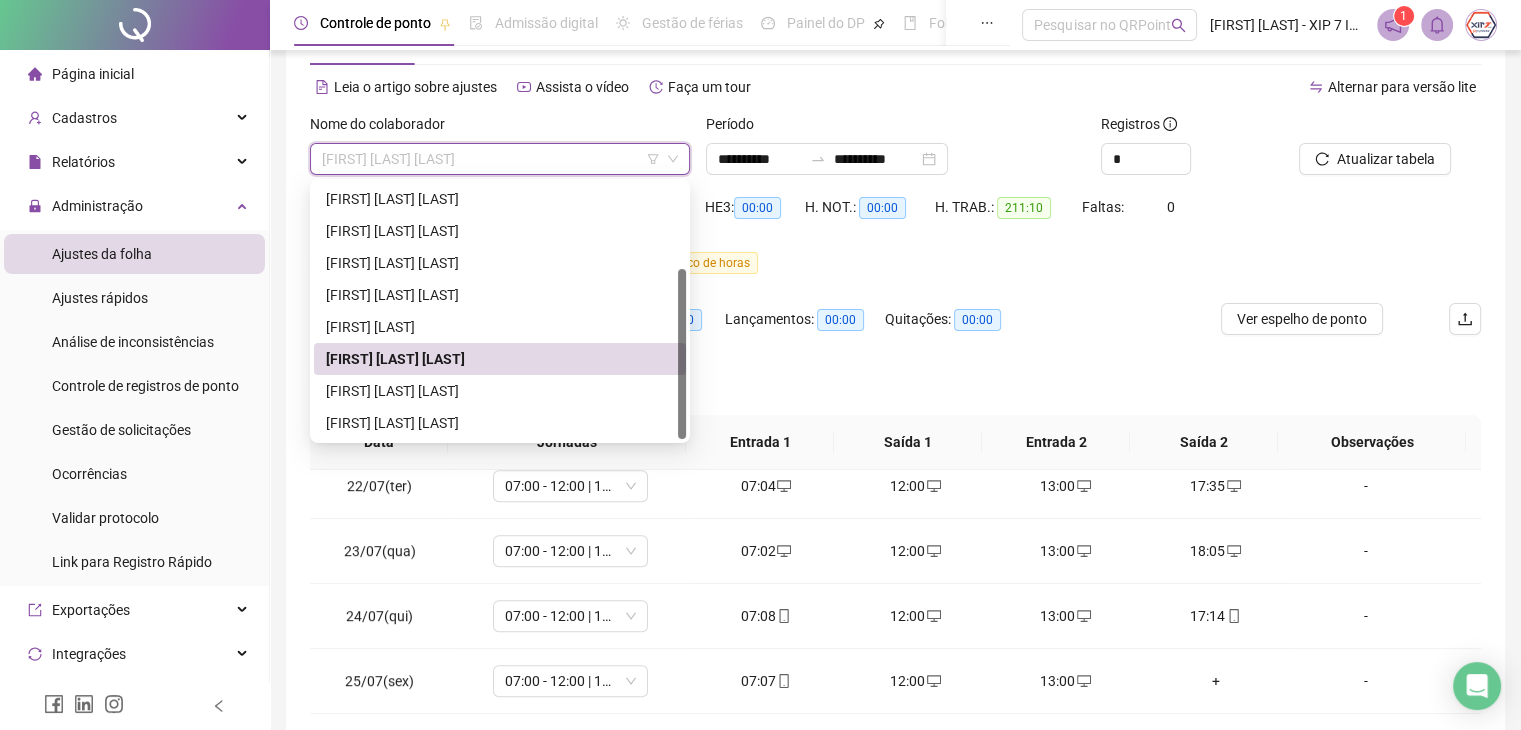 scroll, scrollTop: 100, scrollLeft: 0, axis: vertical 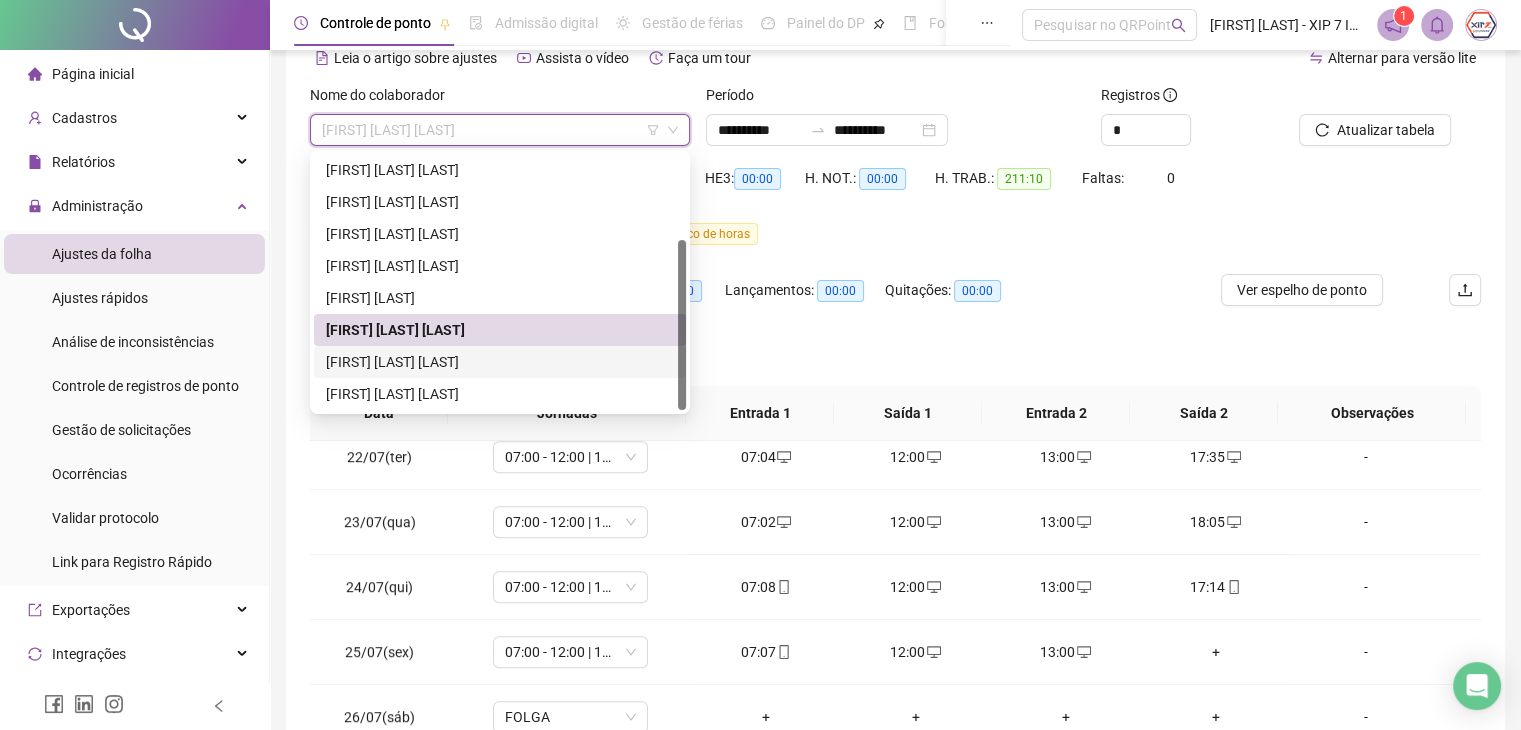 click on "[FIRST] [LAST] [LAST]" at bounding box center (500, 362) 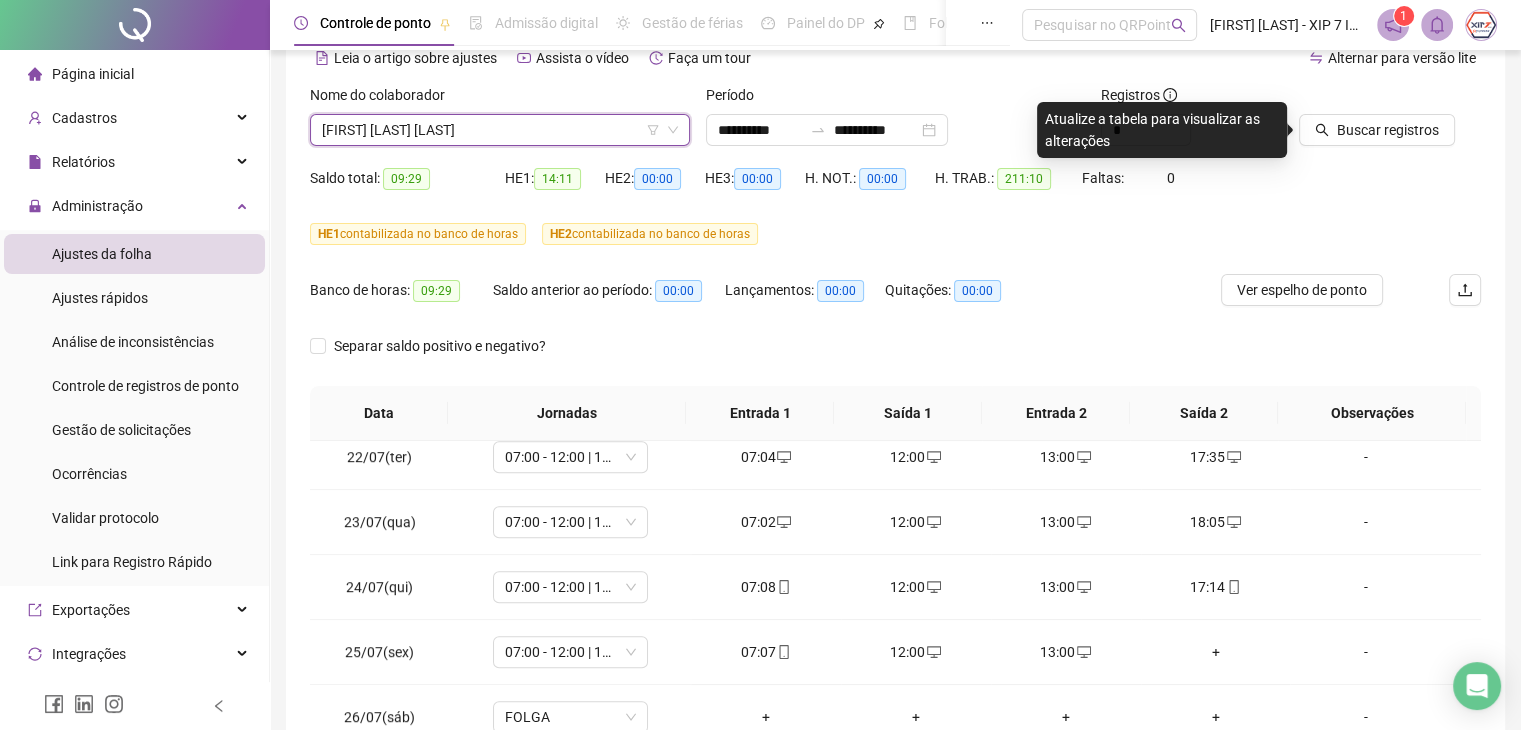click at bounding box center [1365, 99] 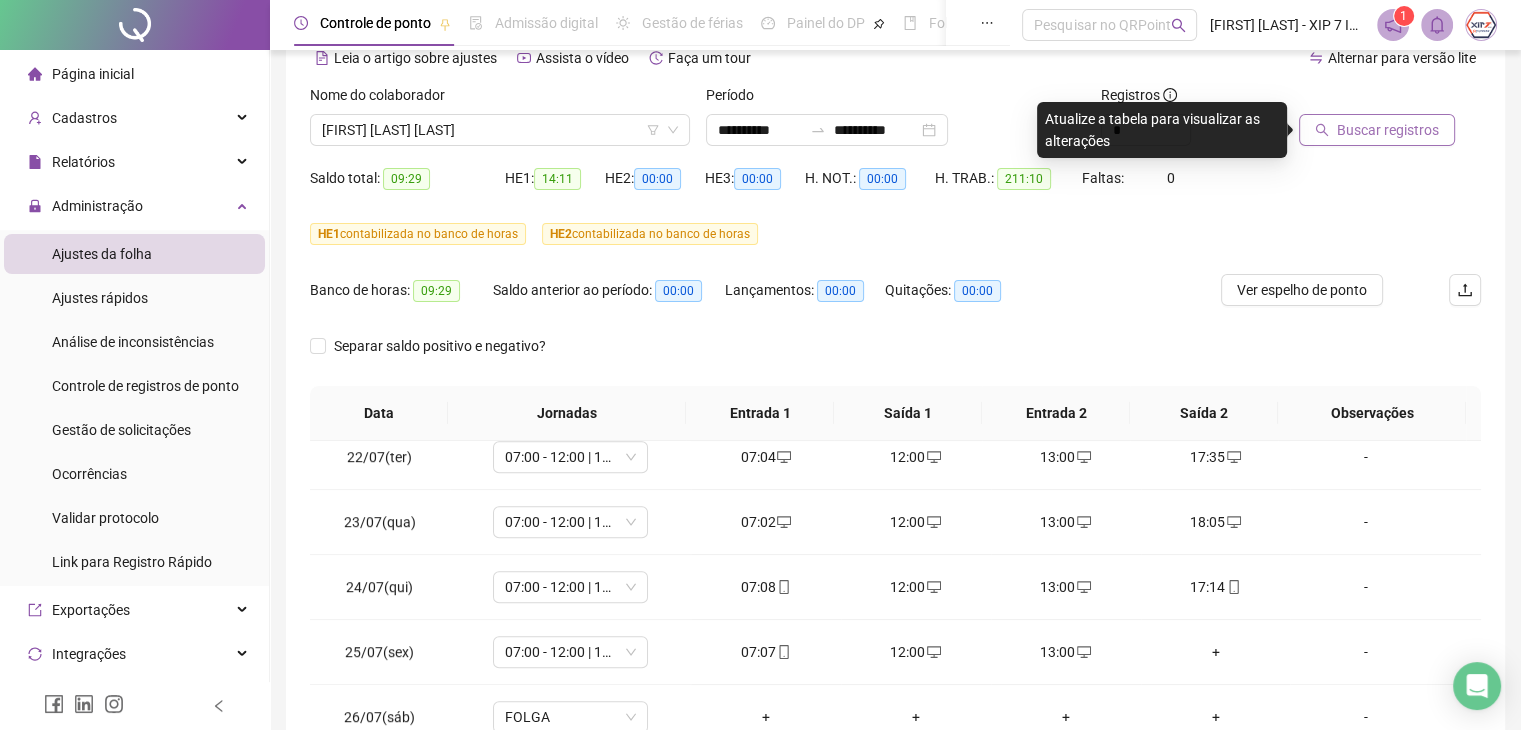 click on "Buscar registros" at bounding box center [1388, 130] 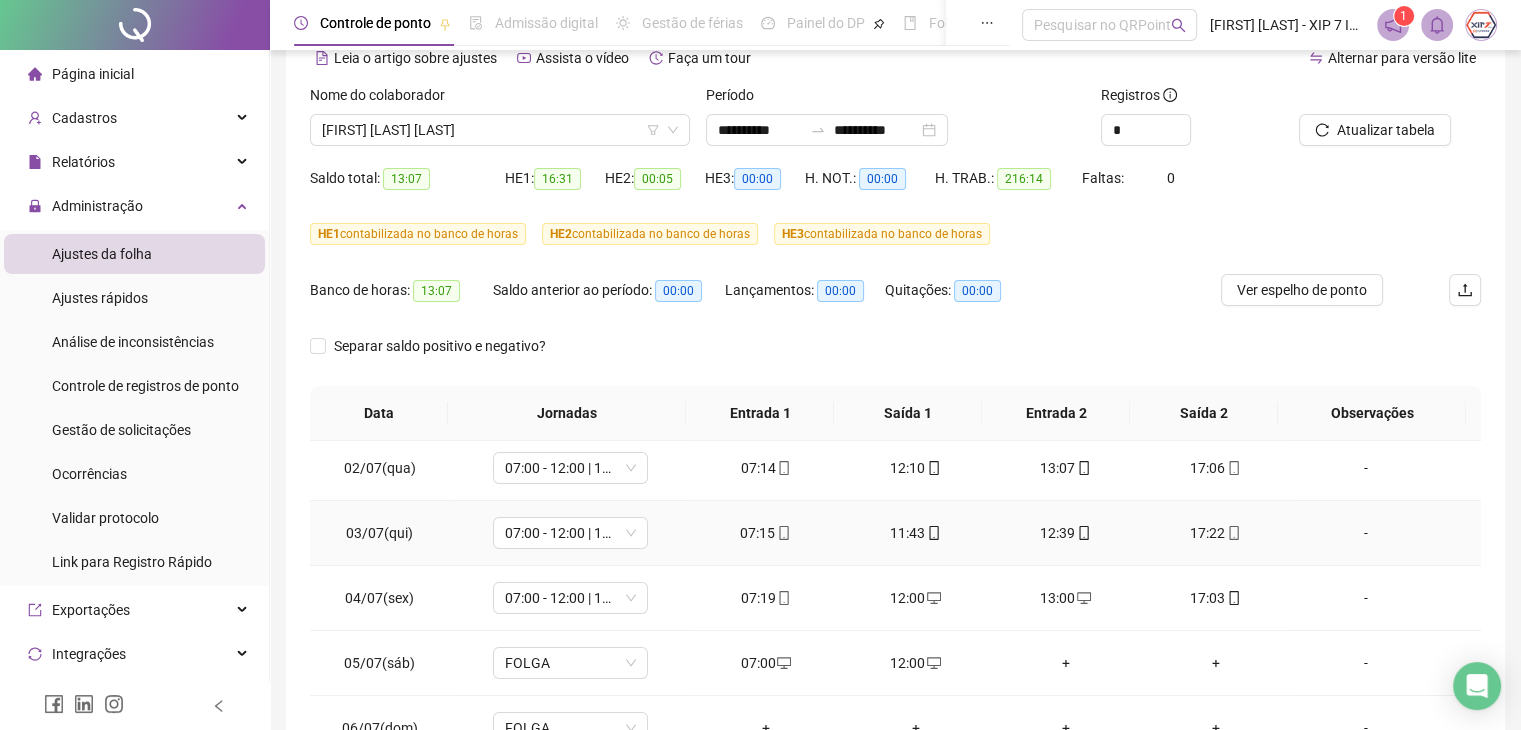 scroll, scrollTop: 0, scrollLeft: 0, axis: both 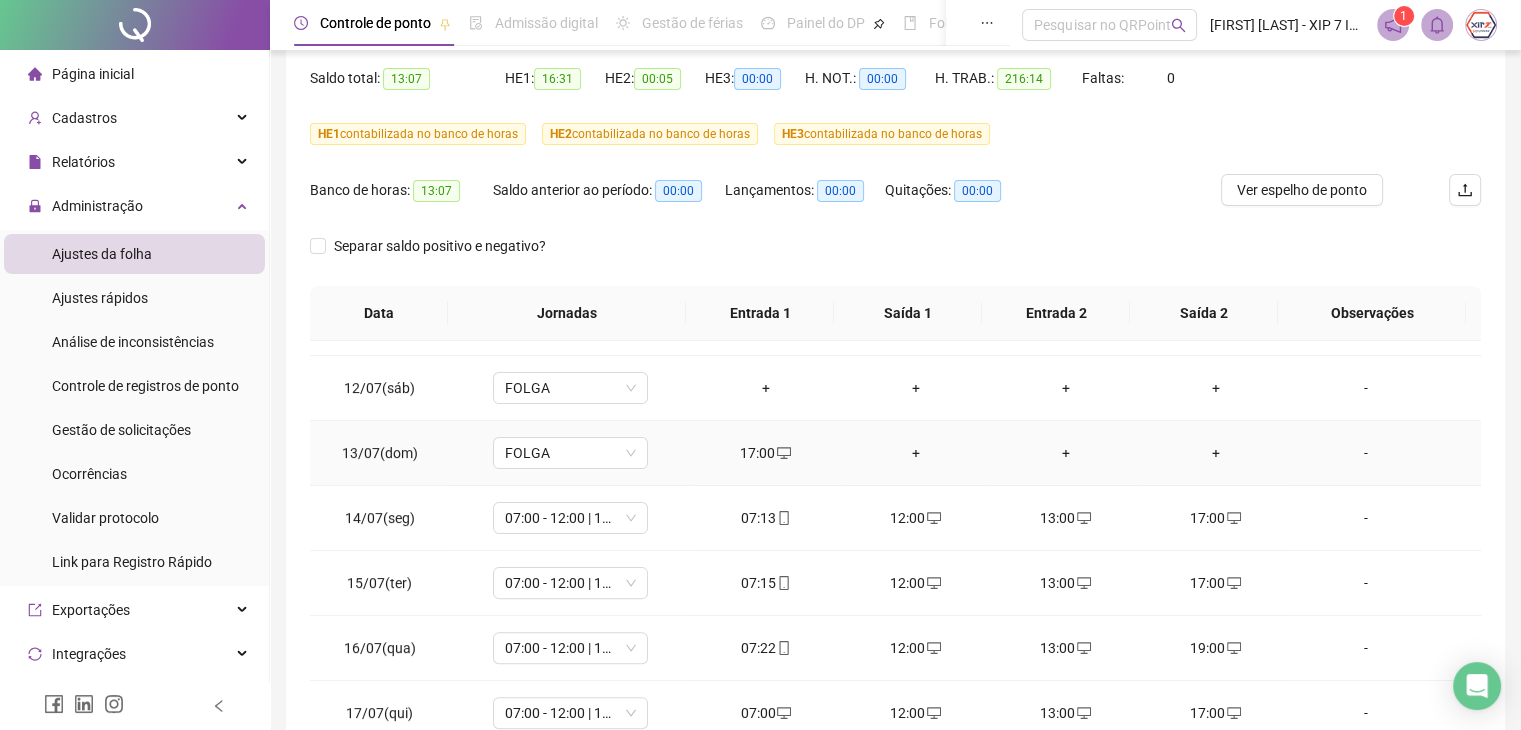 click on "17:00" at bounding box center [766, 453] 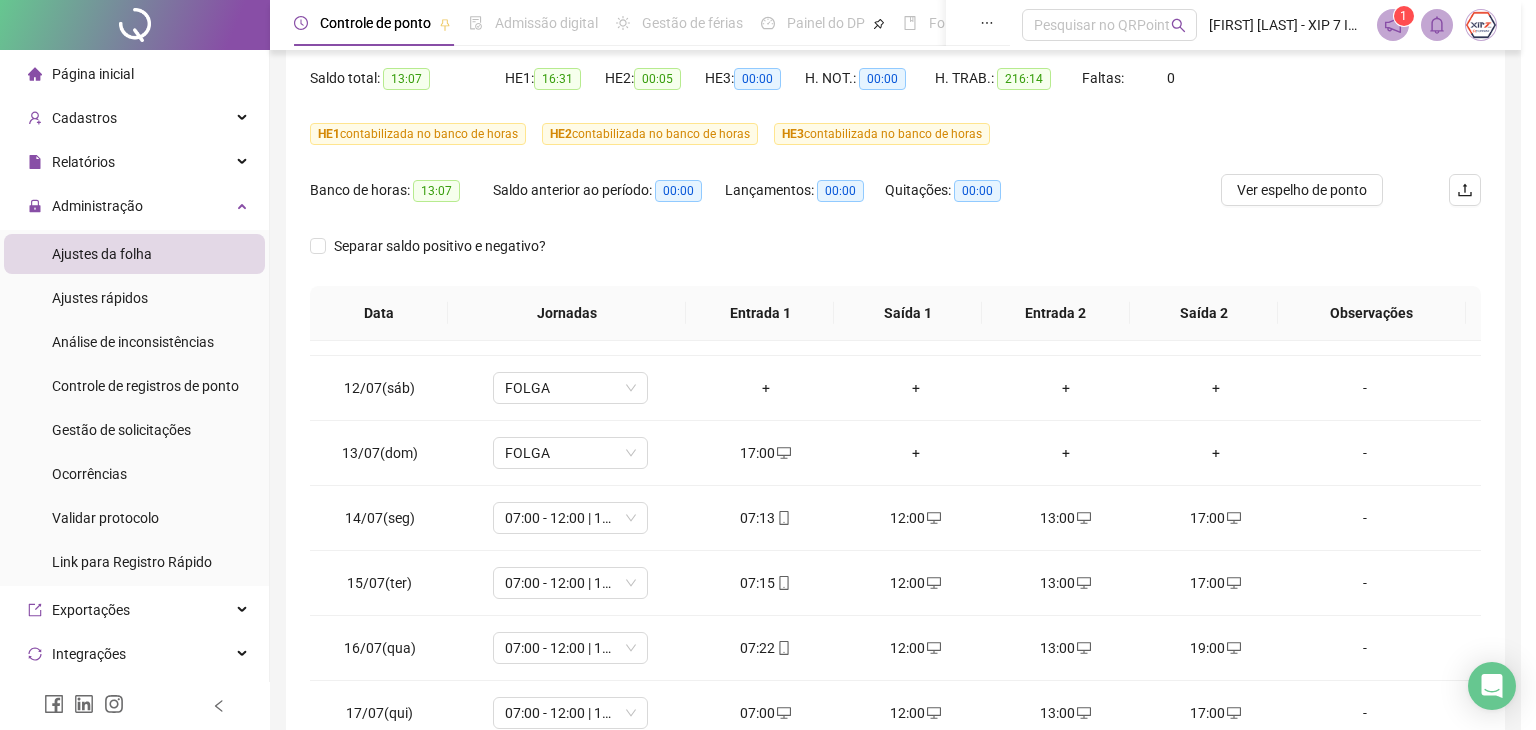 type on "**********" 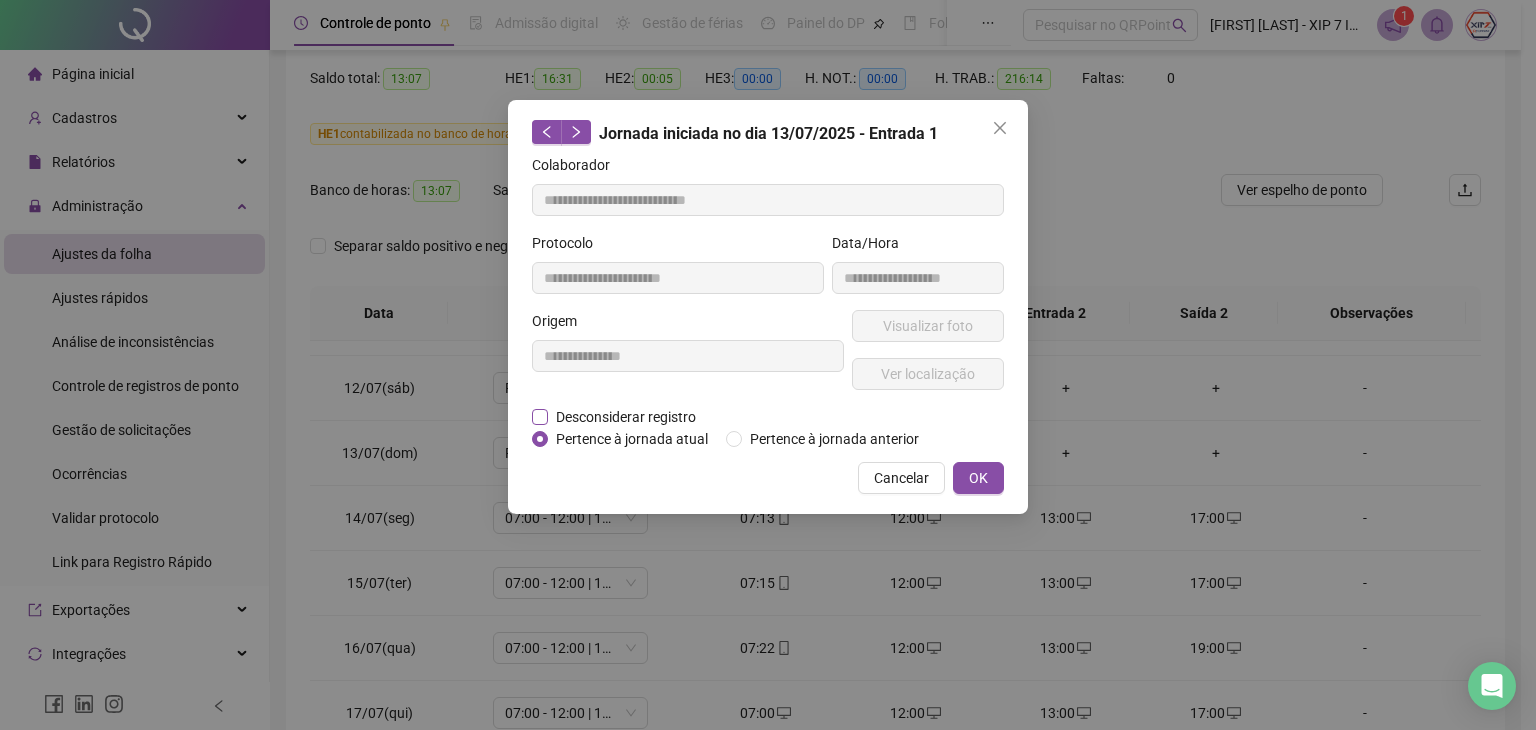 click on "Desconsiderar registro" at bounding box center (626, 417) 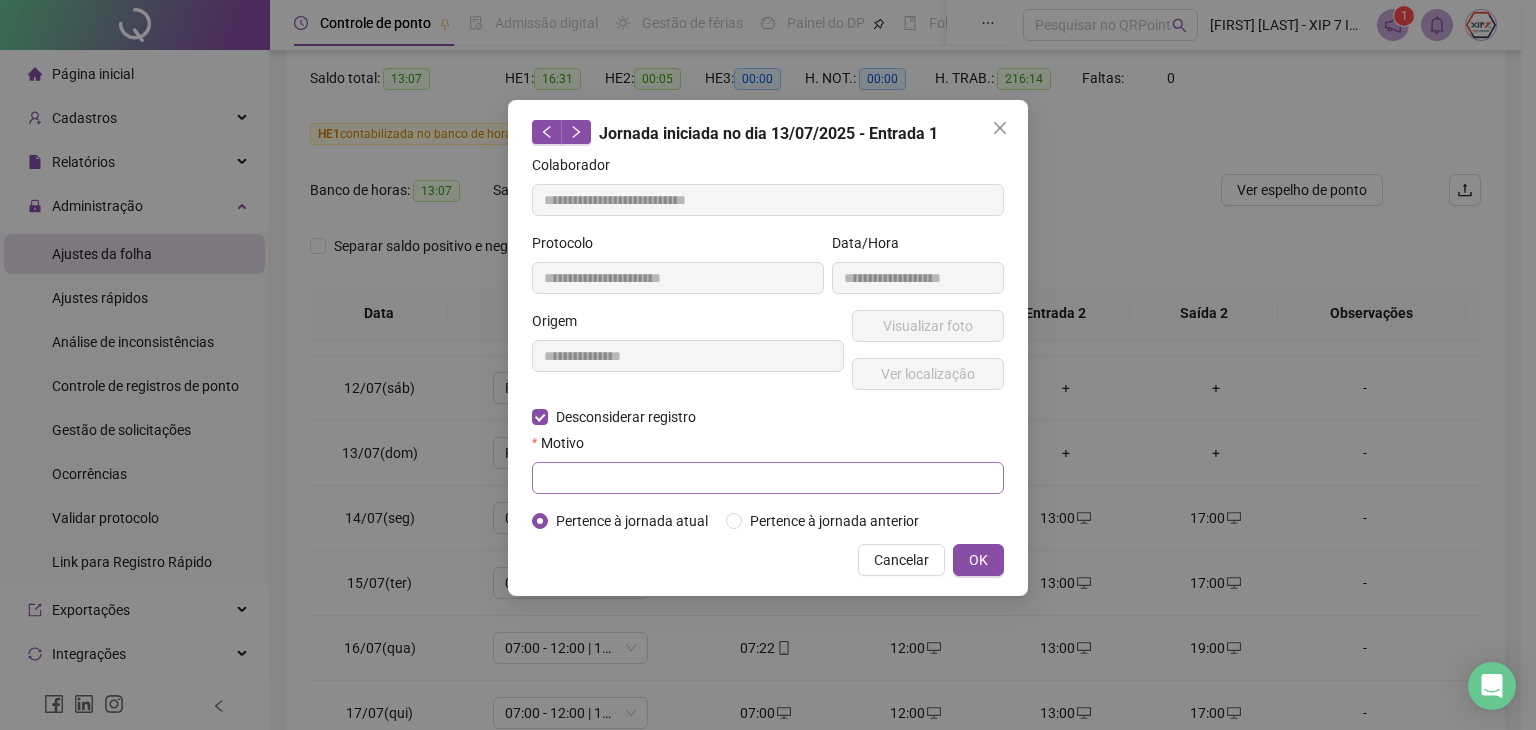 drag, startPoint x: 616, startPoint y: 494, endPoint x: 616, endPoint y: 479, distance: 15 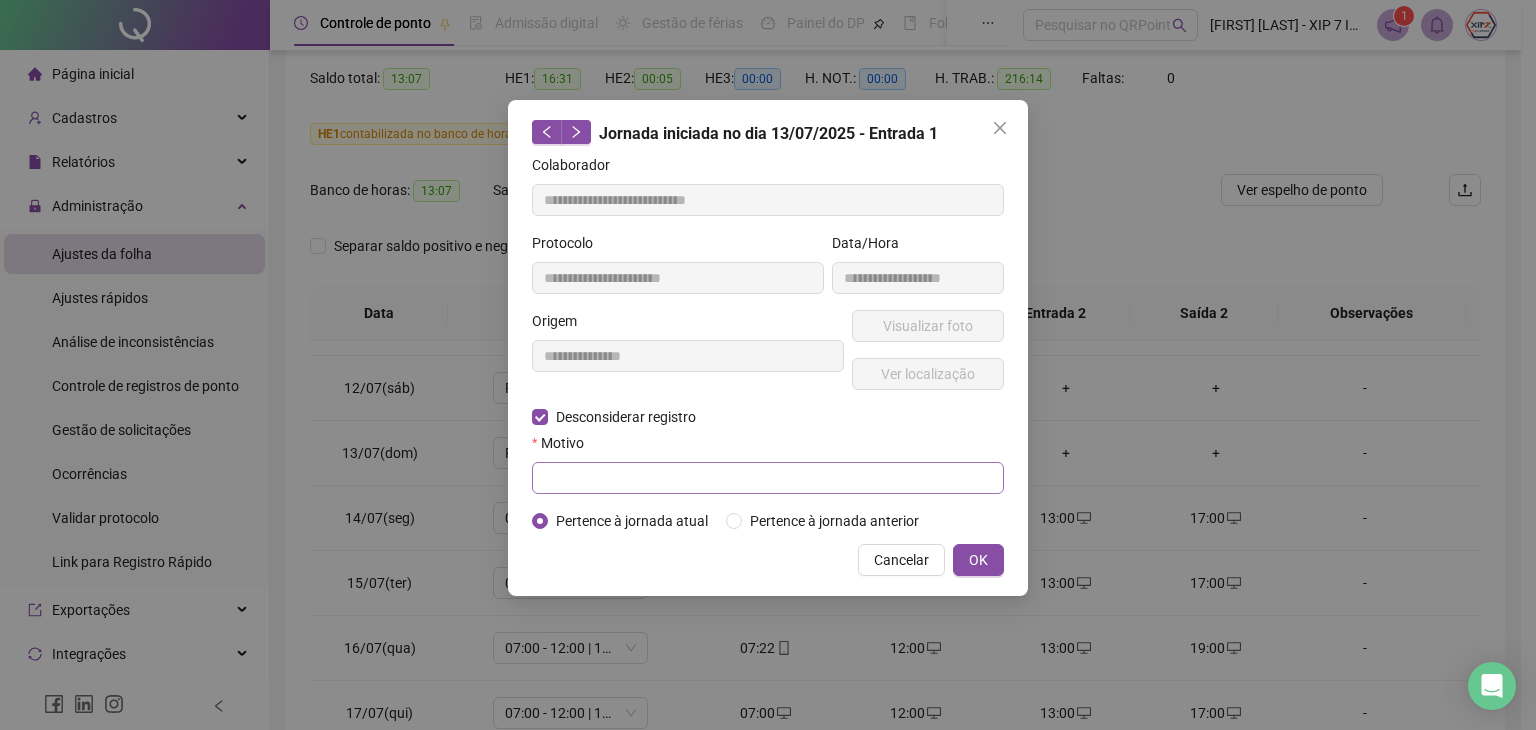 click at bounding box center [768, 478] 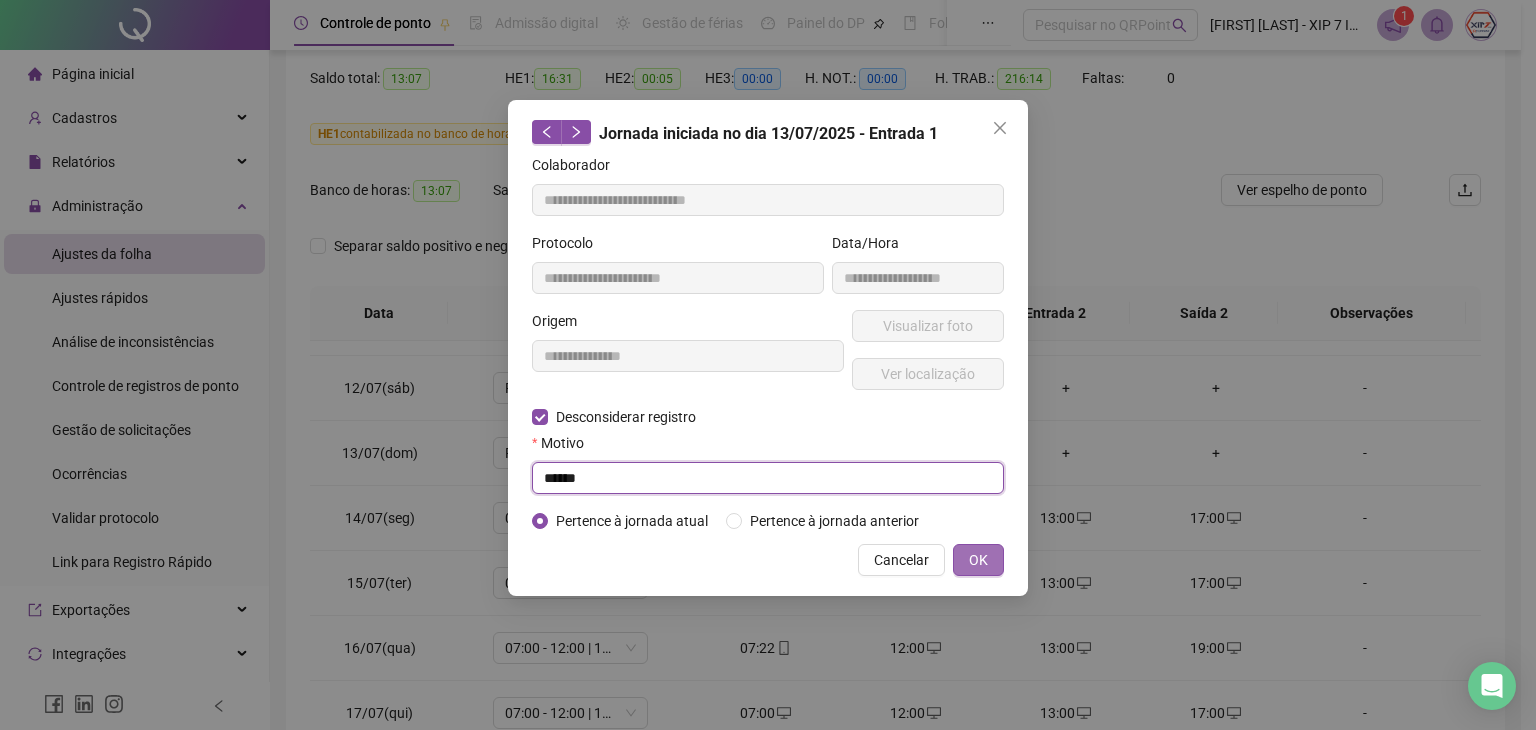 type on "******" 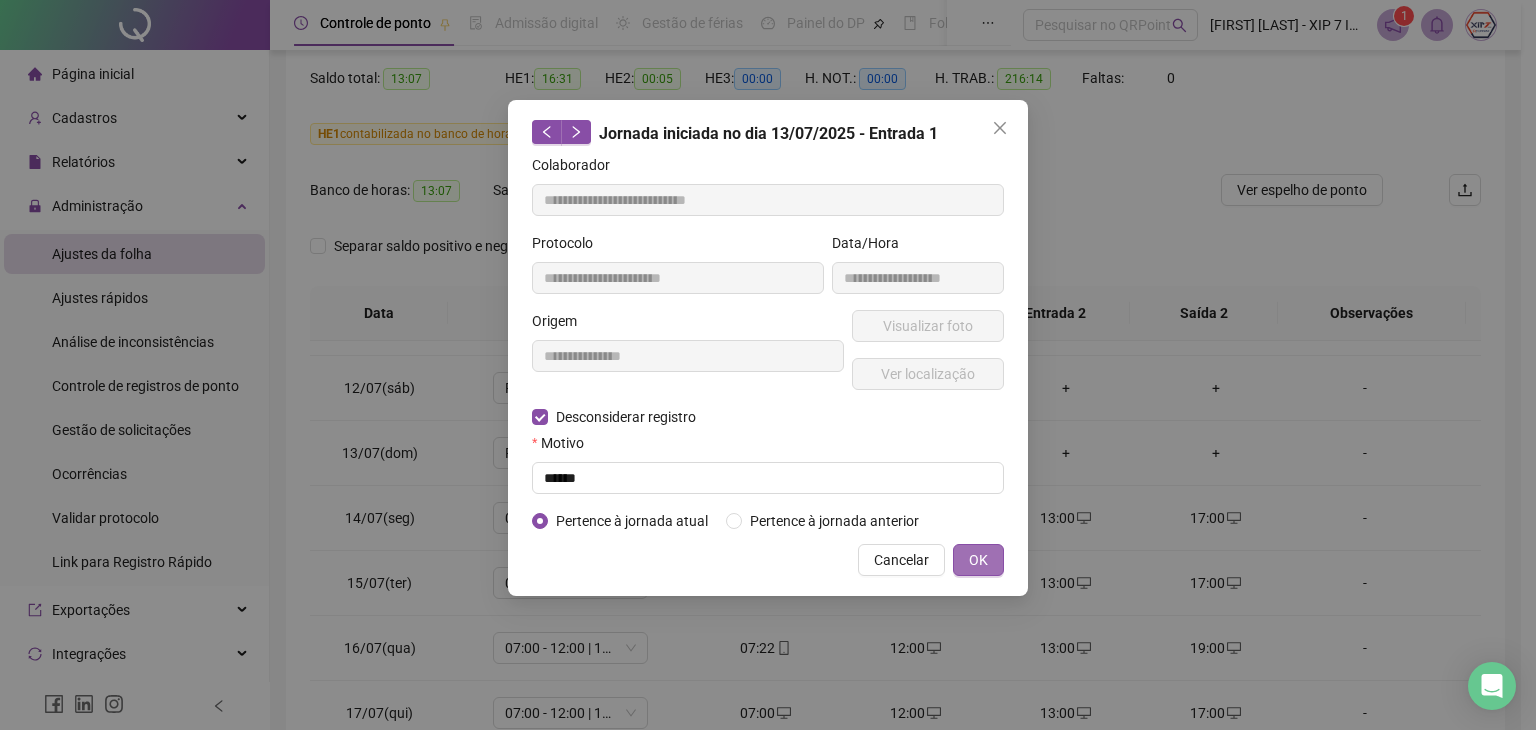 click on "OK" at bounding box center (978, 560) 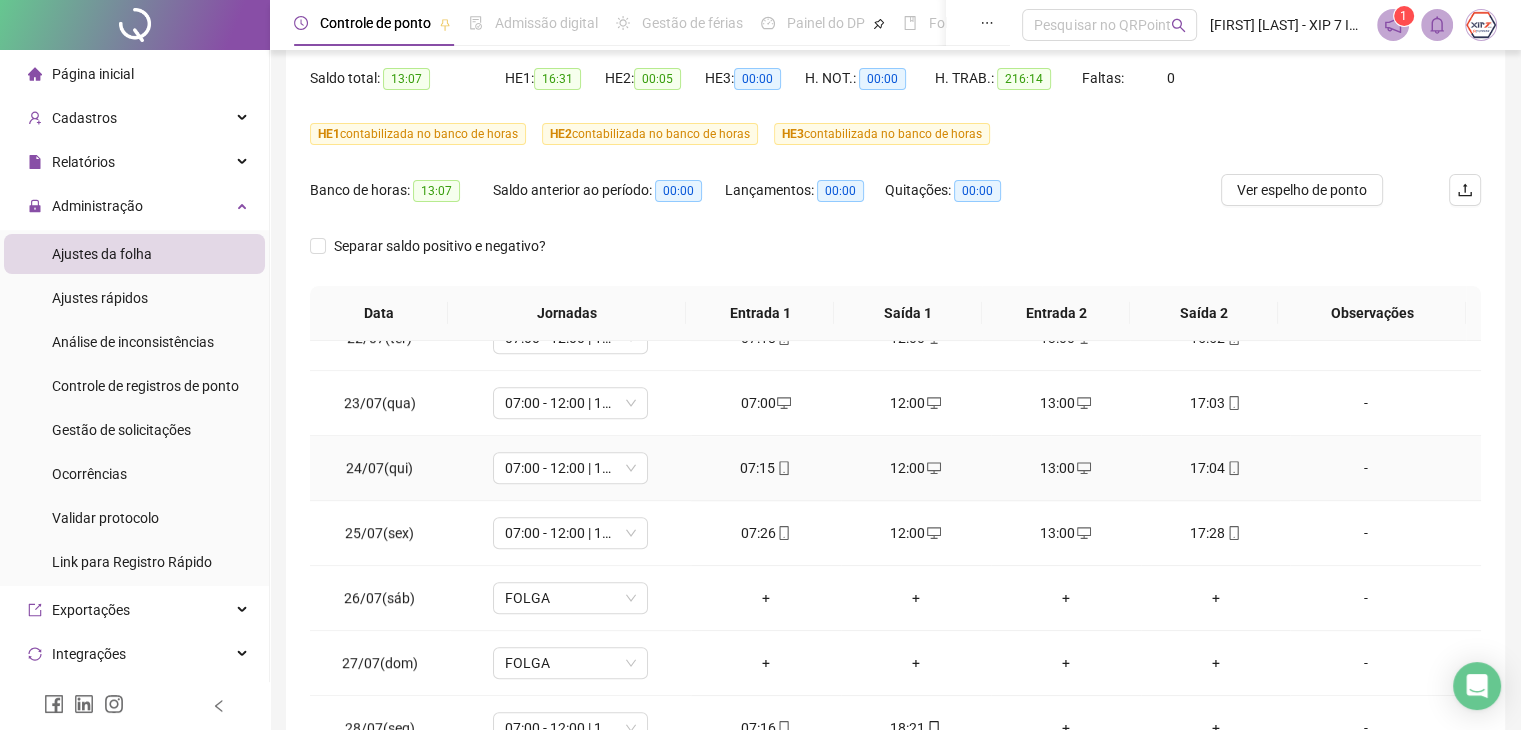 scroll, scrollTop: 1581, scrollLeft: 0, axis: vertical 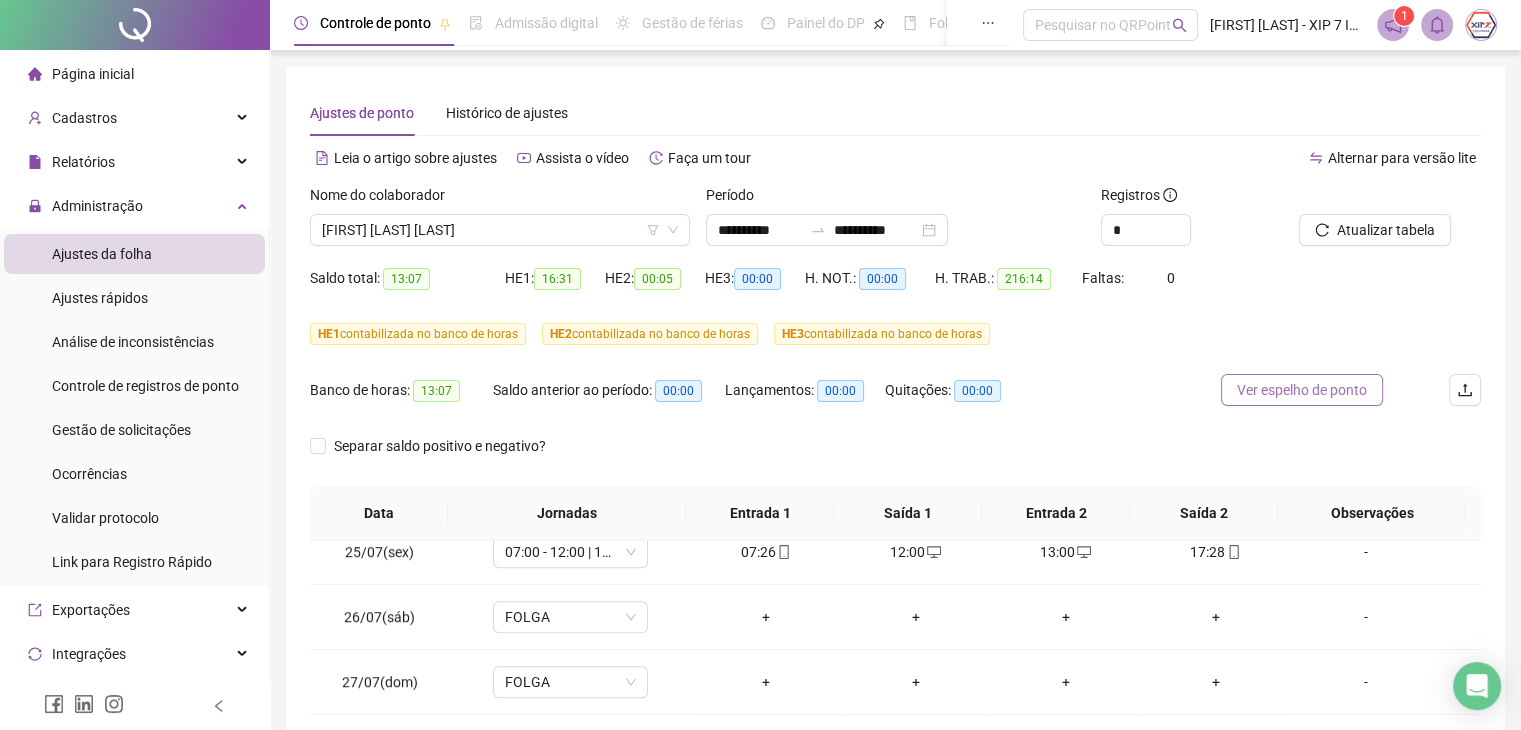 click on "Ver espelho de ponto" at bounding box center (1302, 390) 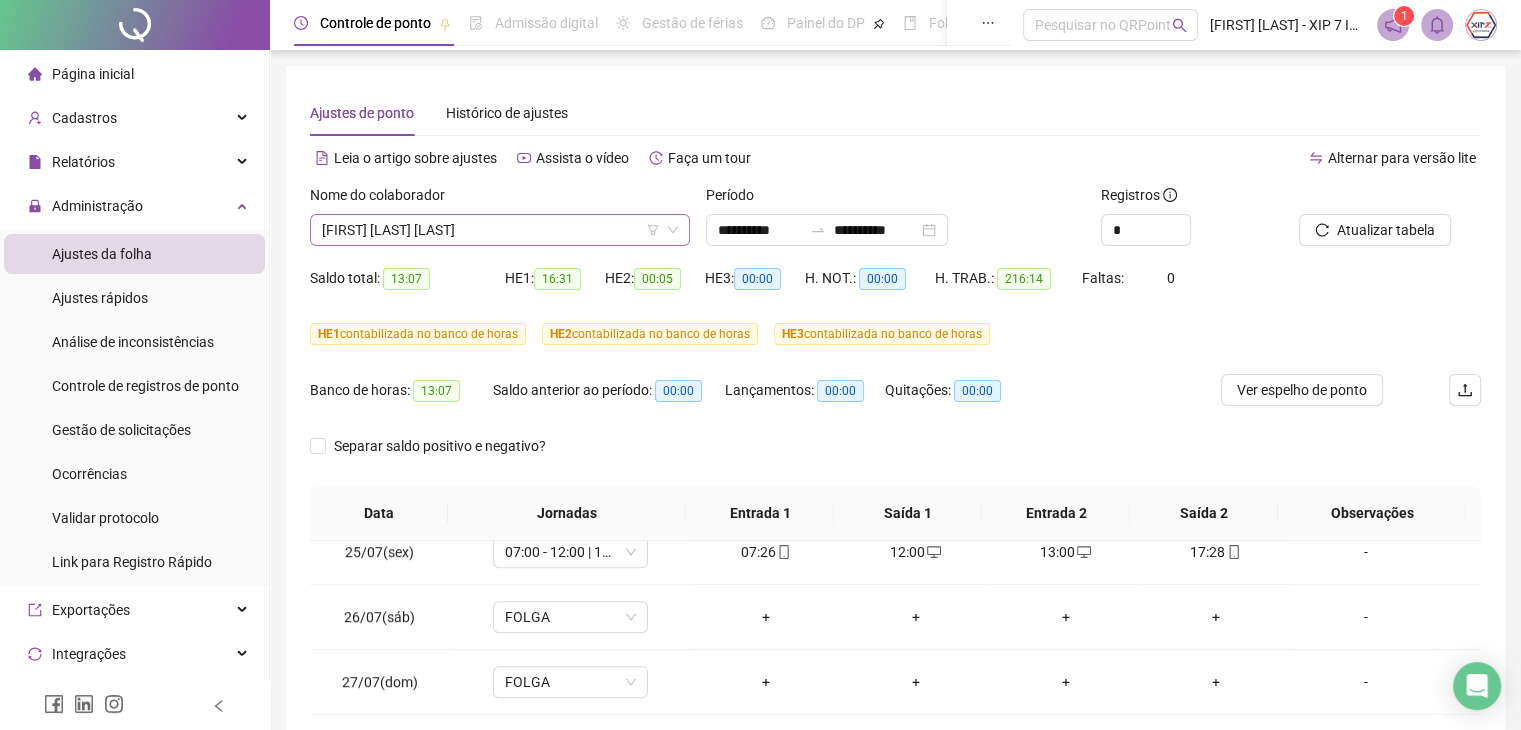 click on "[FIRST] [LAST] [LAST]" at bounding box center (500, 230) 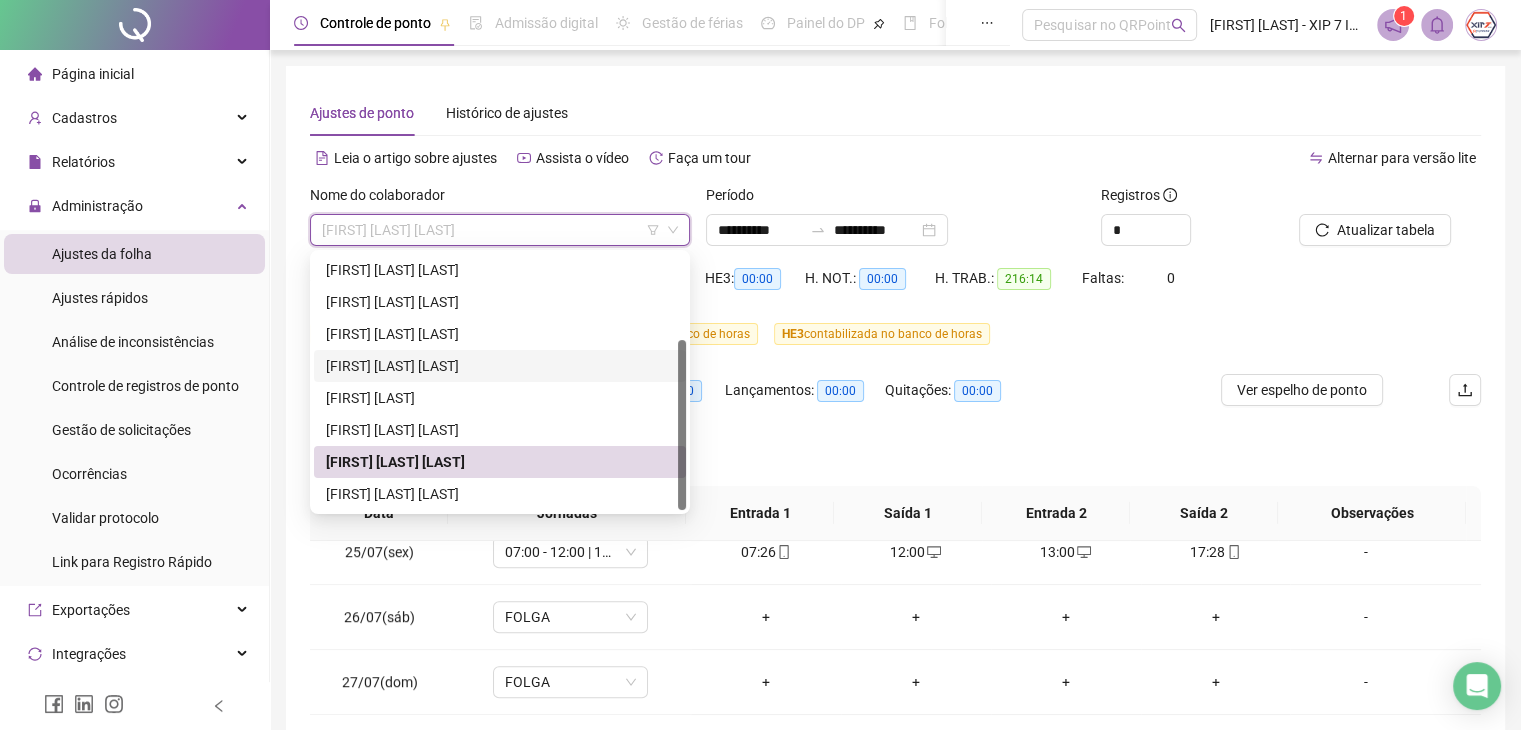 scroll, scrollTop: 200, scrollLeft: 0, axis: vertical 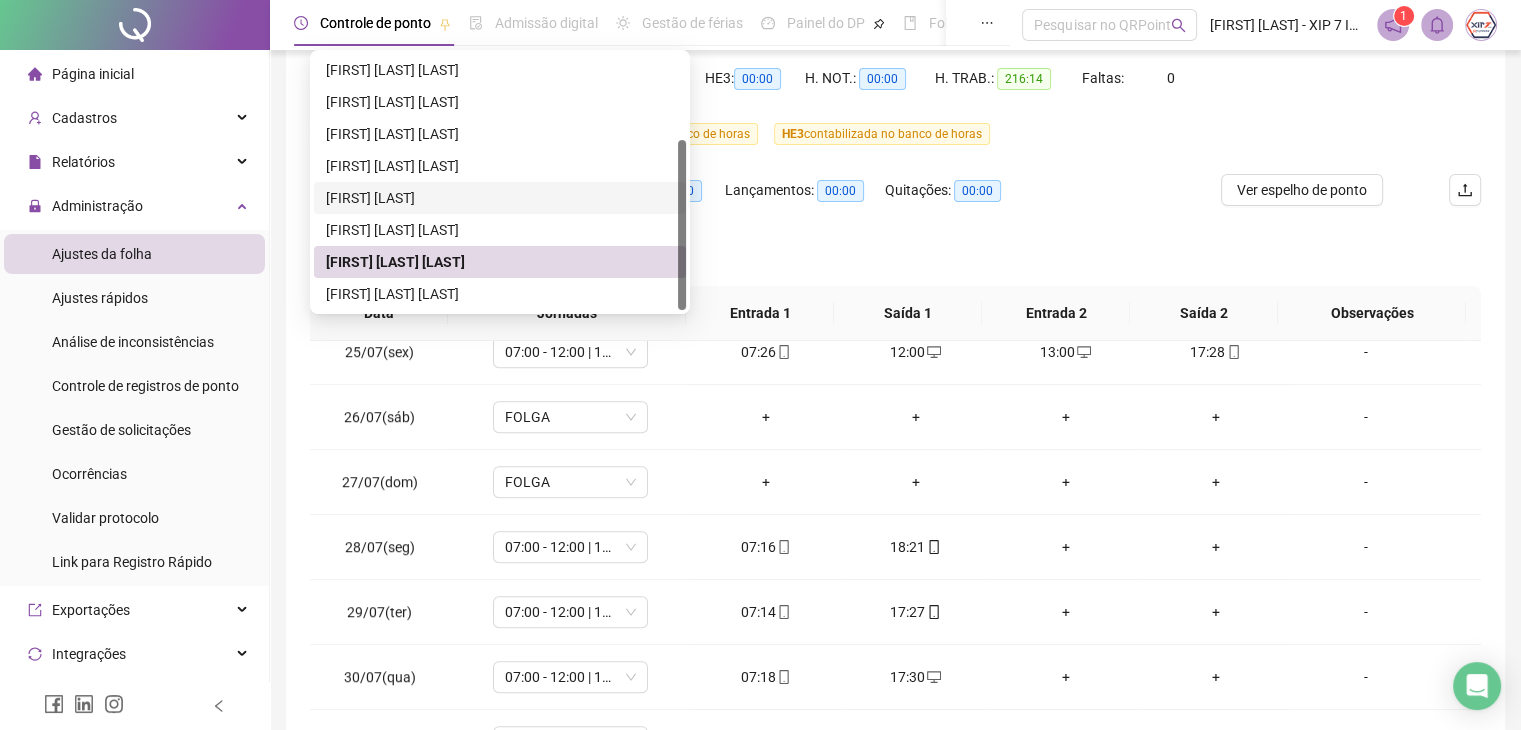 click on "[FIRST] [LAST]" at bounding box center (500, 198) 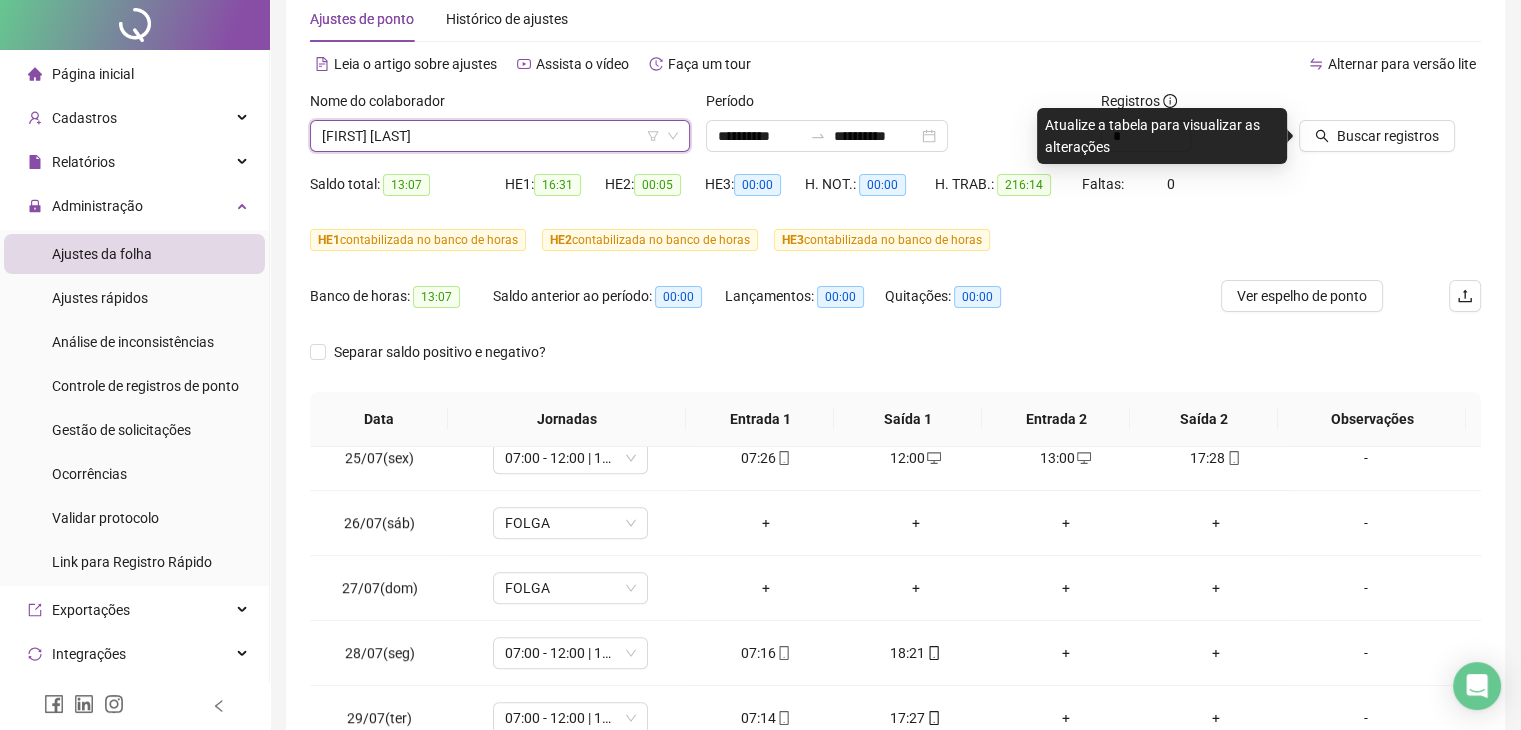 scroll, scrollTop: 0, scrollLeft: 0, axis: both 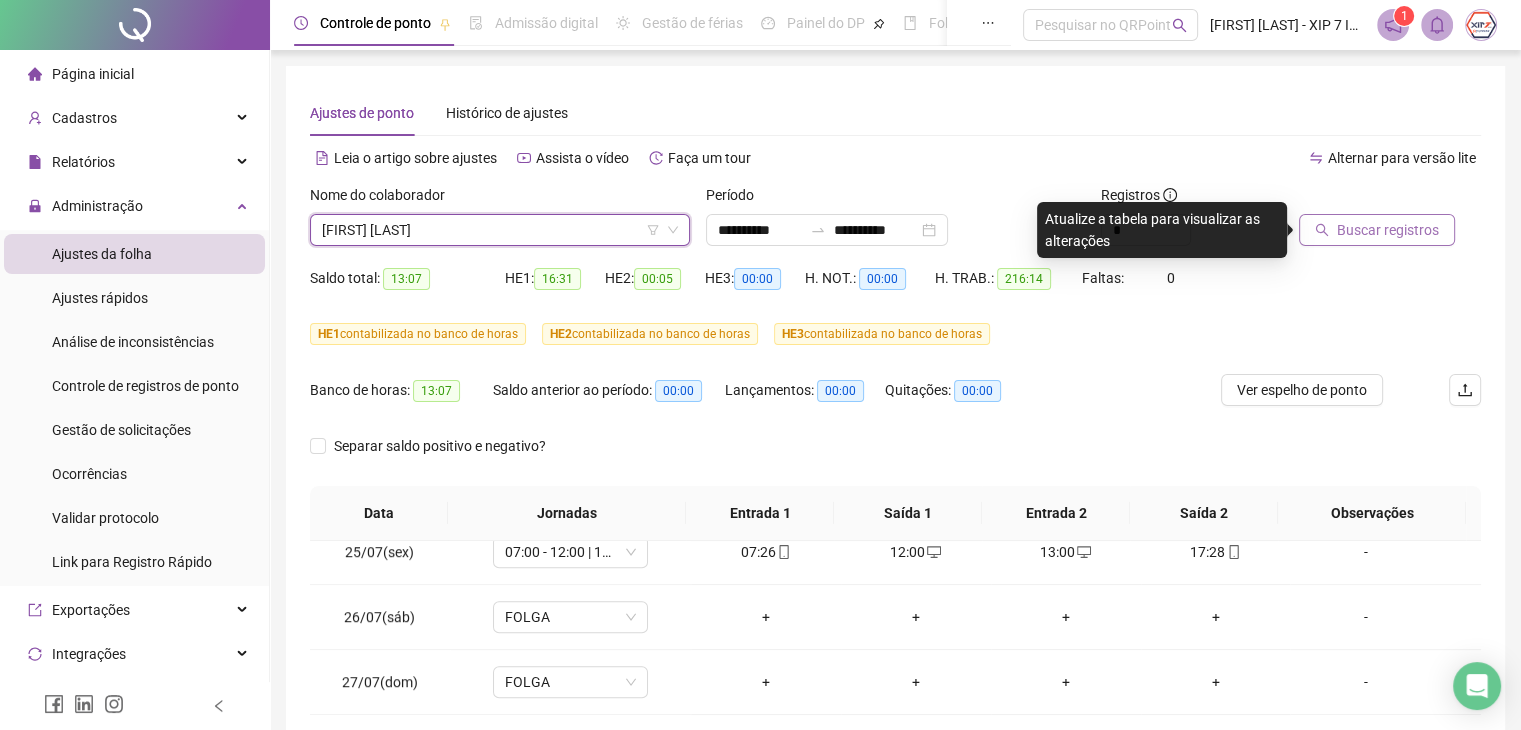 click on "Buscar registros" at bounding box center (1388, 230) 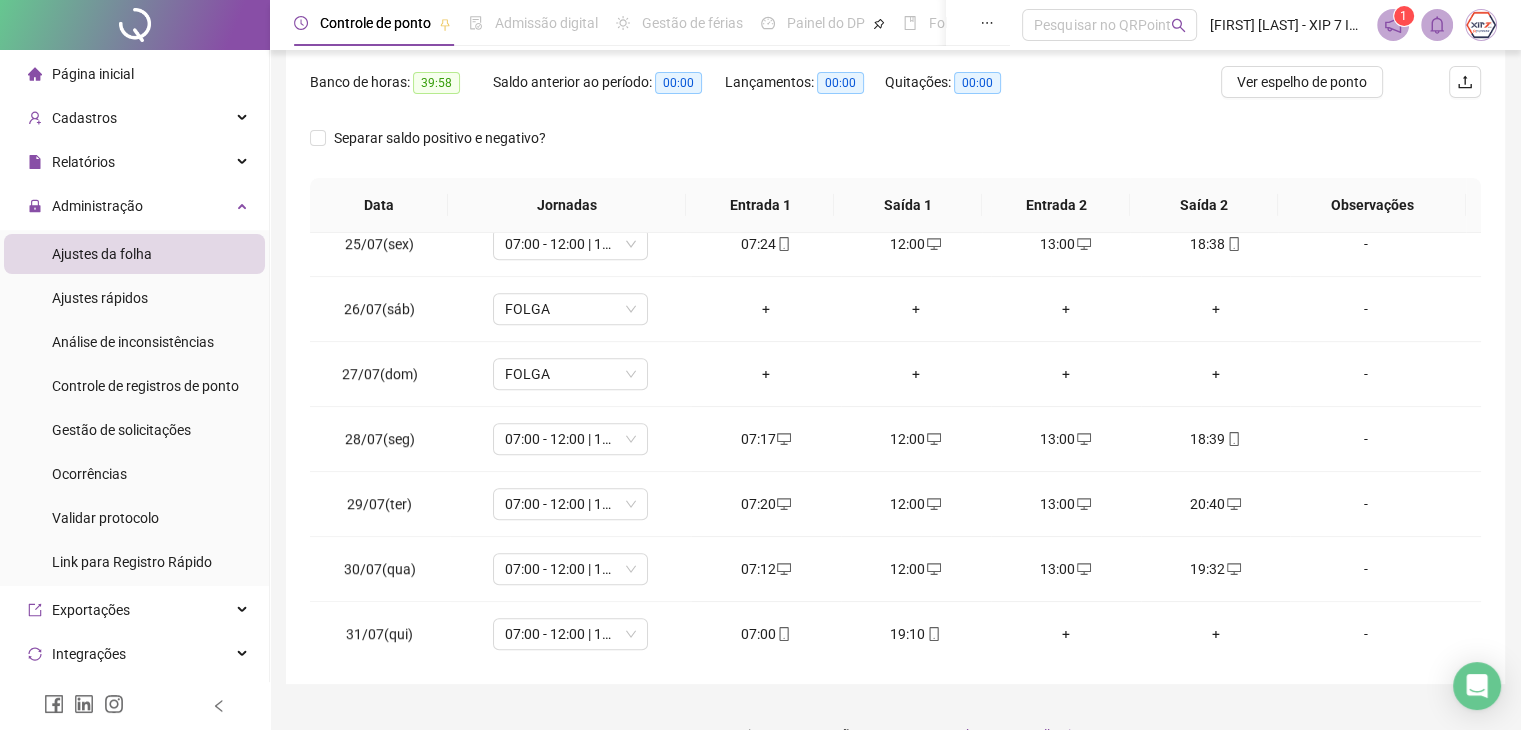 scroll, scrollTop: 348, scrollLeft: 0, axis: vertical 